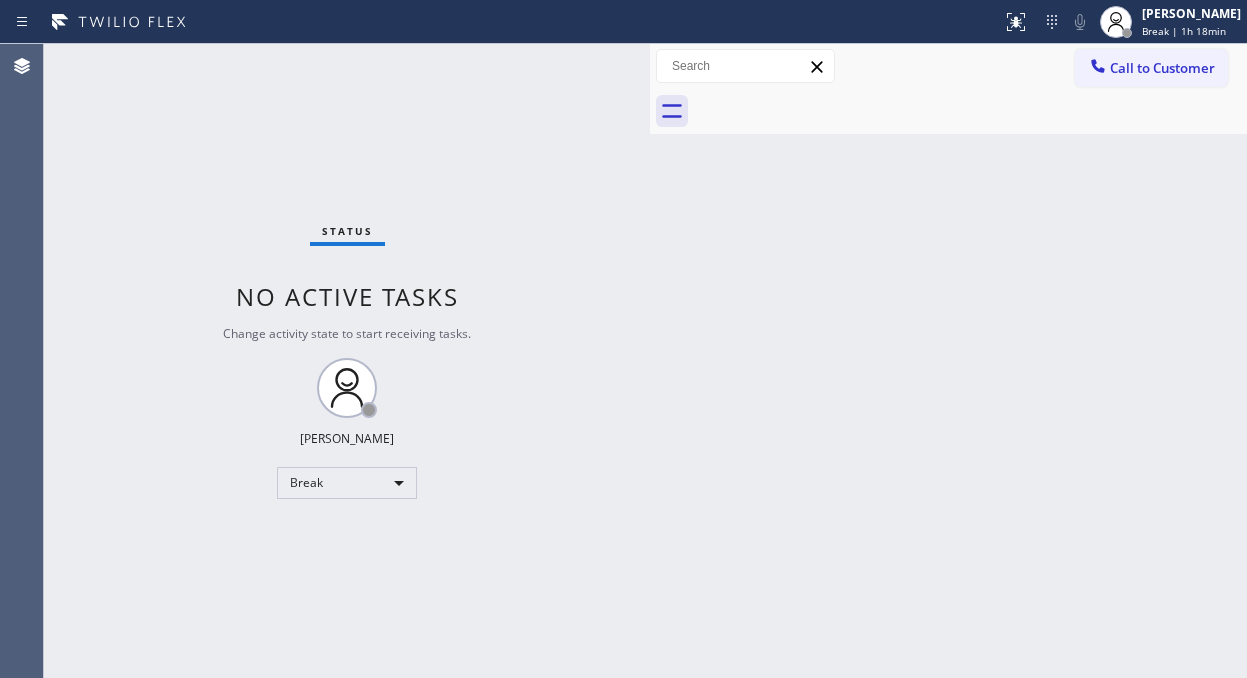 scroll, scrollTop: 0, scrollLeft: 0, axis: both 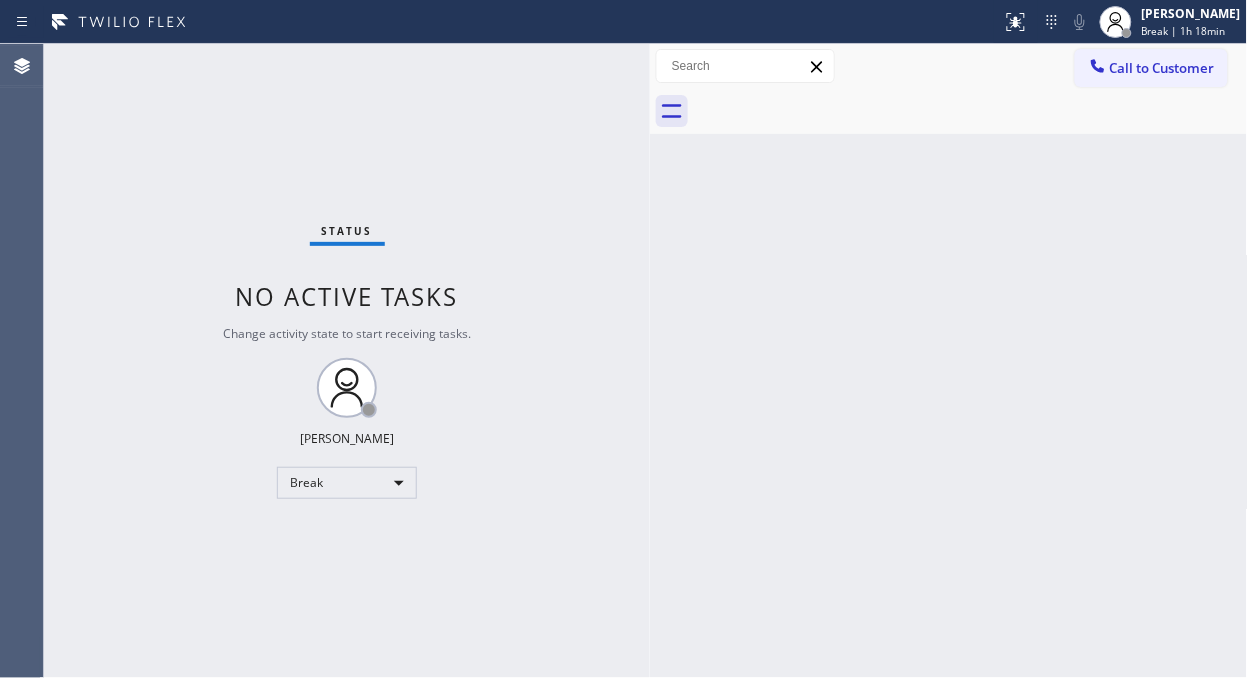 click on "Status   No active tasks     Change activity state to start receiving tasks.   Fila Garciano Break" at bounding box center (347, 361) 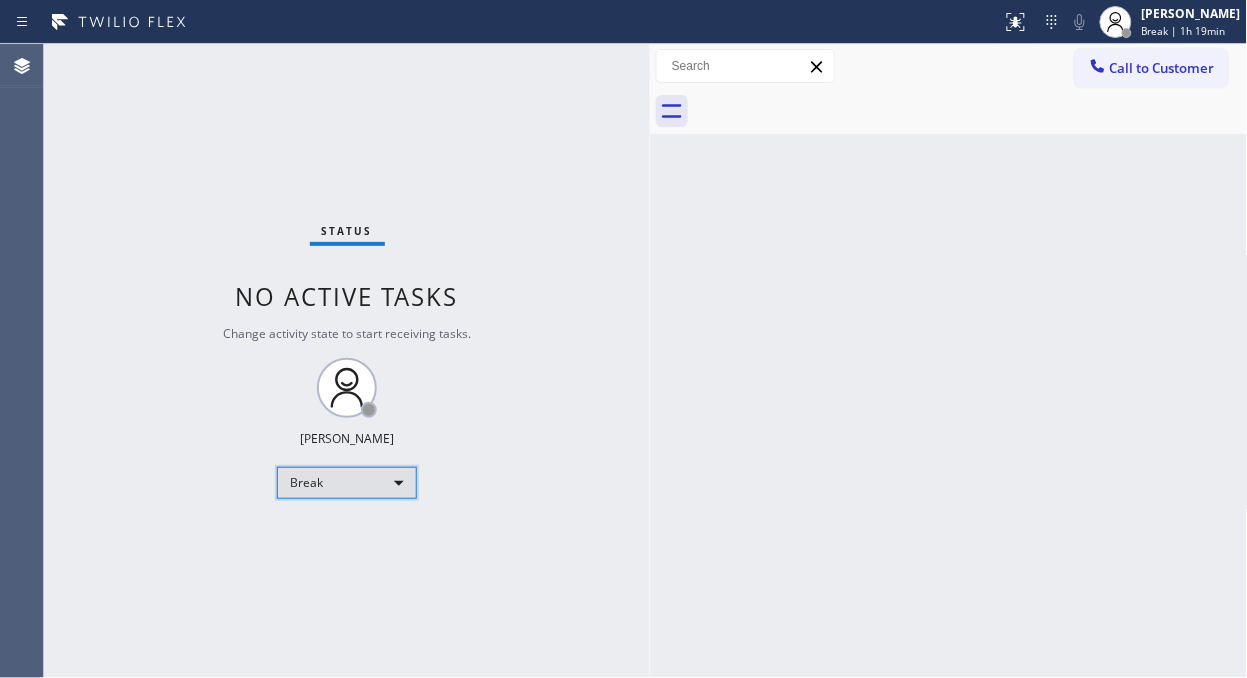 click on "Break" at bounding box center [347, 483] 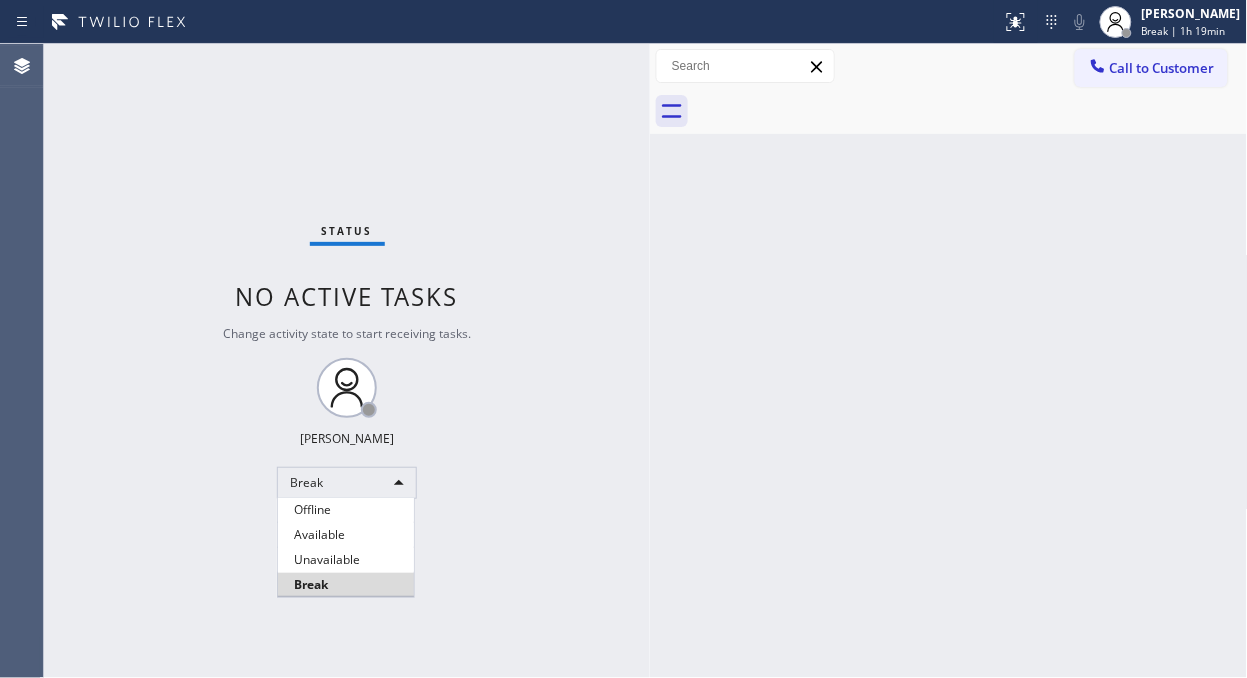 type 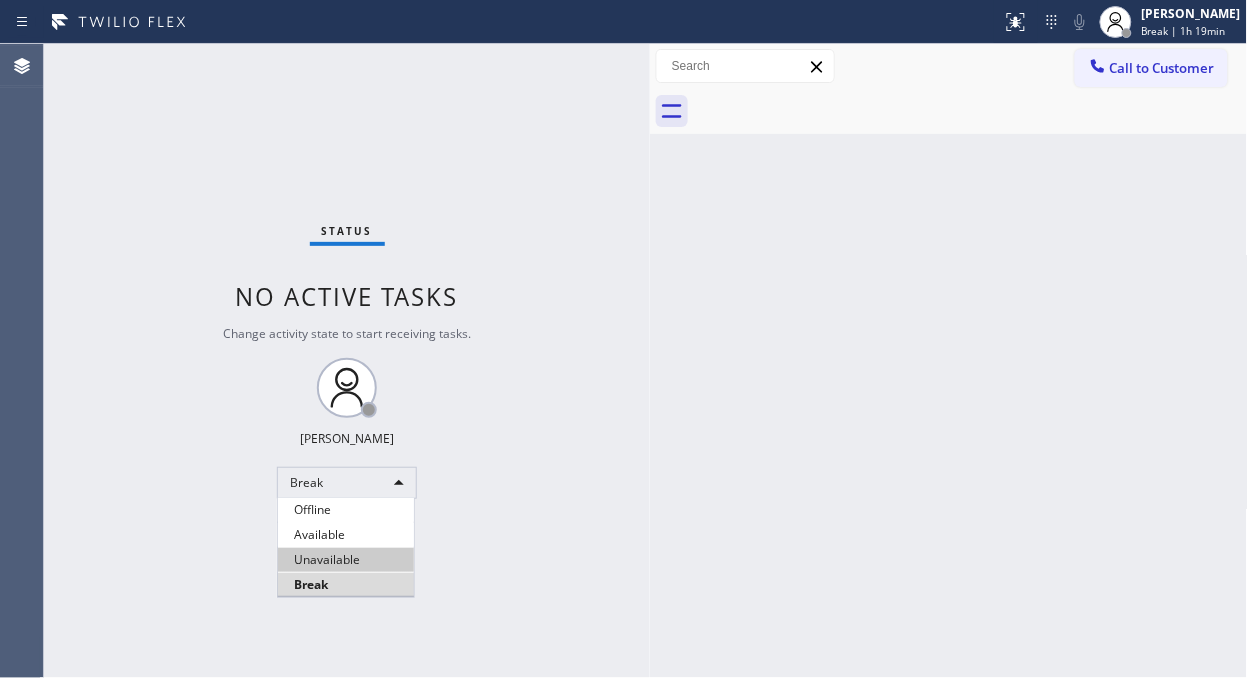 type 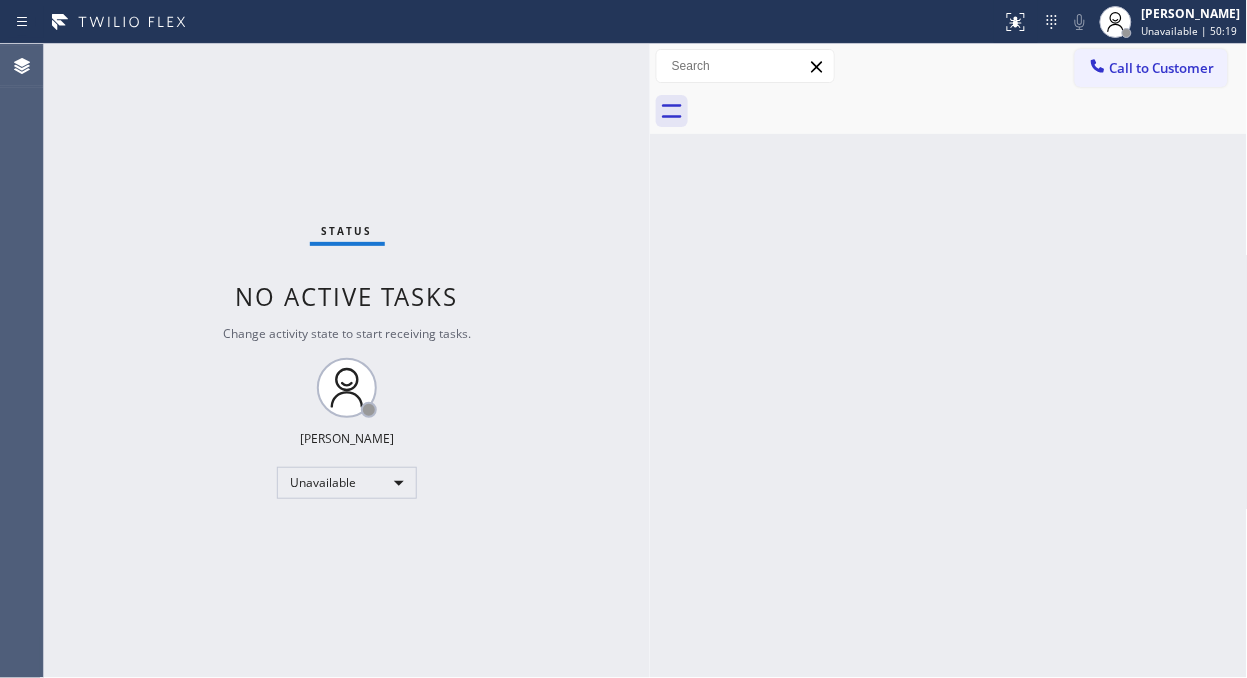 click on "Call to Customer Outbound call Location 5 Star Appliance Repair Your caller id phone number [PHONE_NUMBER] Customer number Call Outbound call Technician Search Technician Your caller id phone number Your caller id phone number Call" at bounding box center [949, 66] 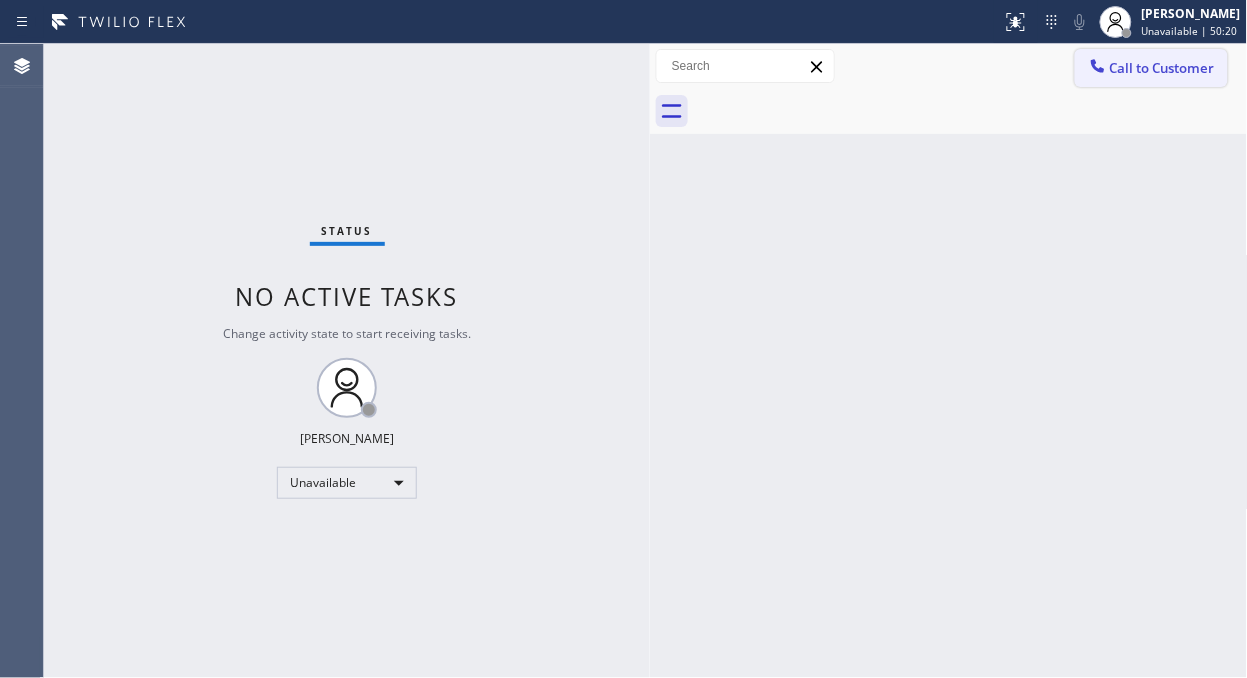 click 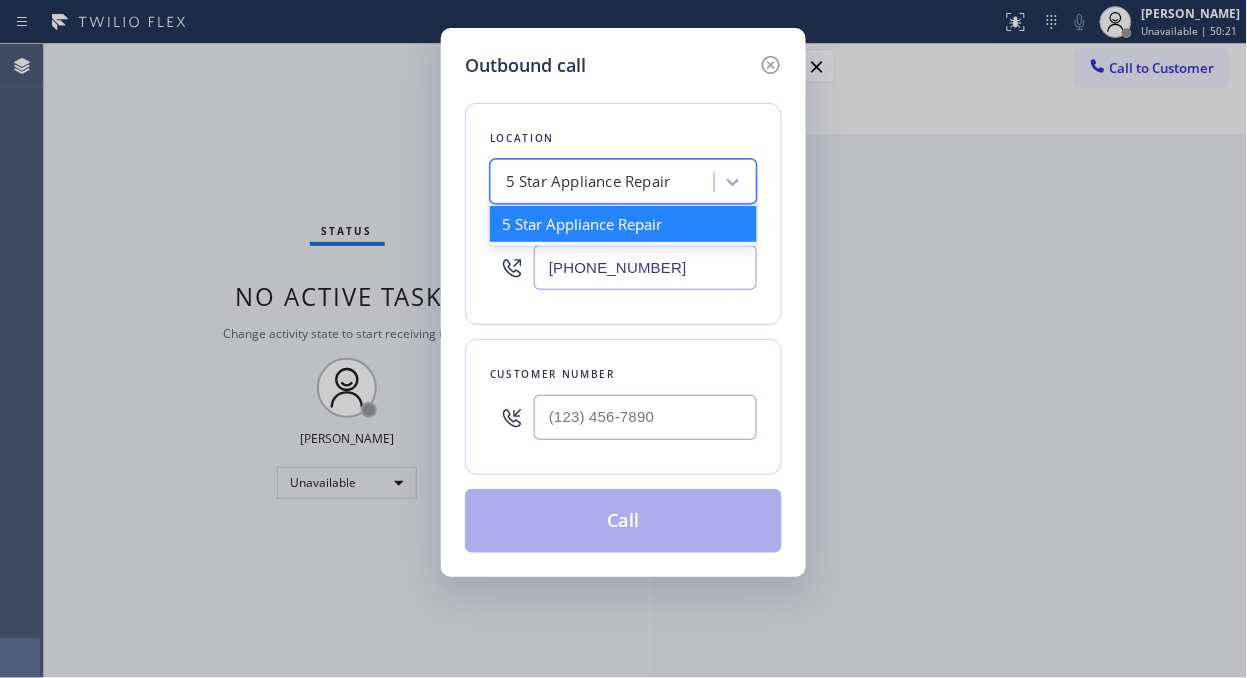 click on "5 Star Appliance Repair" at bounding box center [623, 181] 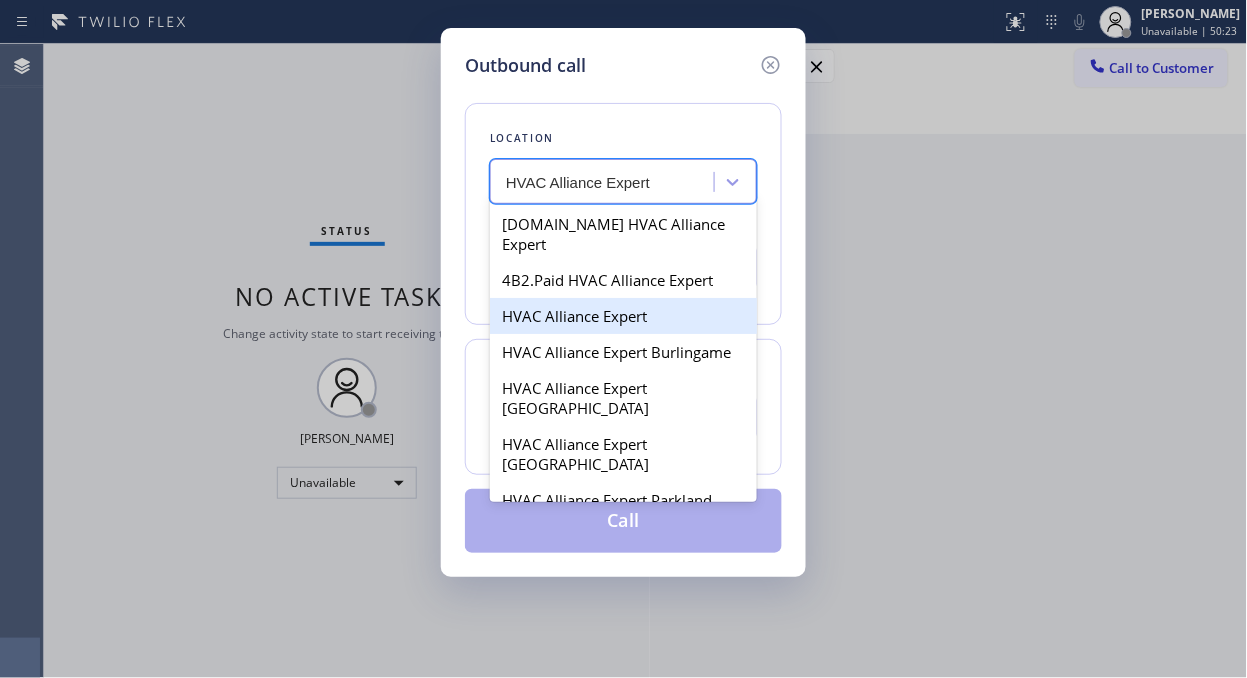 drag, startPoint x: 575, startPoint y: 301, endPoint x: 604, endPoint y: 336, distance: 45.453274 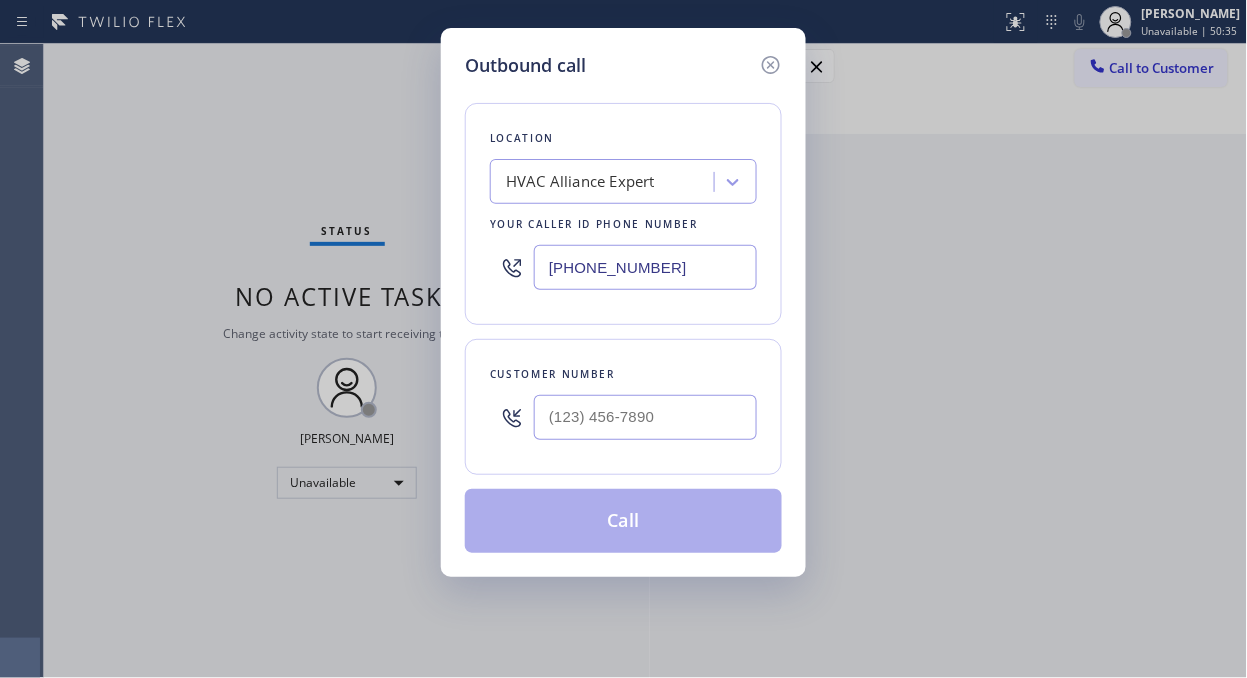 click on "Outbound call Location HVAC Alliance Expert Your caller id phone number [PHONE_NUMBER] Customer number Call" at bounding box center (623, 339) 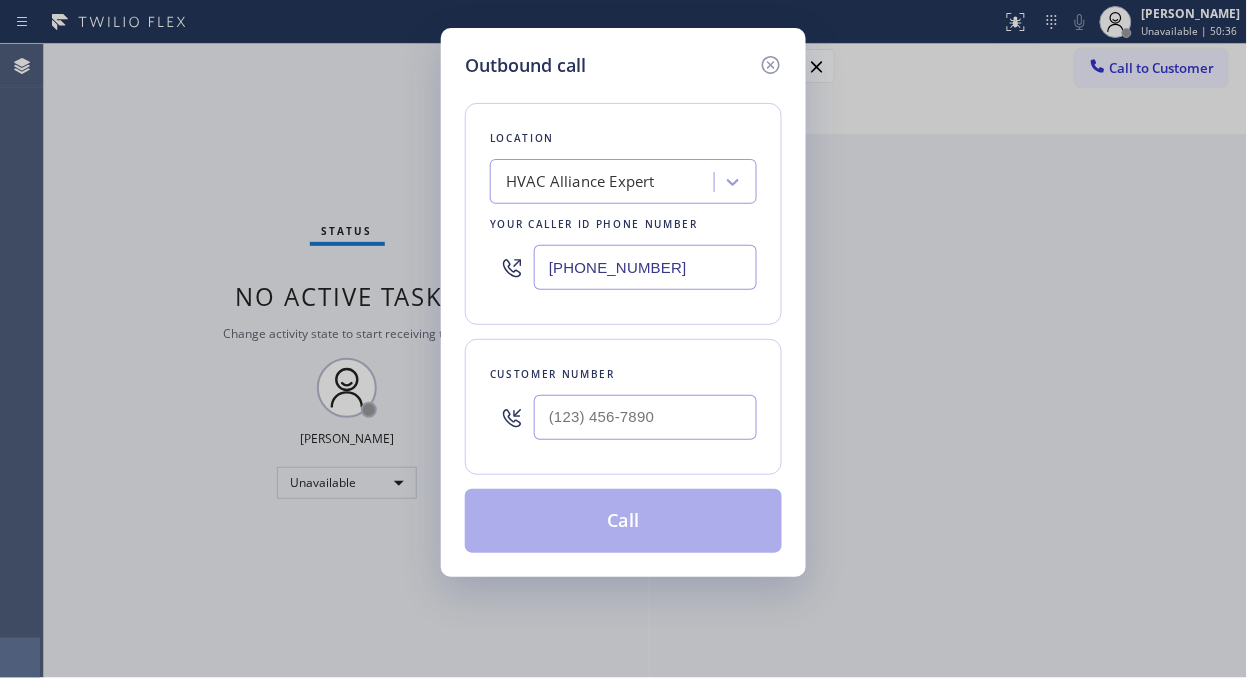 click on "[PHONE_NUMBER]" at bounding box center (645, 267) 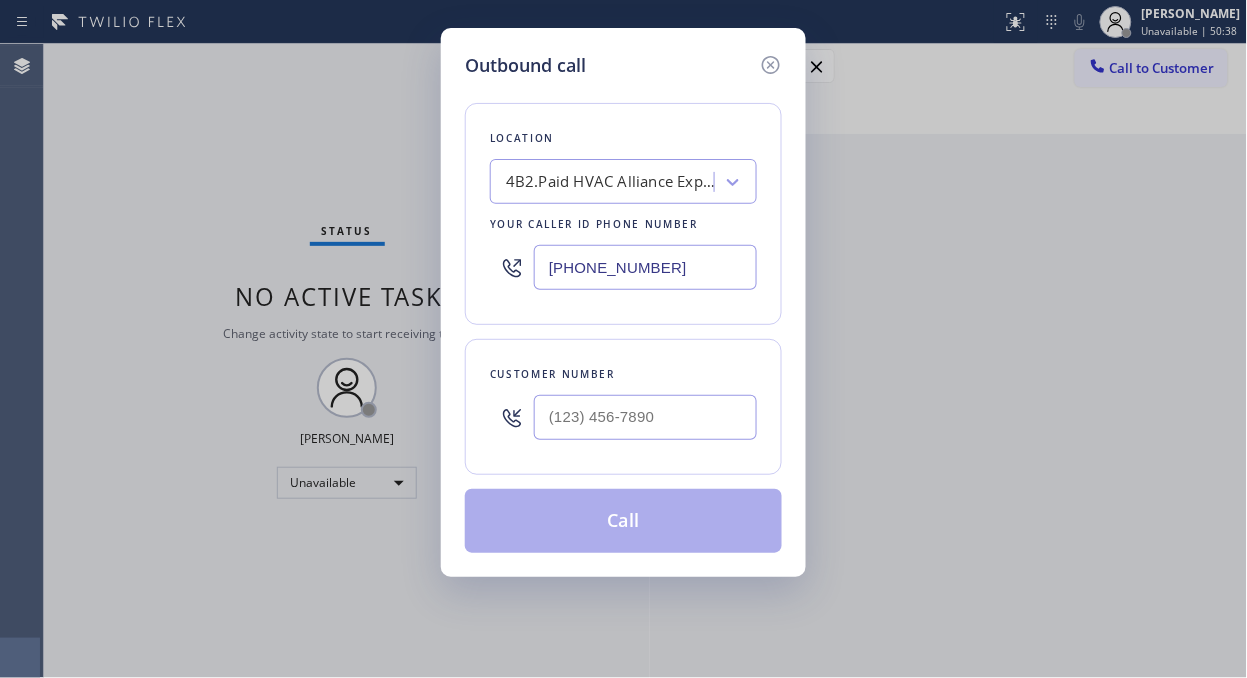 type on "[PHONE_NUMBER]" 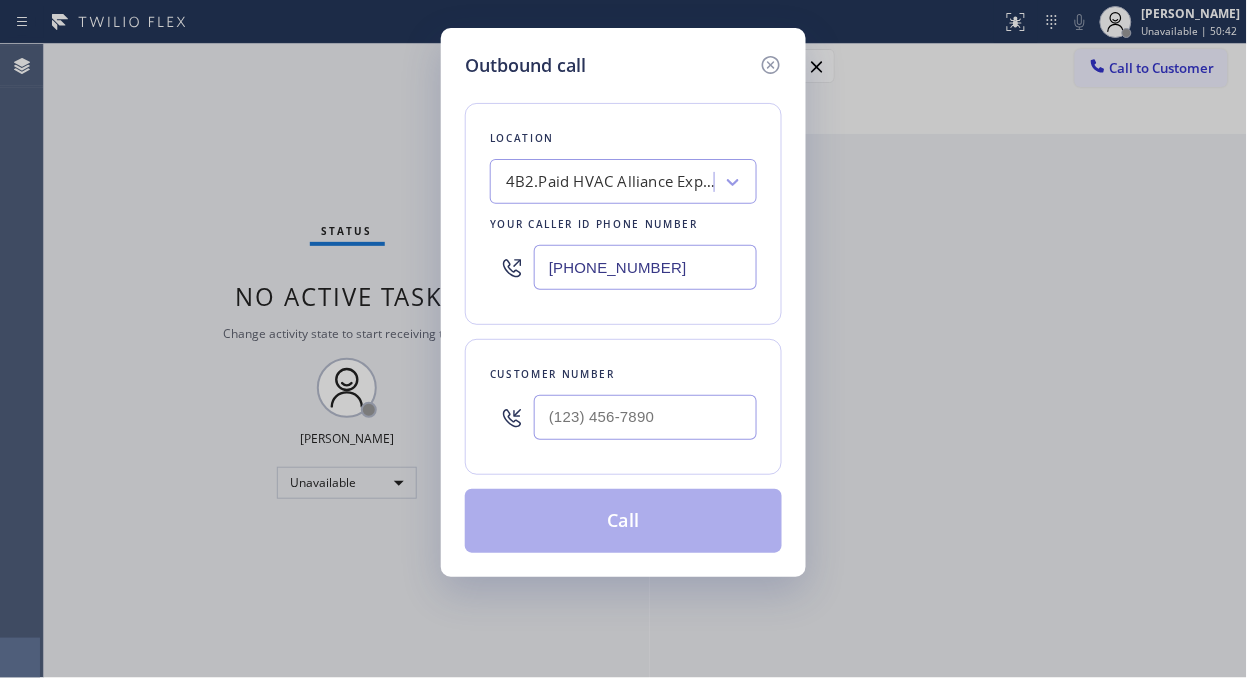 drag, startPoint x: 123, startPoint y: 134, endPoint x: 248, endPoint y: 198, distance: 140.43147 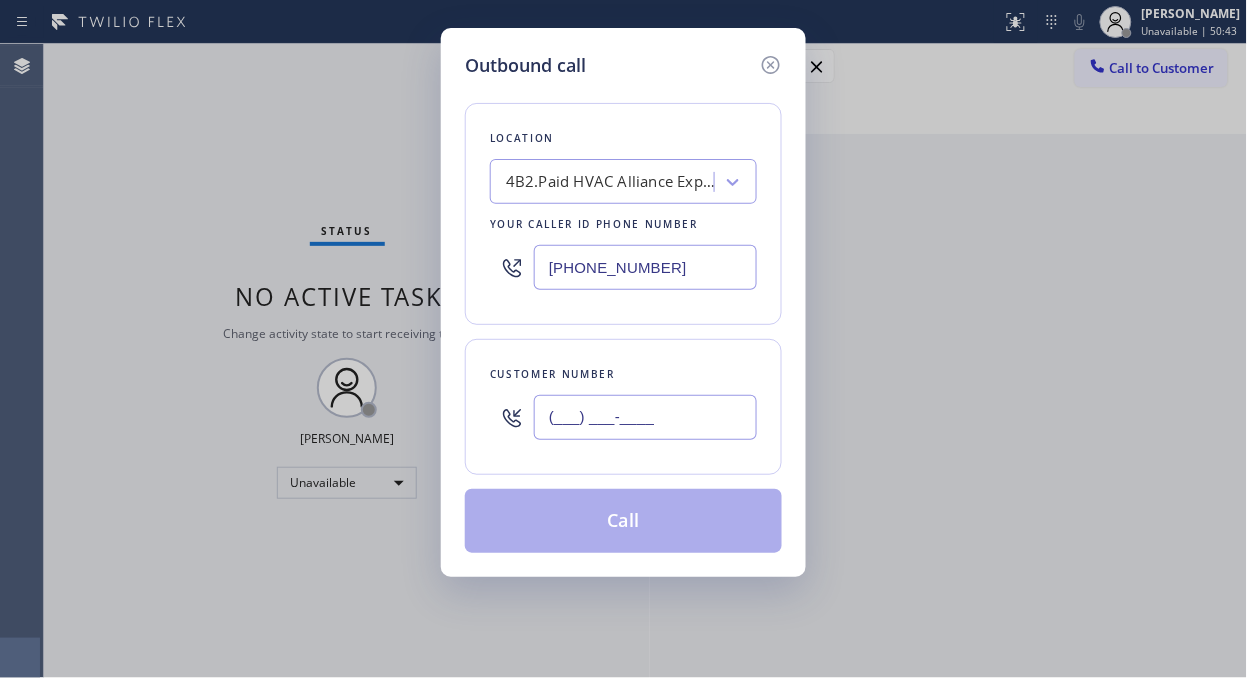 click on "(___) ___-____" at bounding box center [645, 417] 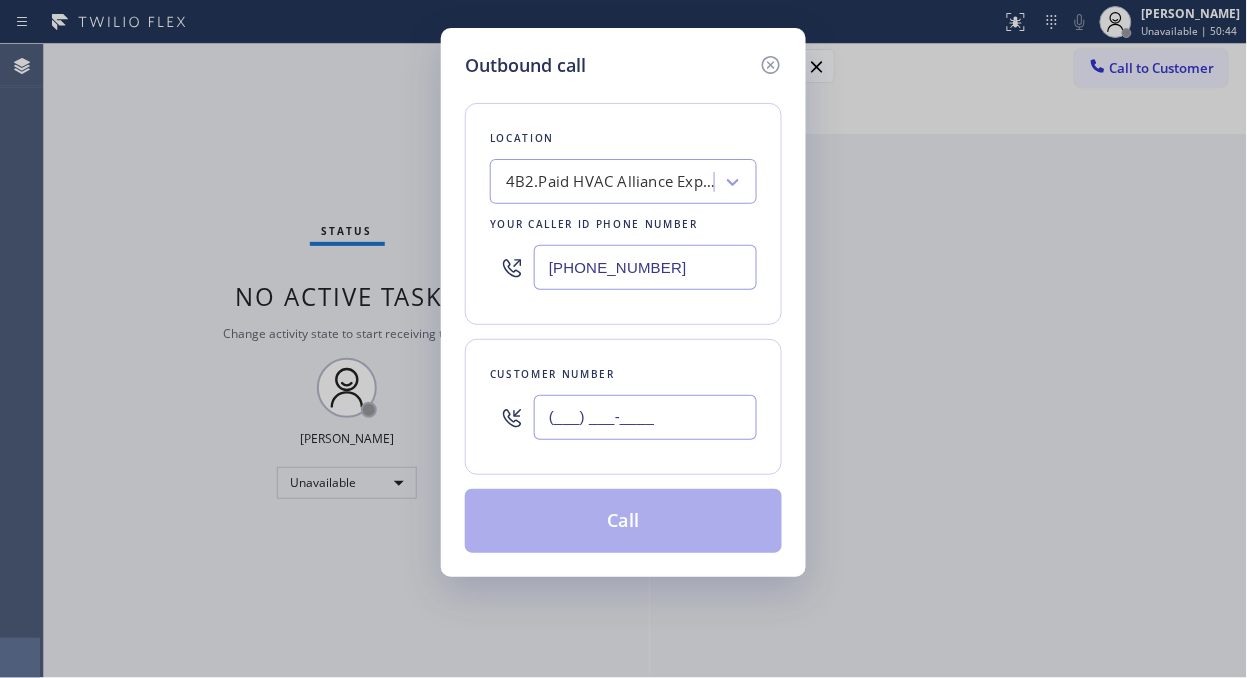 paste on "202) 701-6960" 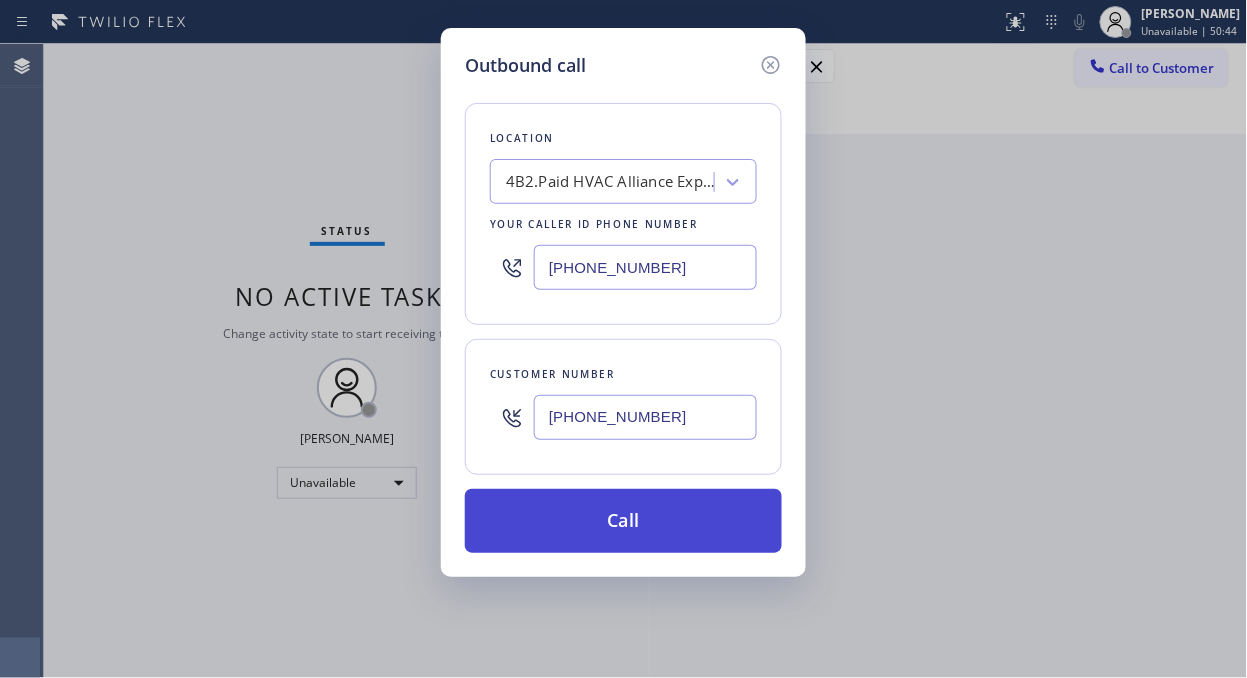 type on "[PHONE_NUMBER]" 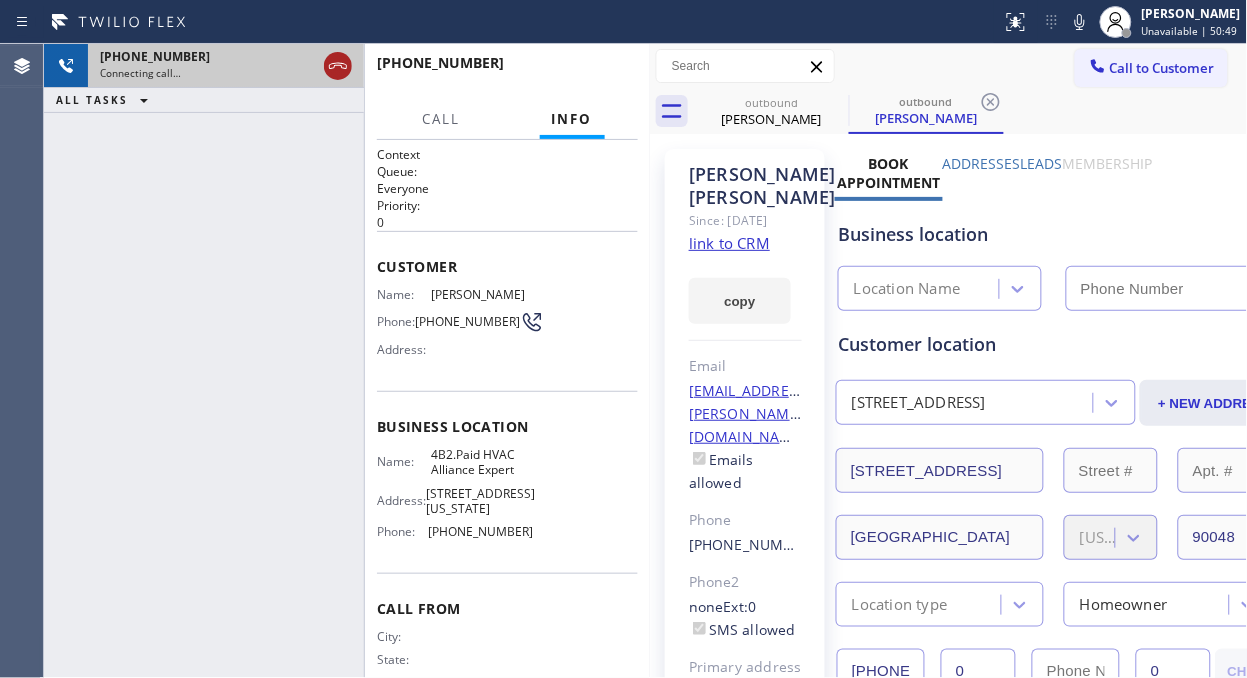 click on "[PHONE_NUMBER] Connecting call…" at bounding box center (204, 66) 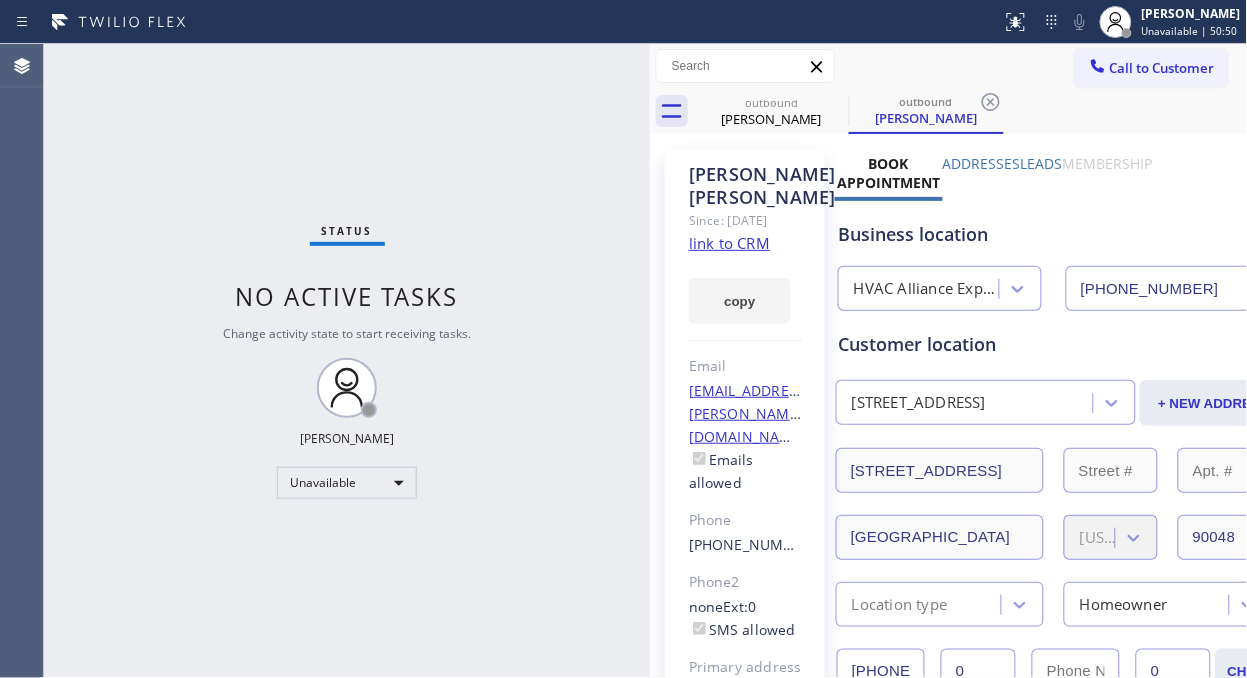 type on "[PHONE_NUMBER]" 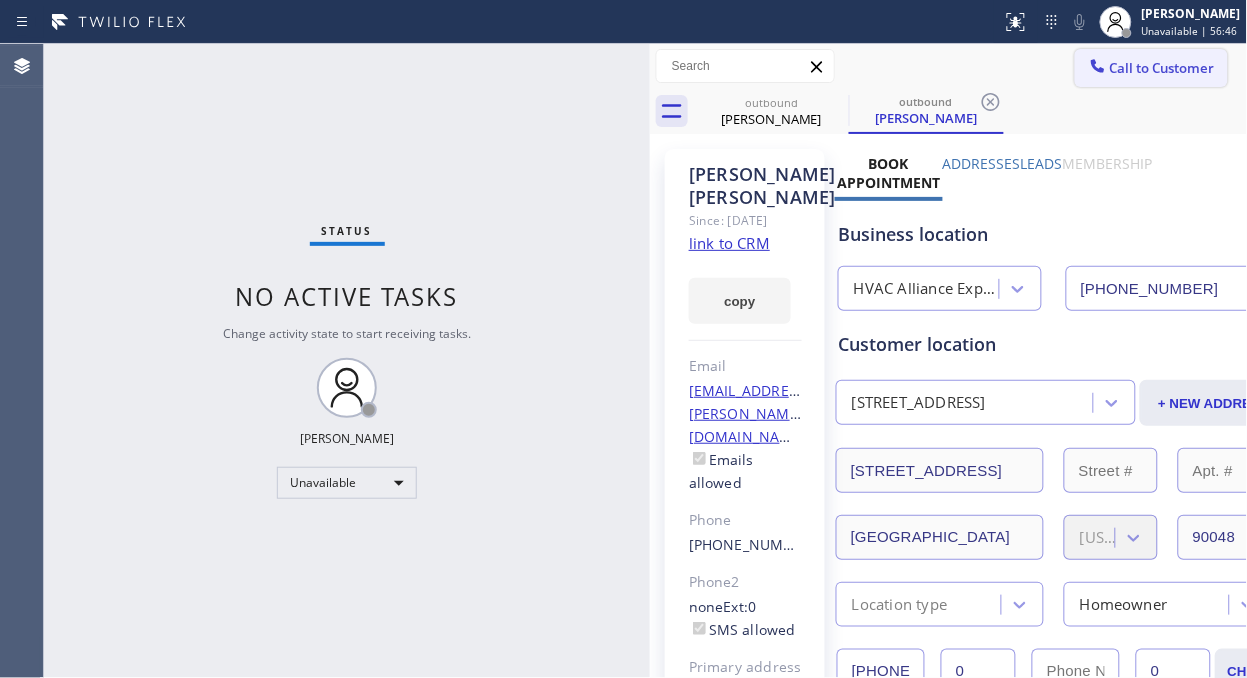 click on "Call to Customer" at bounding box center (1162, 68) 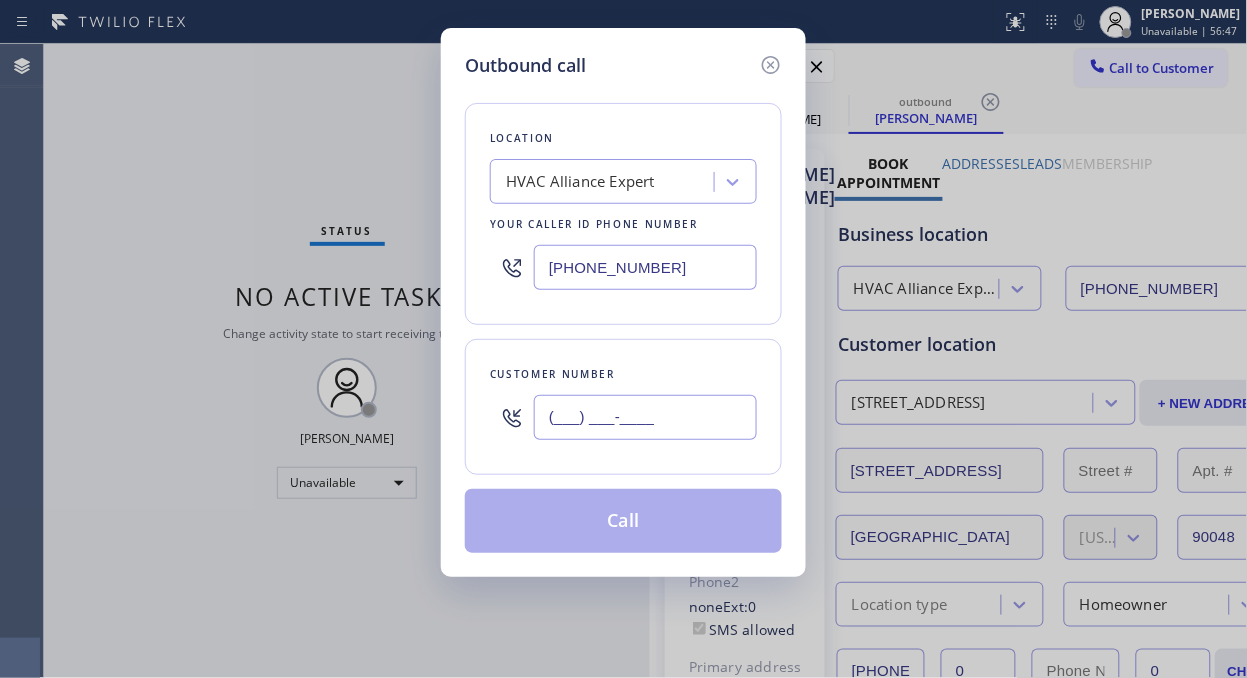 click on "(___) ___-____" at bounding box center (645, 417) 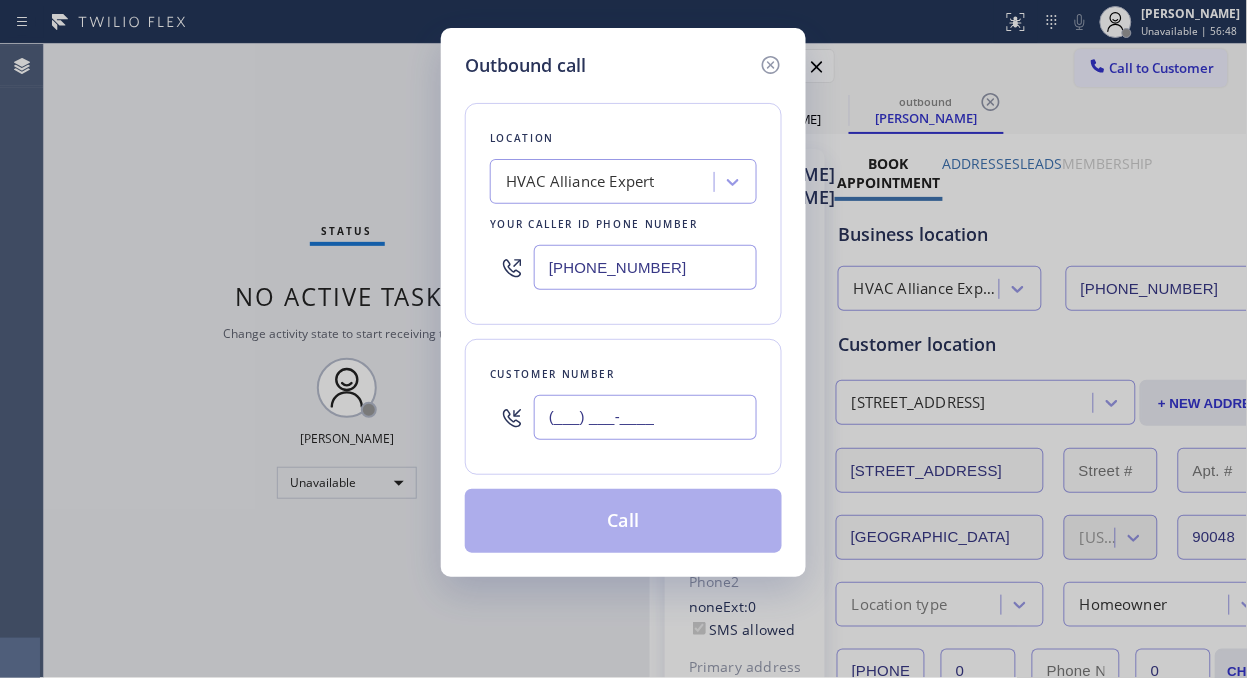 paste on "425) 999-5002" 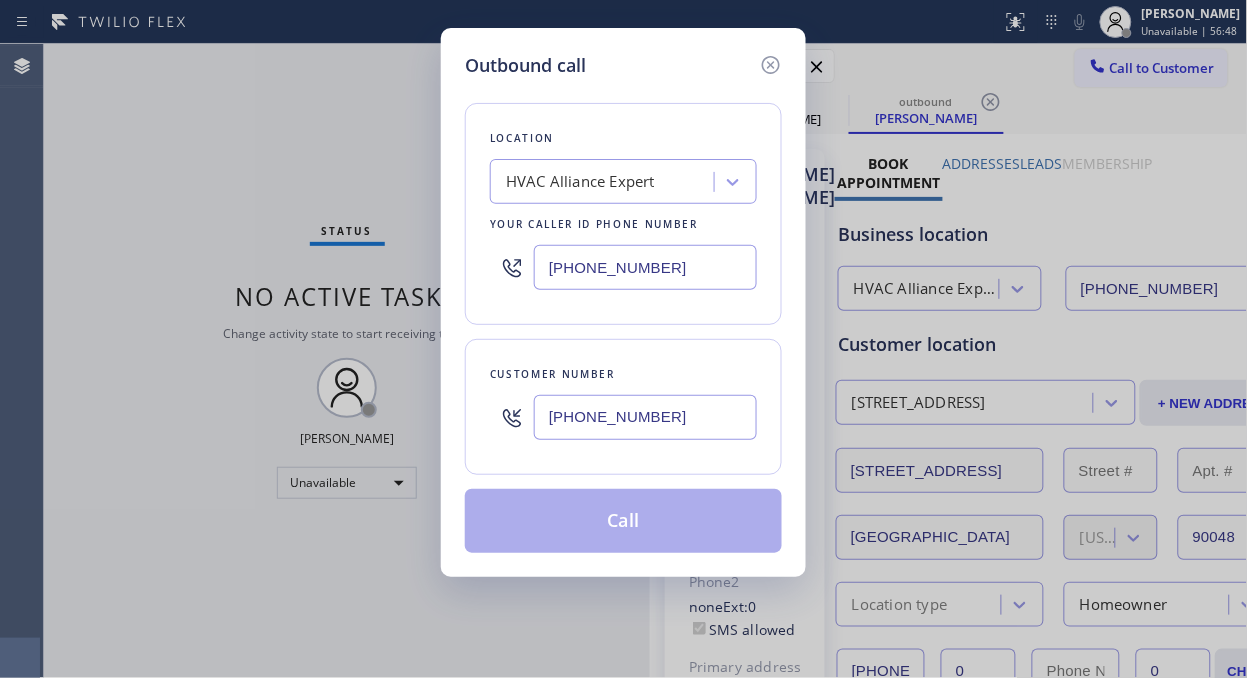 type on "[PHONE_NUMBER]" 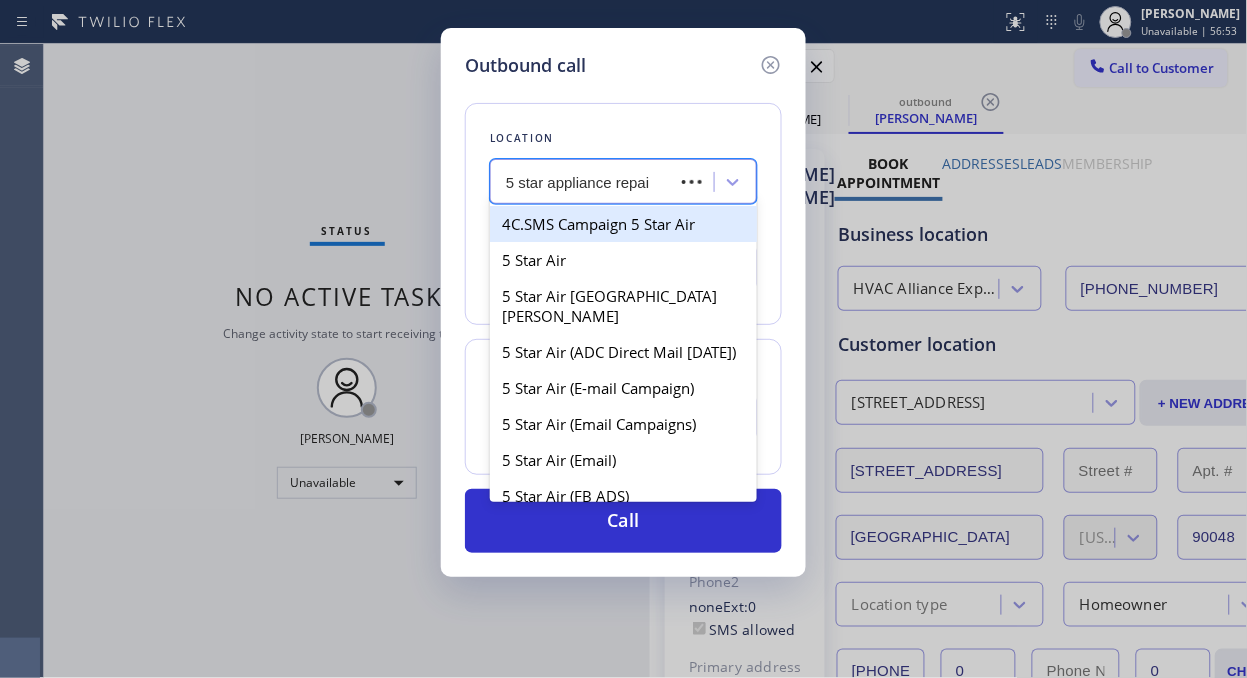 type on "5 star appliance repair" 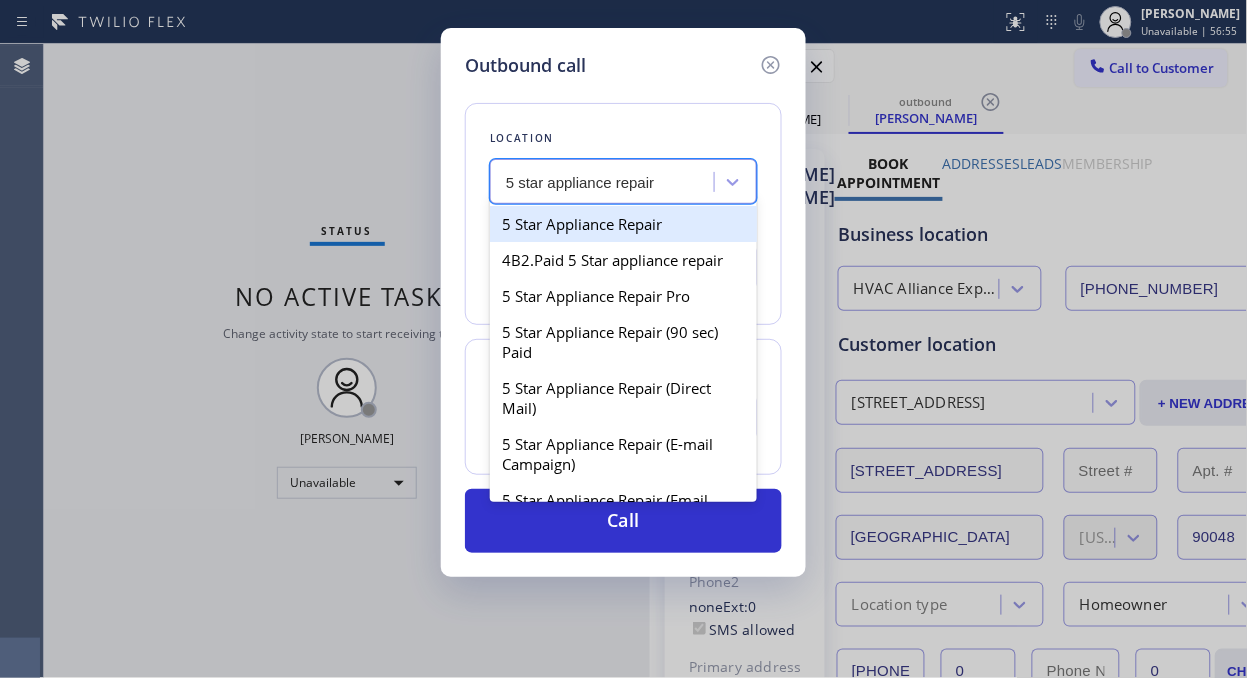 click on "5 Star Appliance Repair" at bounding box center [623, 224] 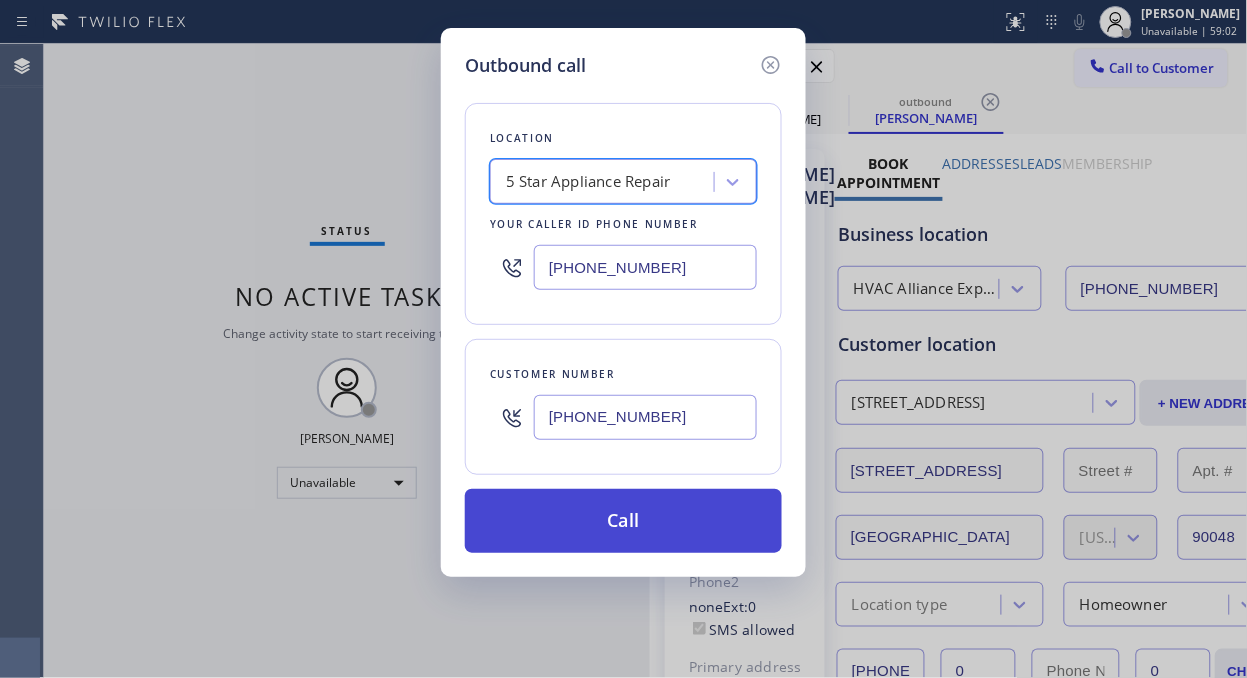 click on "Call" at bounding box center (623, 521) 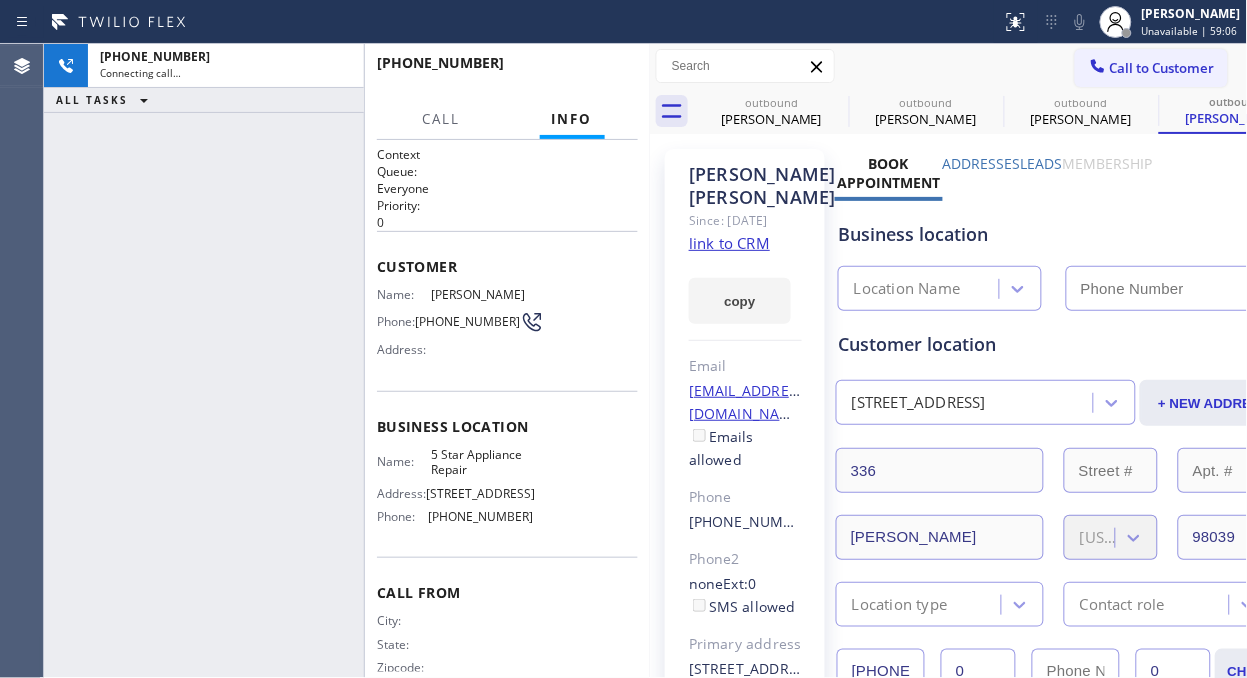 type on "[PHONE_NUMBER]" 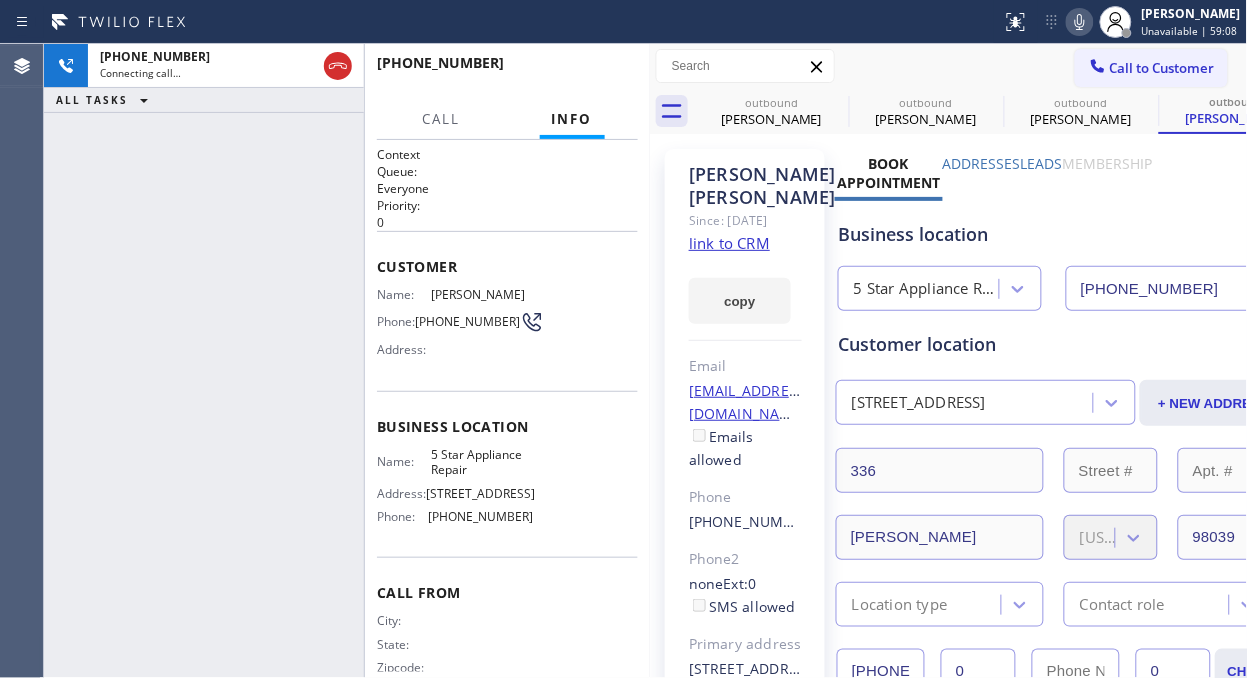 click 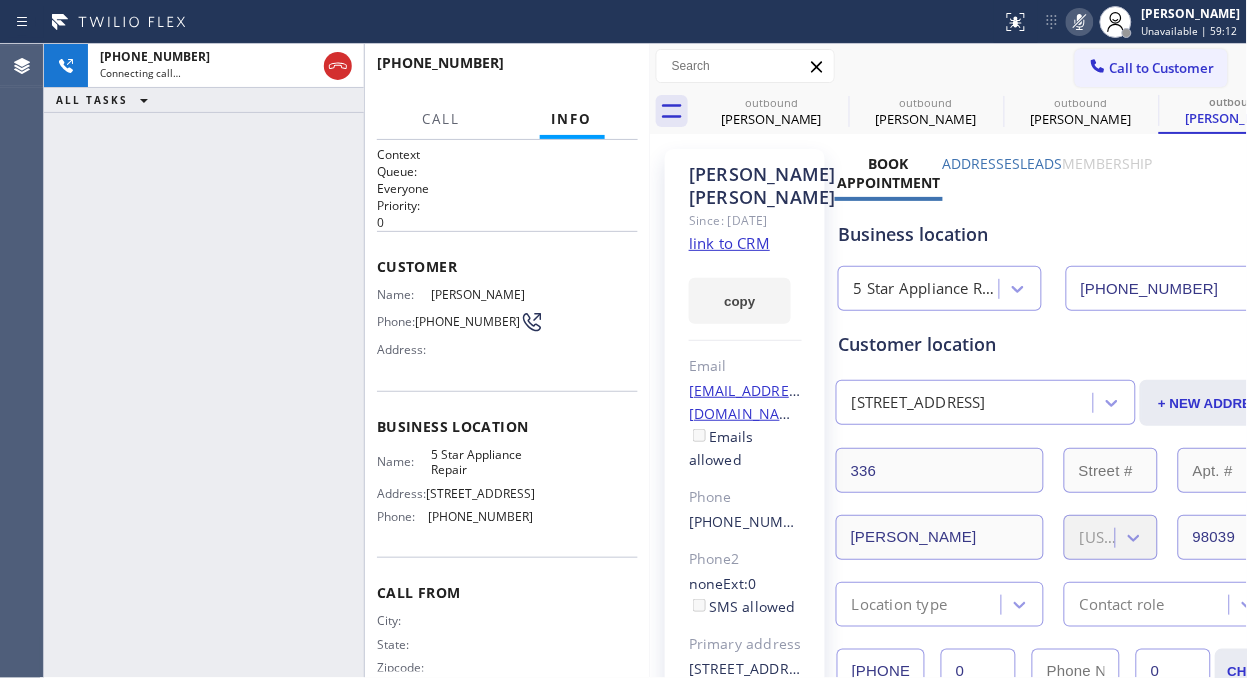 click 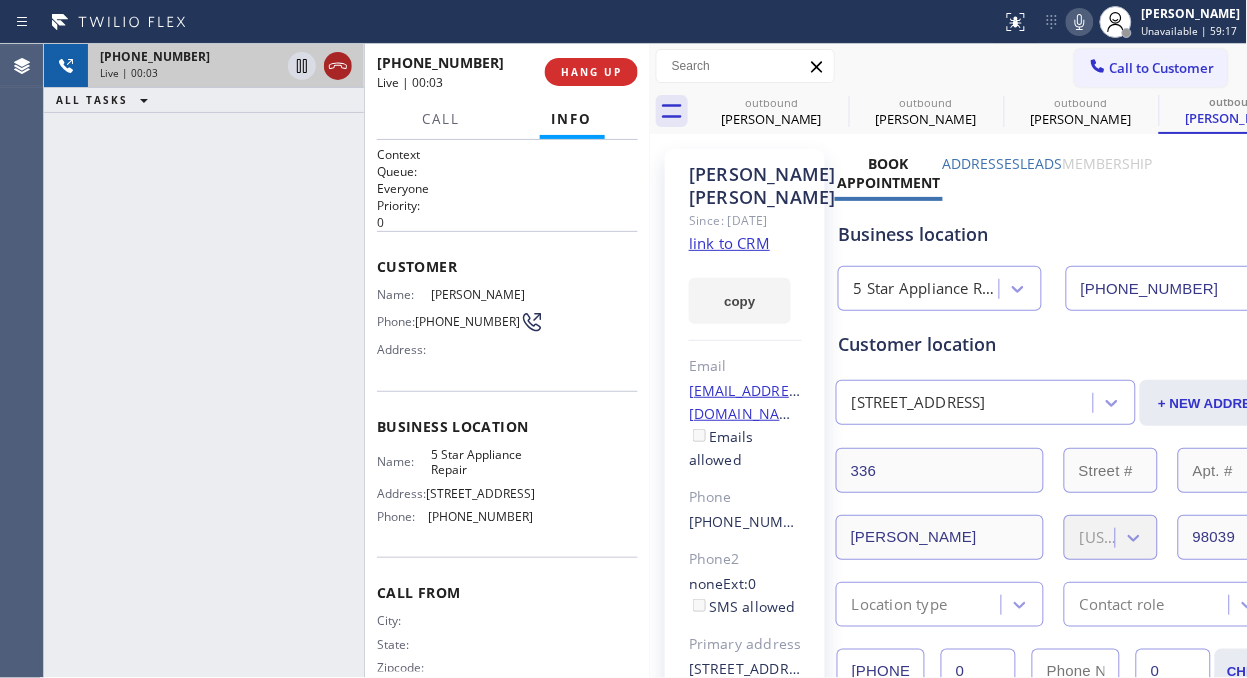 click 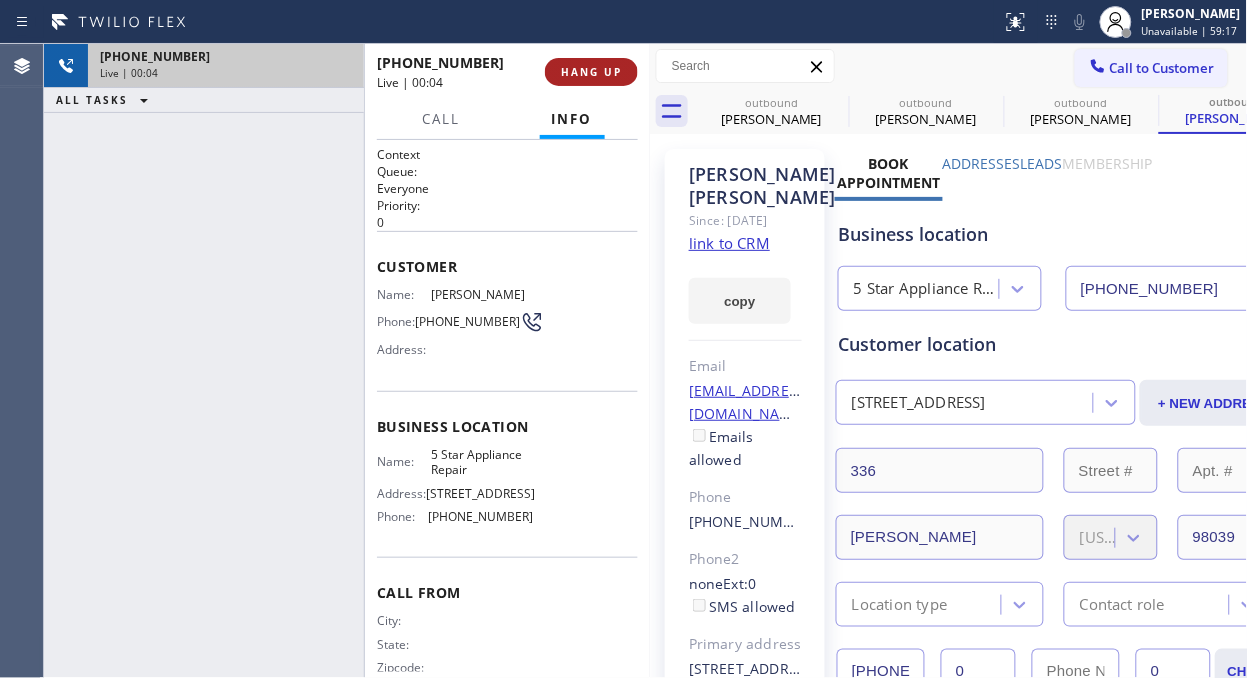 click on "HANG UP" at bounding box center [591, 72] 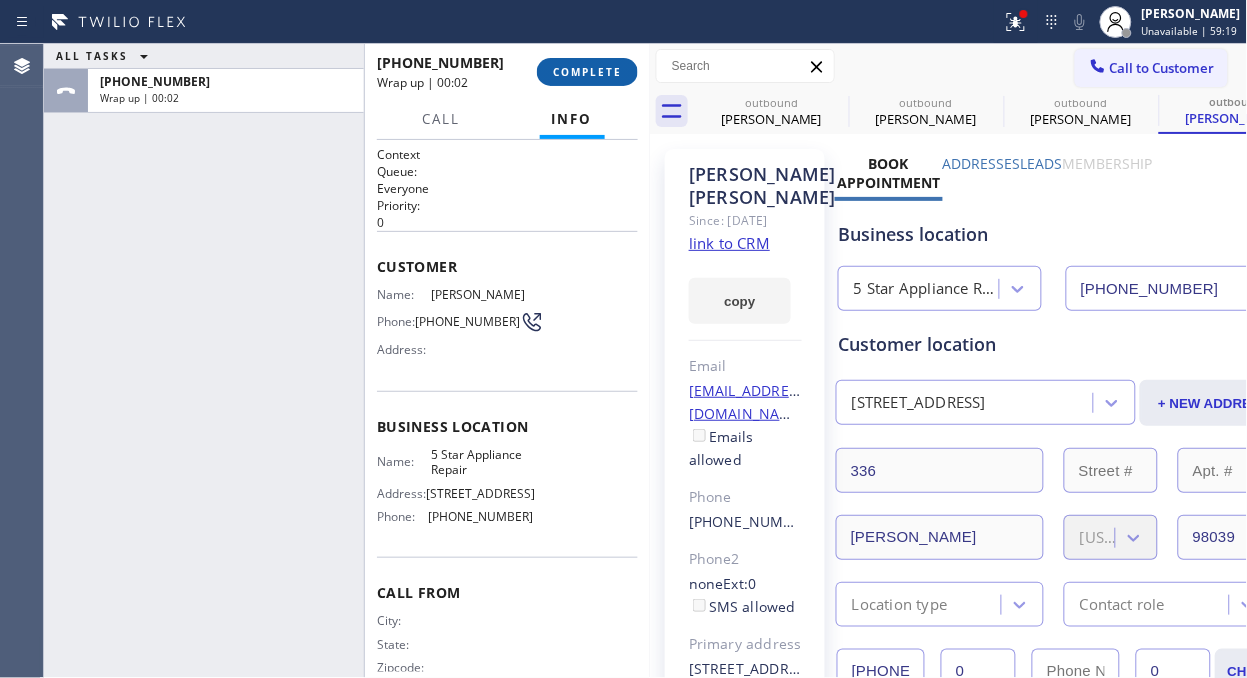 click on "COMPLETE" at bounding box center (587, 72) 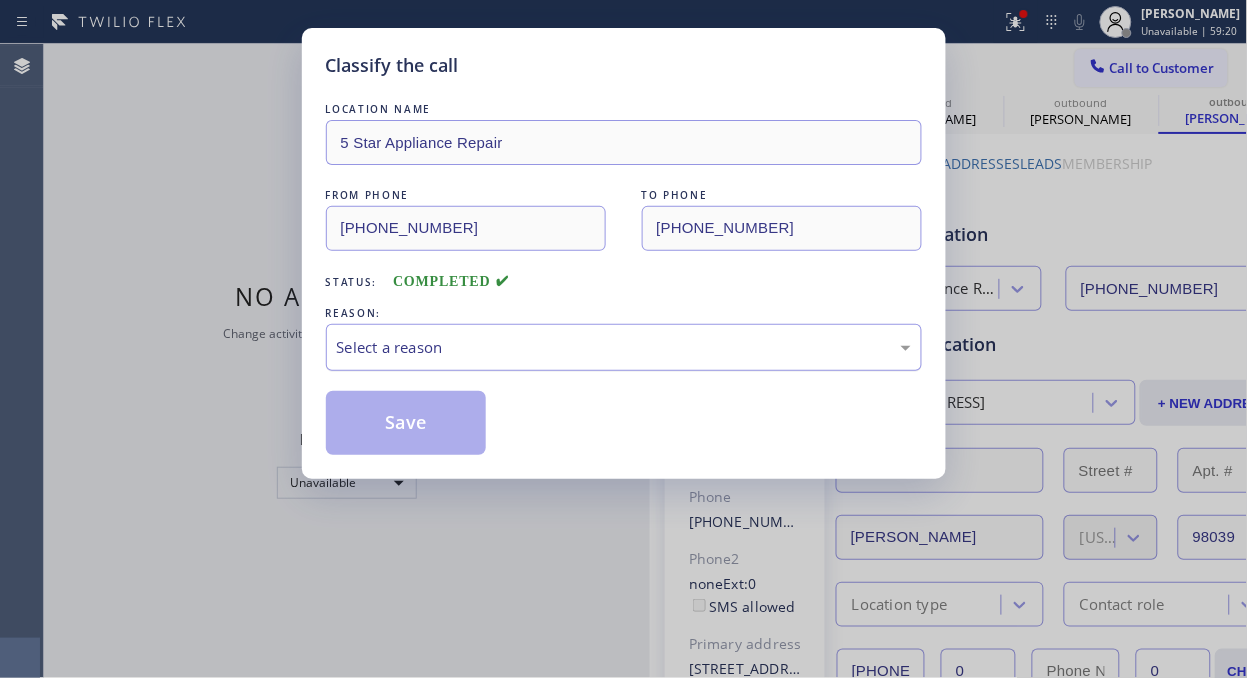 click on "Select a reason" at bounding box center (624, 347) 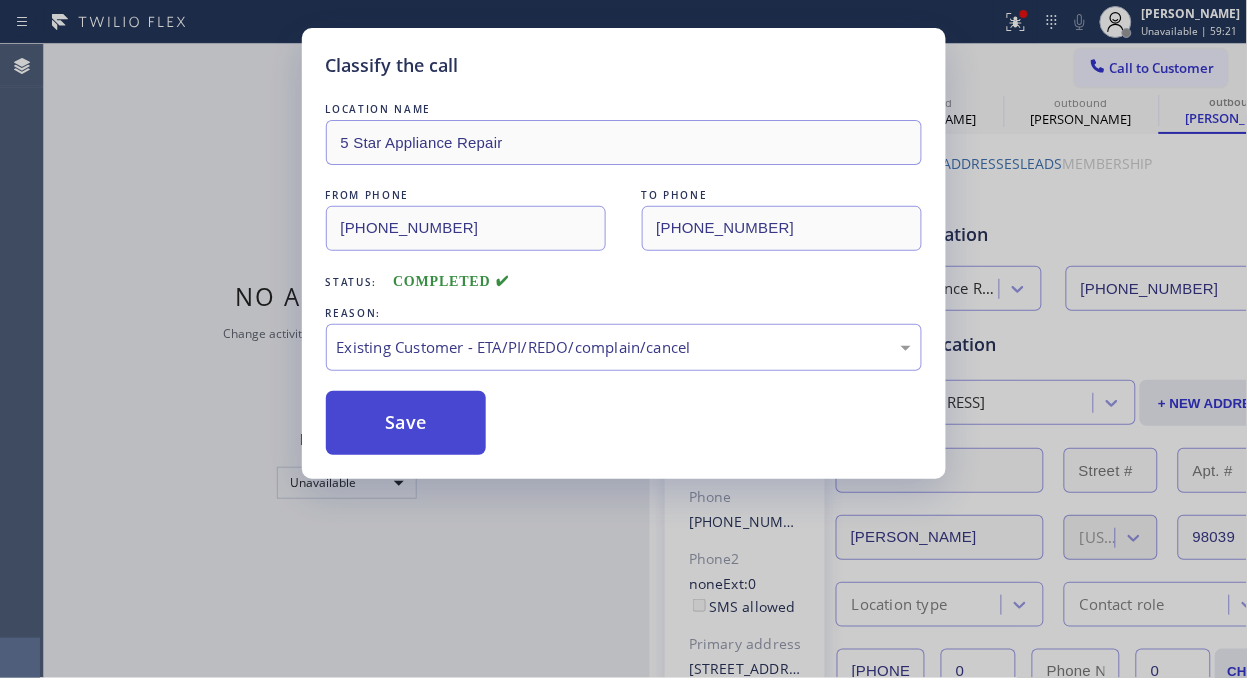 click on "Save" at bounding box center (406, 423) 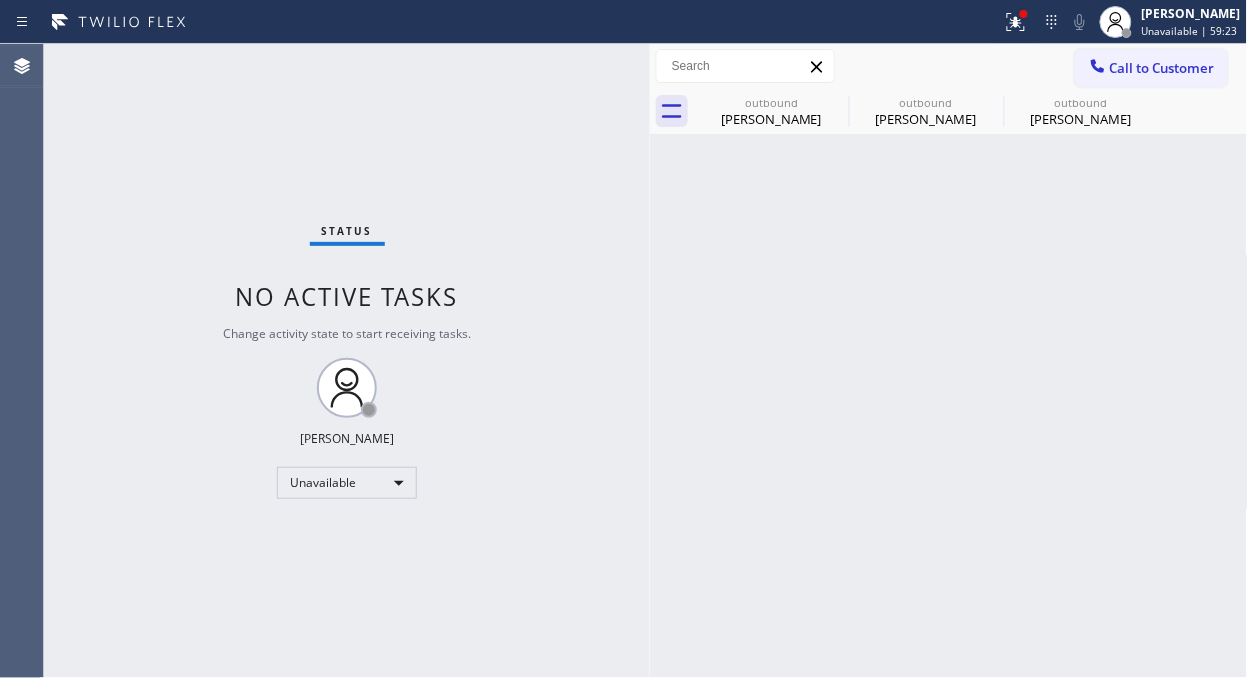 click on "Call to Customer" at bounding box center (1162, 68) 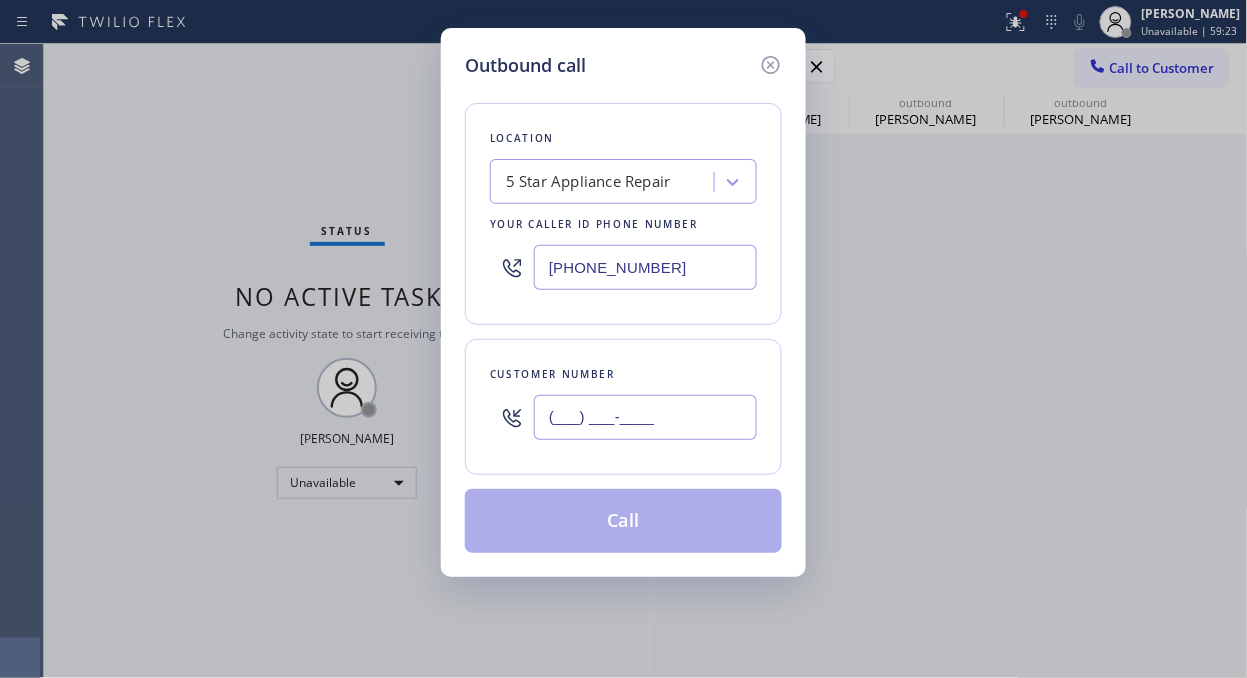 click on "(___) ___-____" at bounding box center [645, 417] 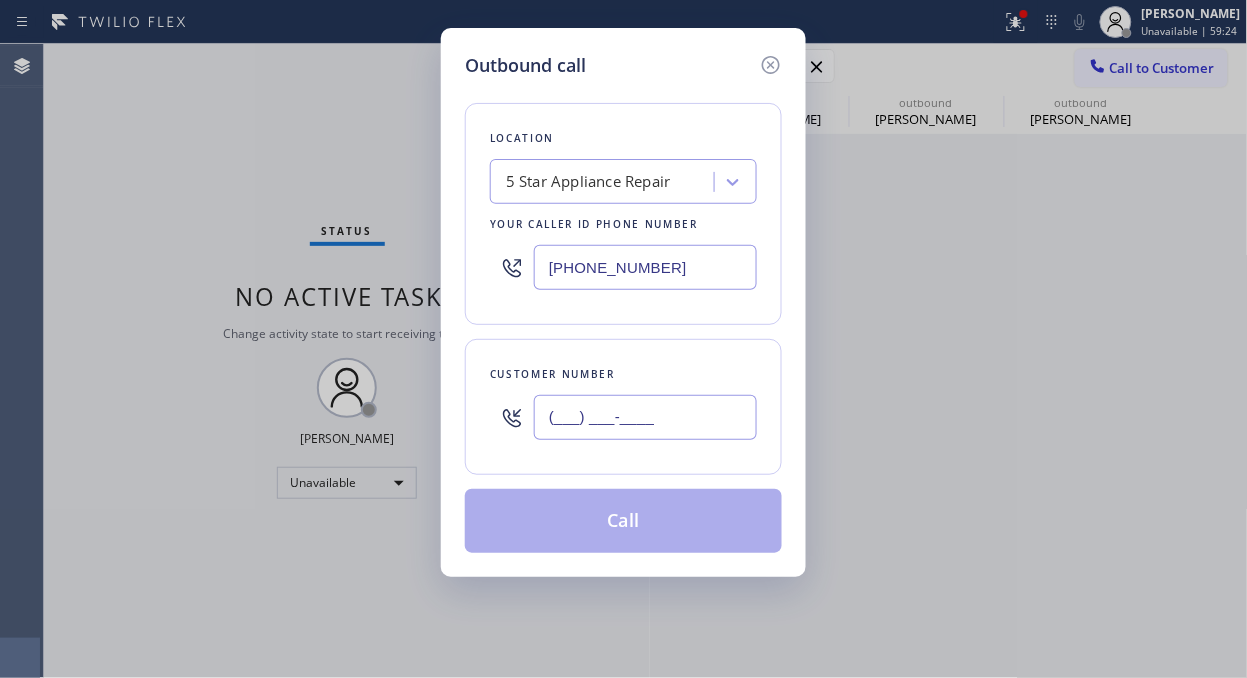 paste on "646) 641-3579" 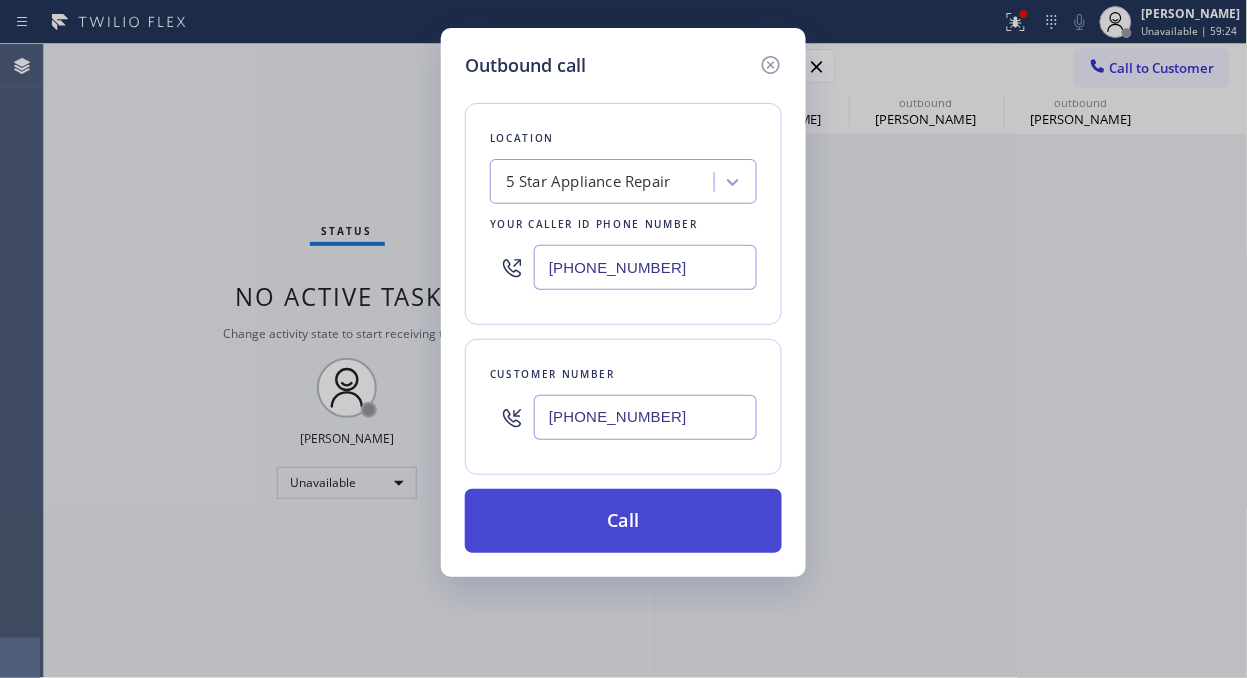 type on "[PHONE_NUMBER]" 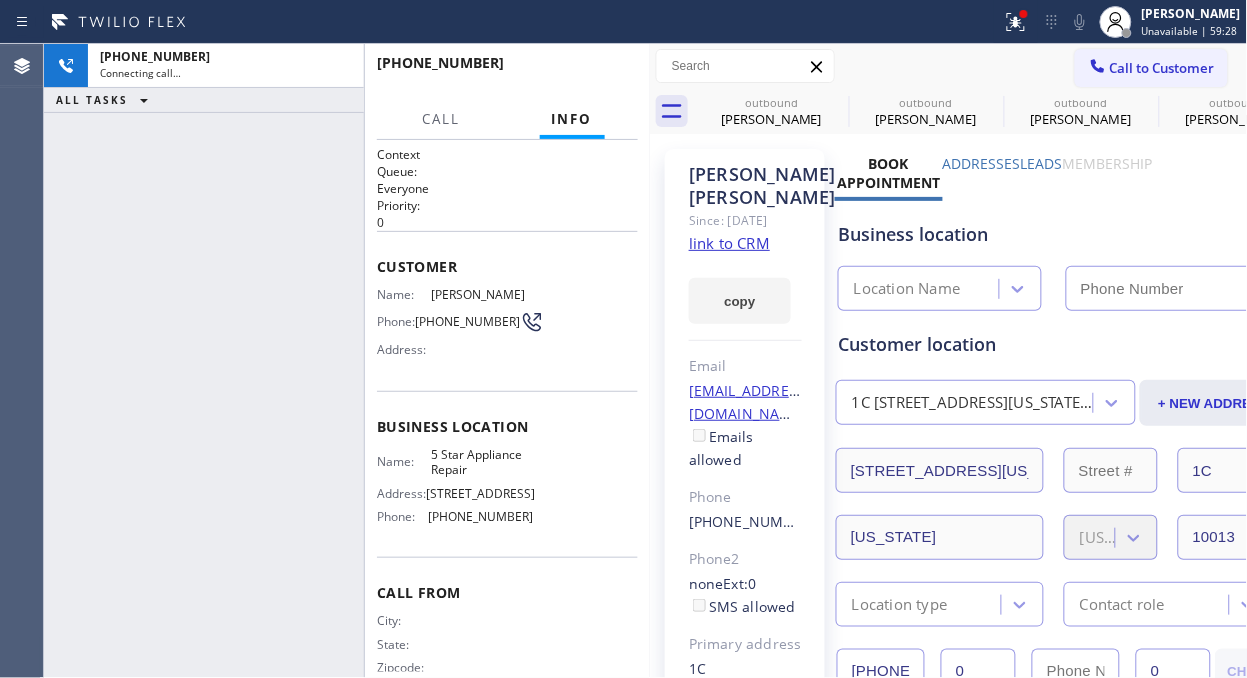 type on "[PHONE_NUMBER]" 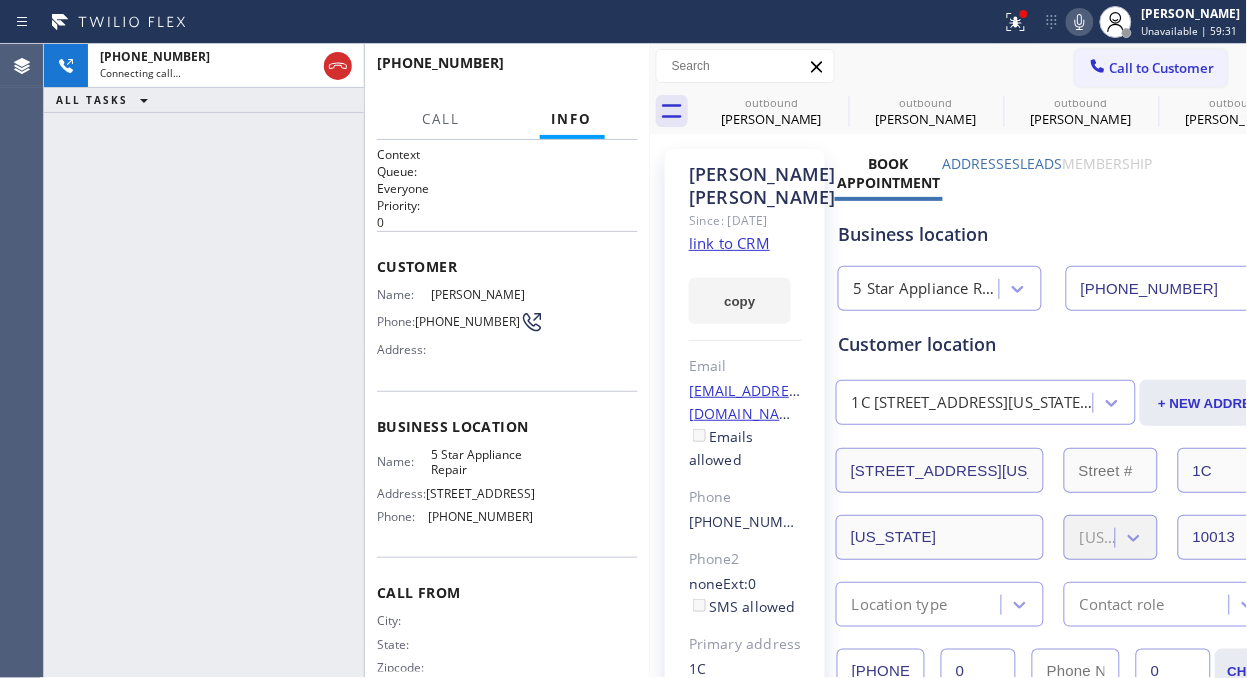 click 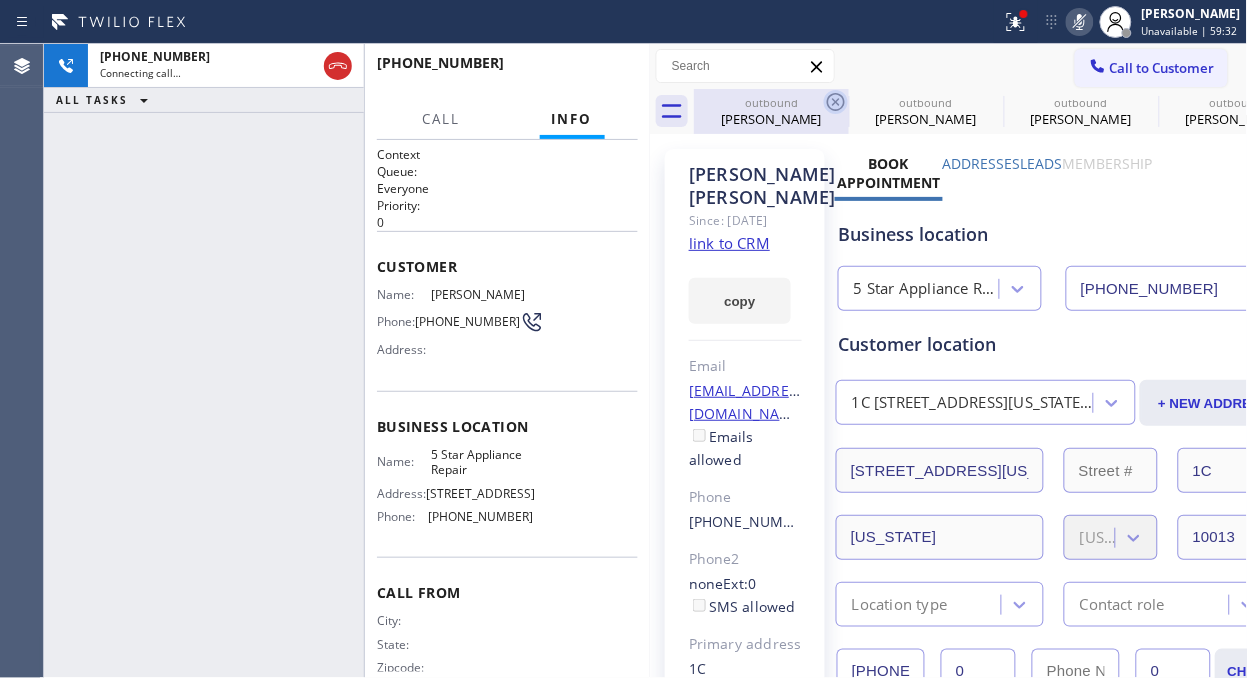 click 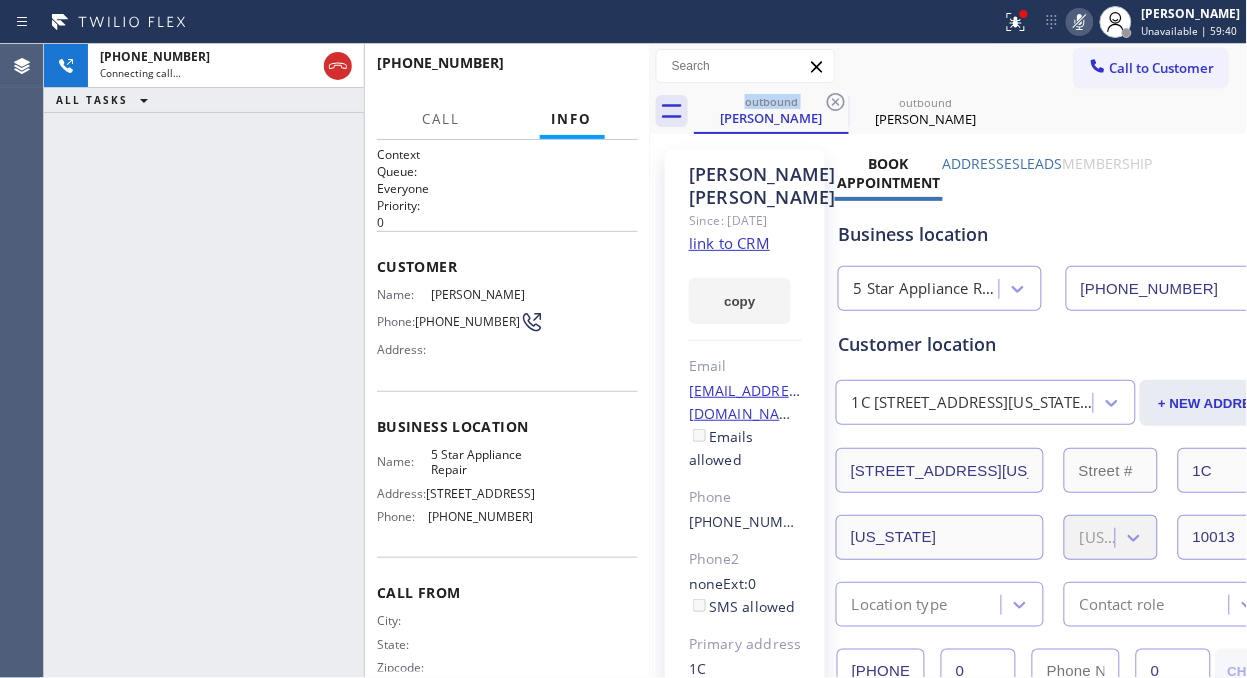 click 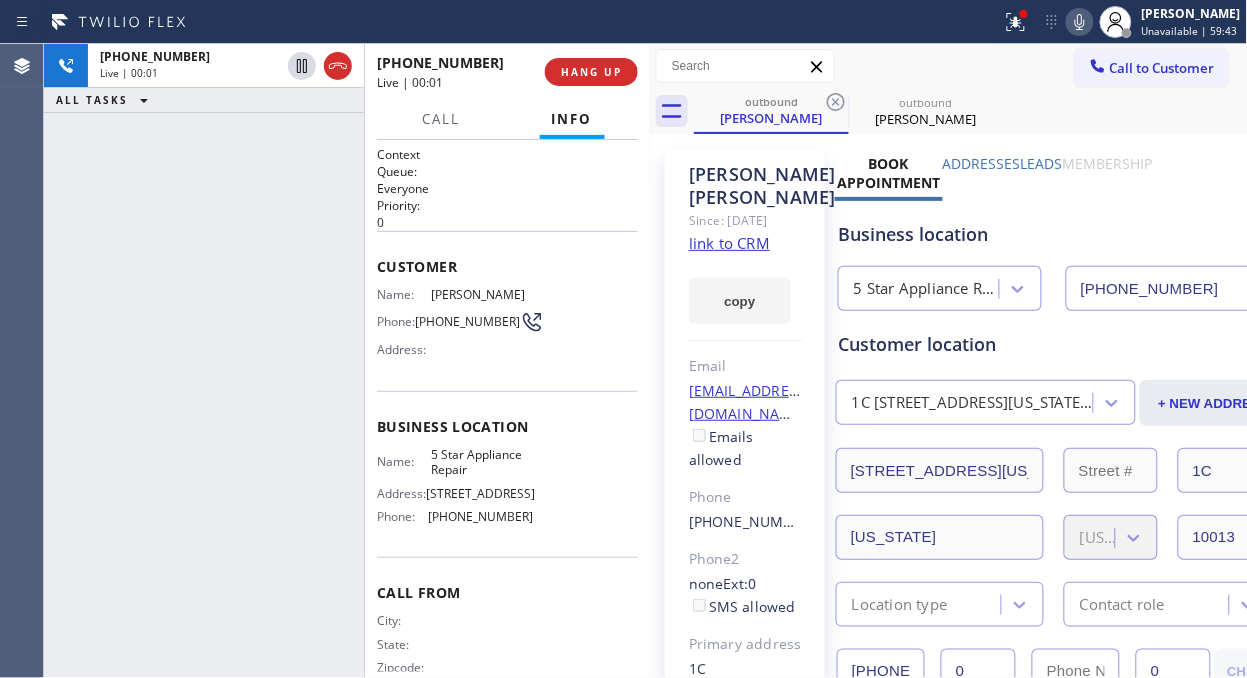 click on "[PHONE_NUMBER] Live | 00:01 ALL TASKS ALL TASKS ACTIVE TASKS TASKS IN WRAP UP" at bounding box center (204, 361) 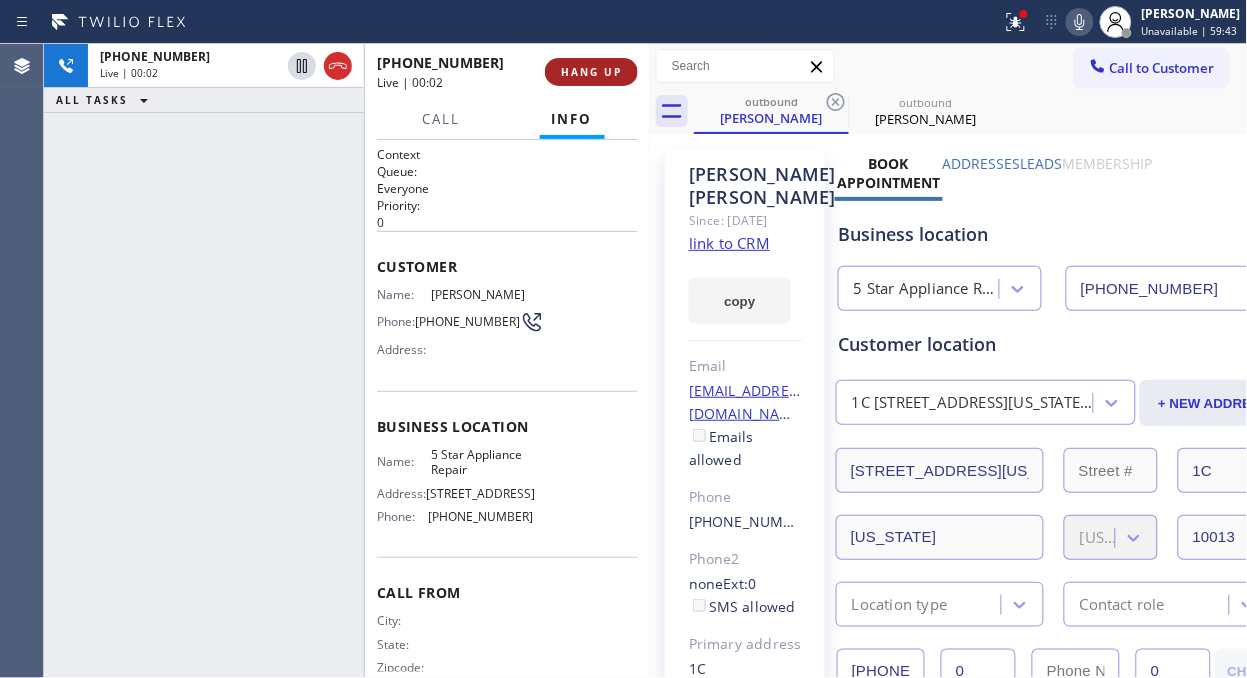 click on "HANG UP" at bounding box center [591, 72] 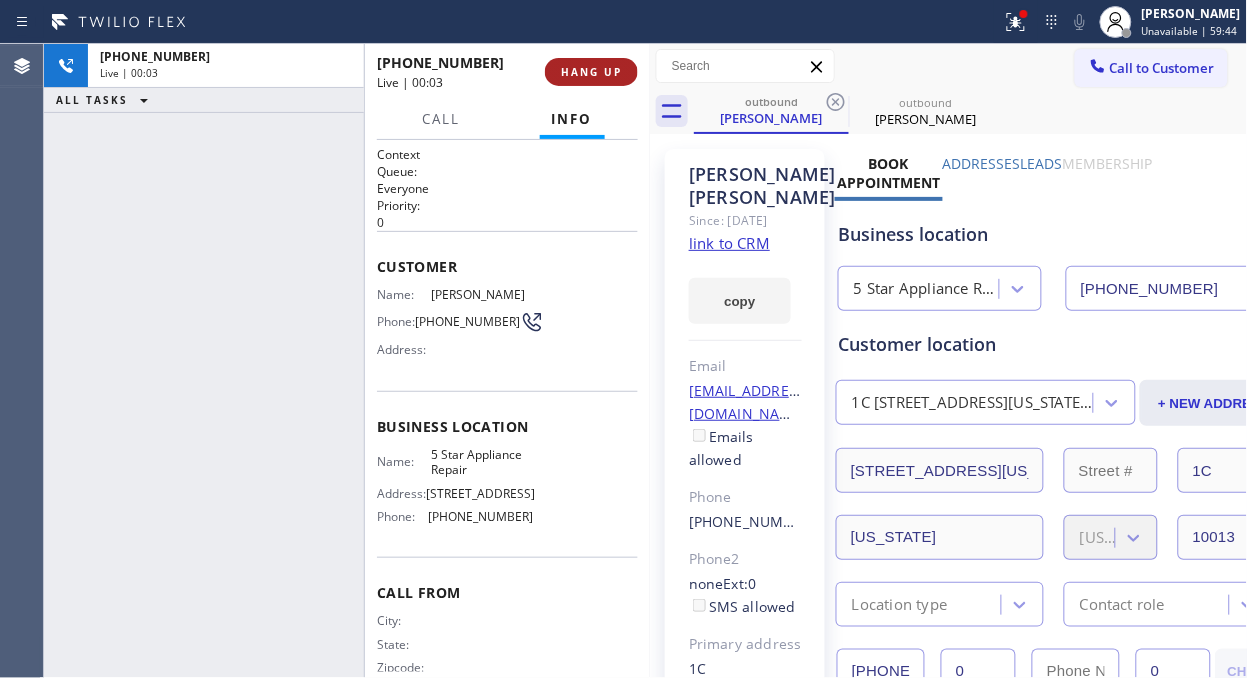 click on "HANG UP" at bounding box center (591, 72) 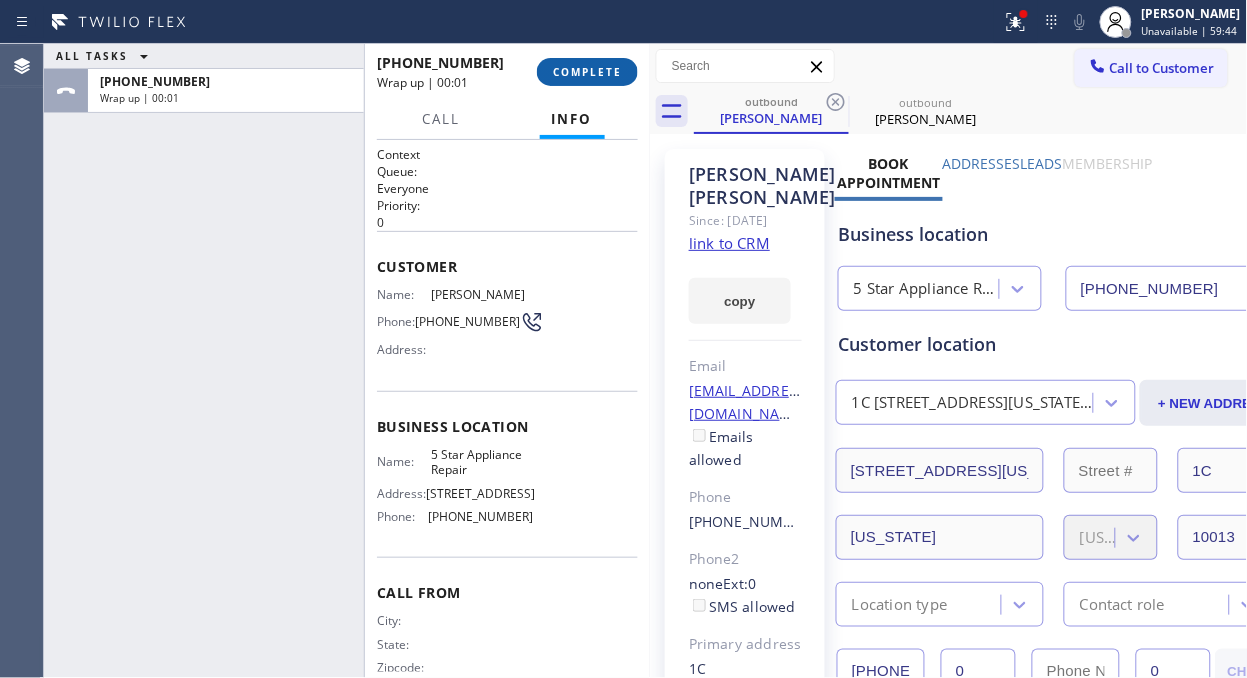 click on "COMPLETE" at bounding box center (587, 72) 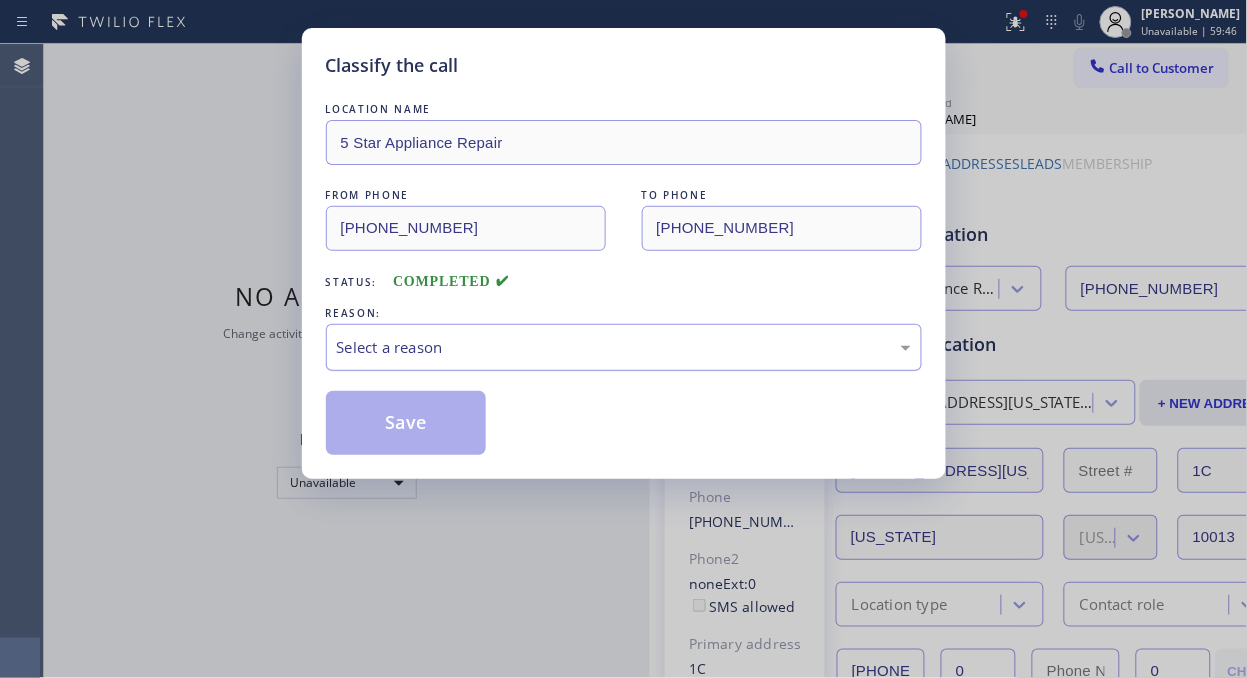 click on "Select a reason" at bounding box center (624, 347) 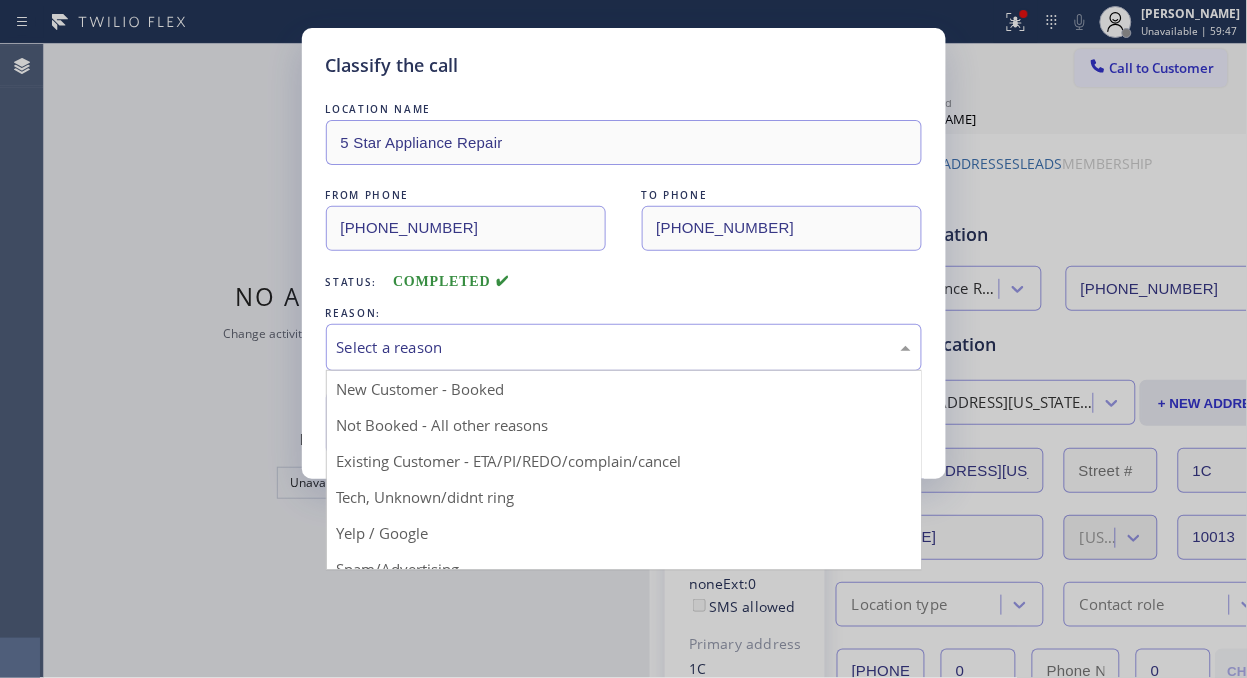 drag, startPoint x: 613, startPoint y: 443, endPoint x: 586, endPoint y: 425, distance: 32.449963 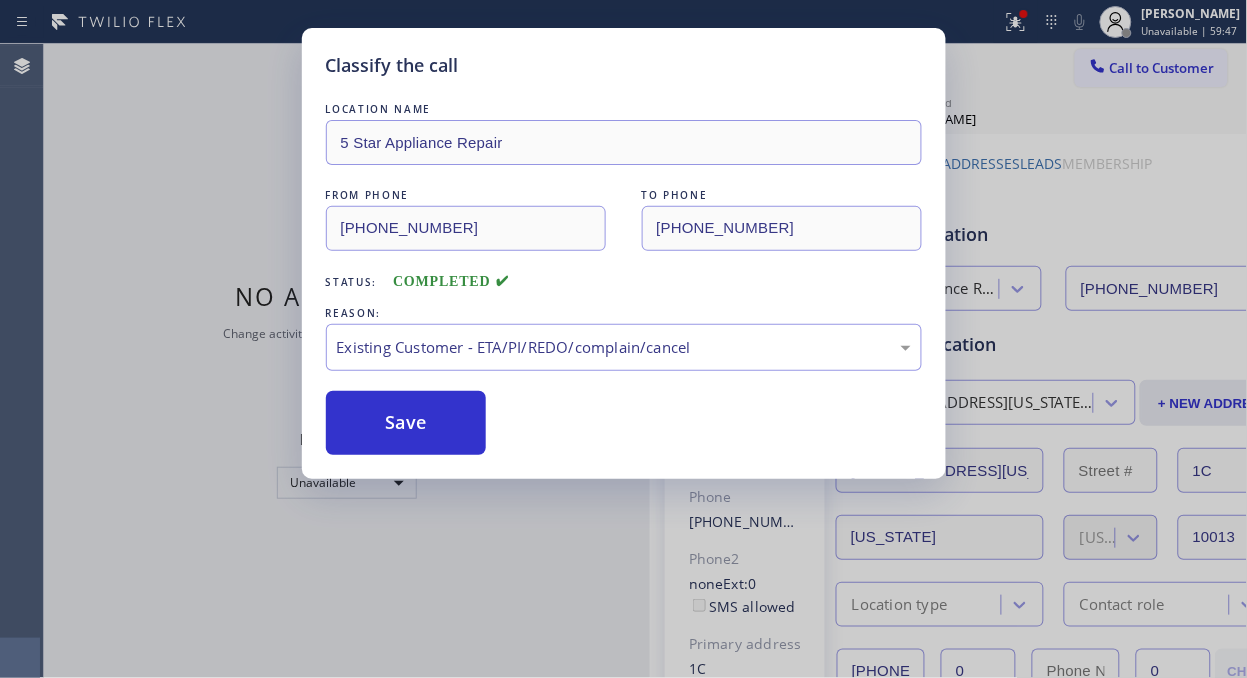drag, startPoint x: 394, startPoint y: 424, endPoint x: 311, endPoint y: 252, distance: 190.97905 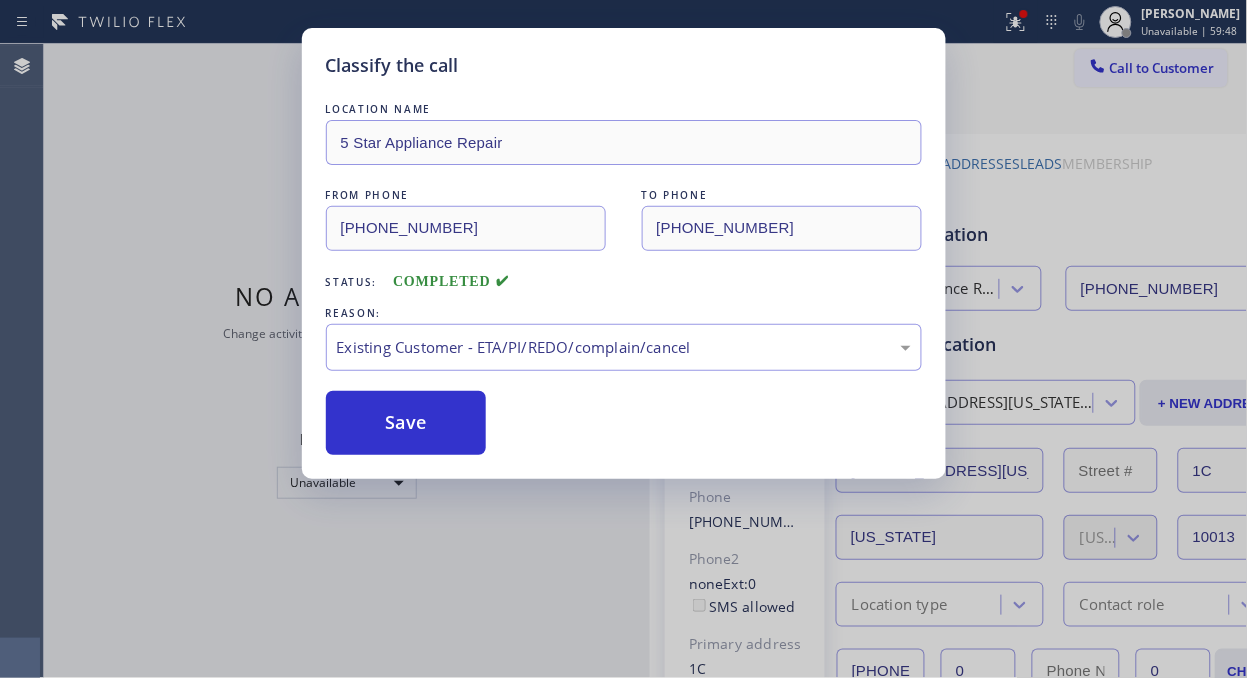 click on "Classify the call LOCATION NAME 5 Star Appliance Repair FROM PHONE [PHONE_NUMBER] TO PHONE [PHONE_NUMBER] Status: COMPLETED REASON: Existing Customer - ETA/PI/REDO/complain/cancel Save" at bounding box center (623, 339) 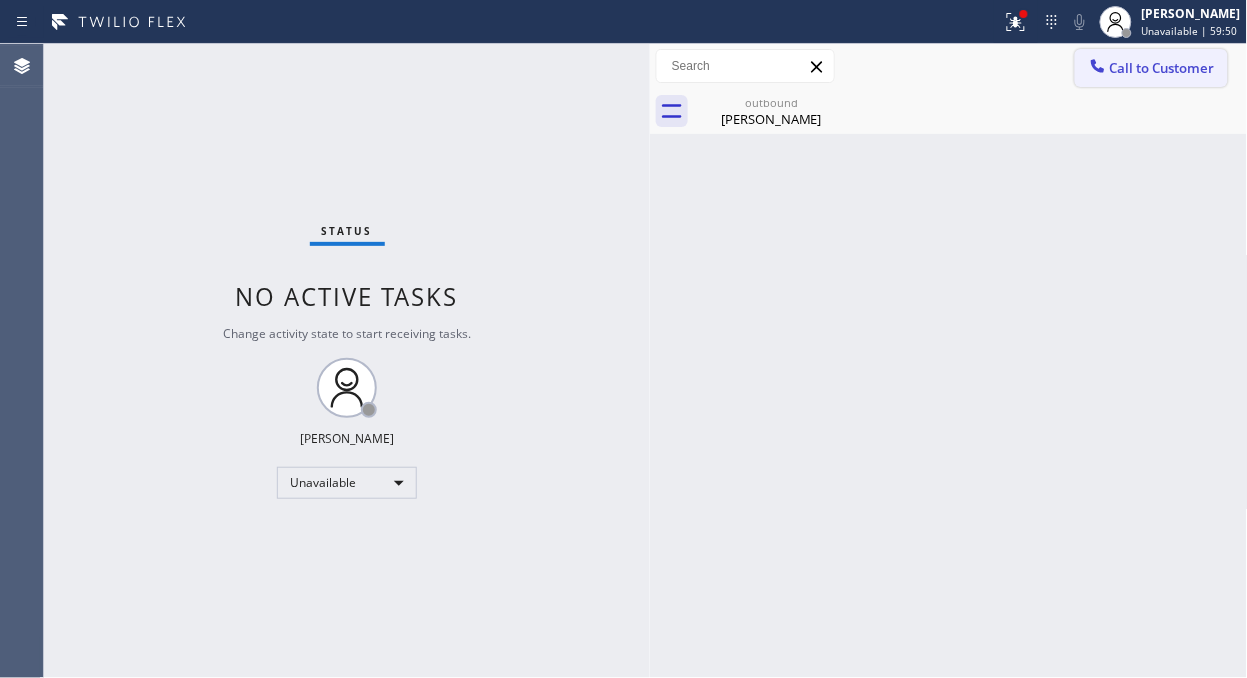 click on "Call to Customer" at bounding box center [1162, 68] 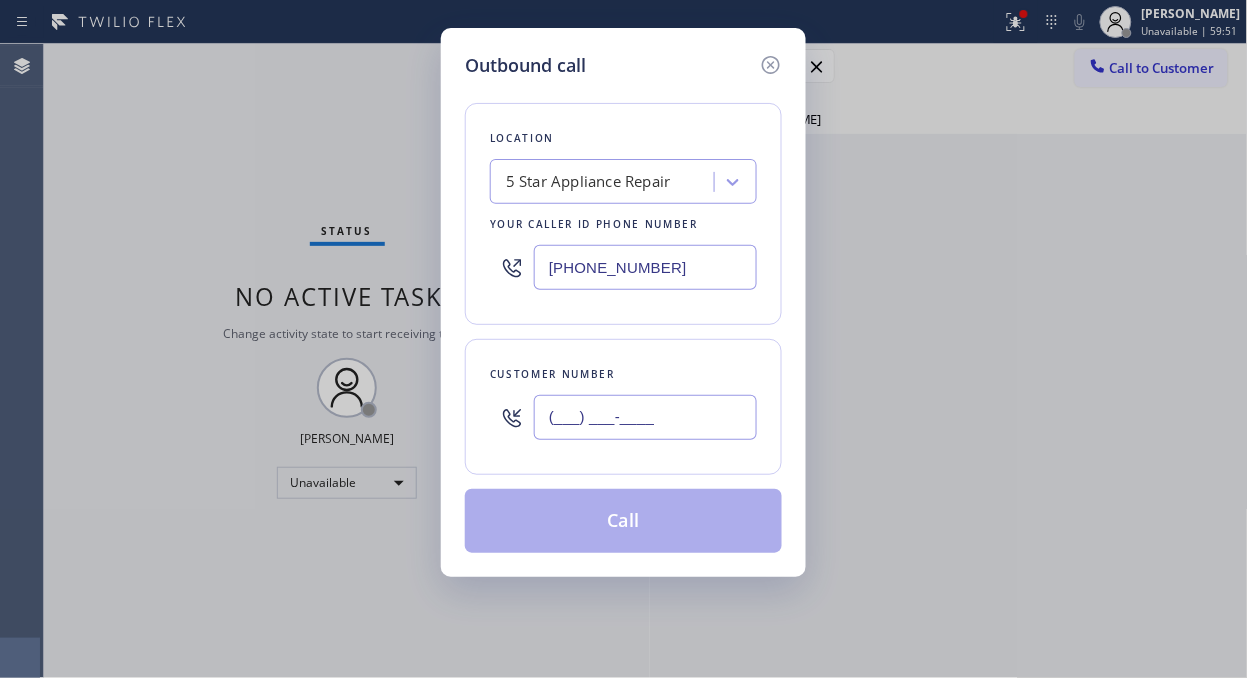 click on "(___) ___-____" at bounding box center [645, 417] 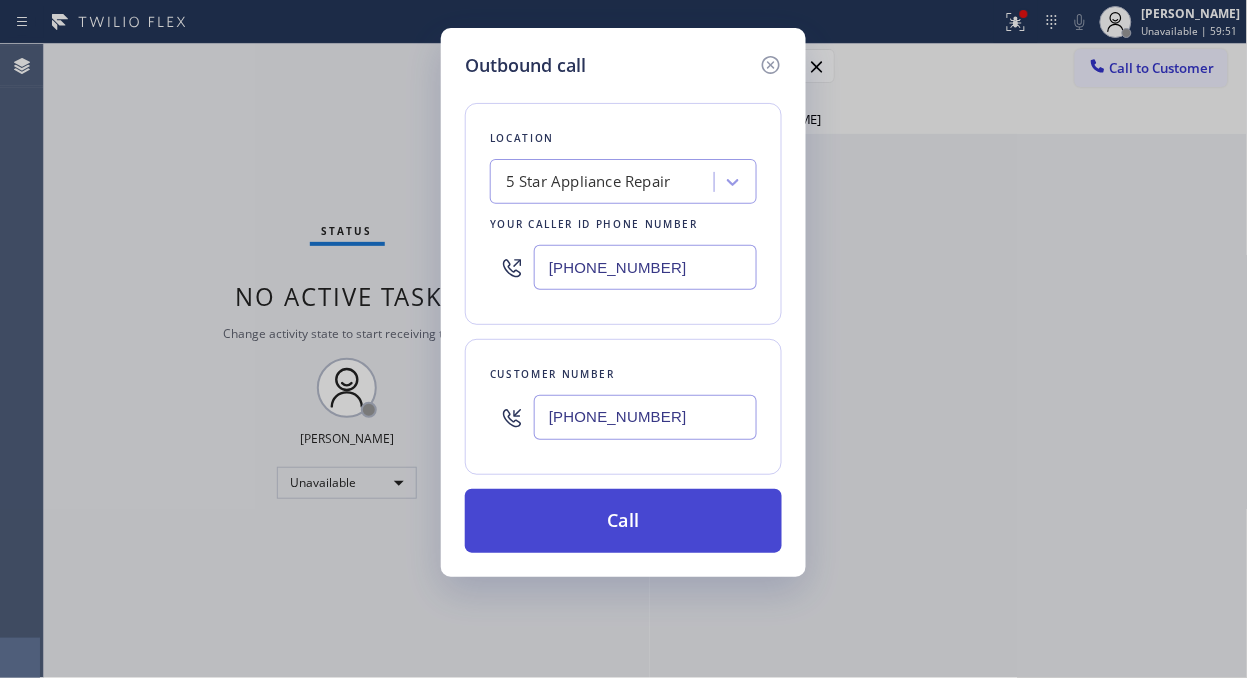 type on "[PHONE_NUMBER]" 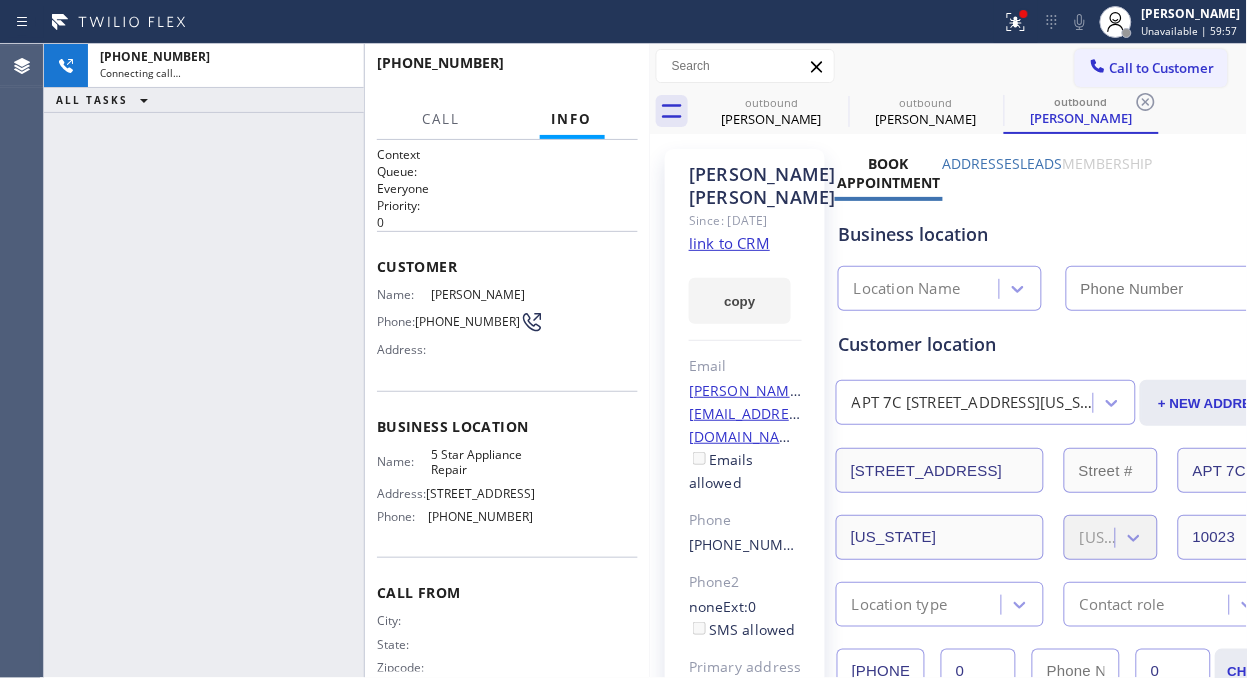 type on "[PHONE_NUMBER]" 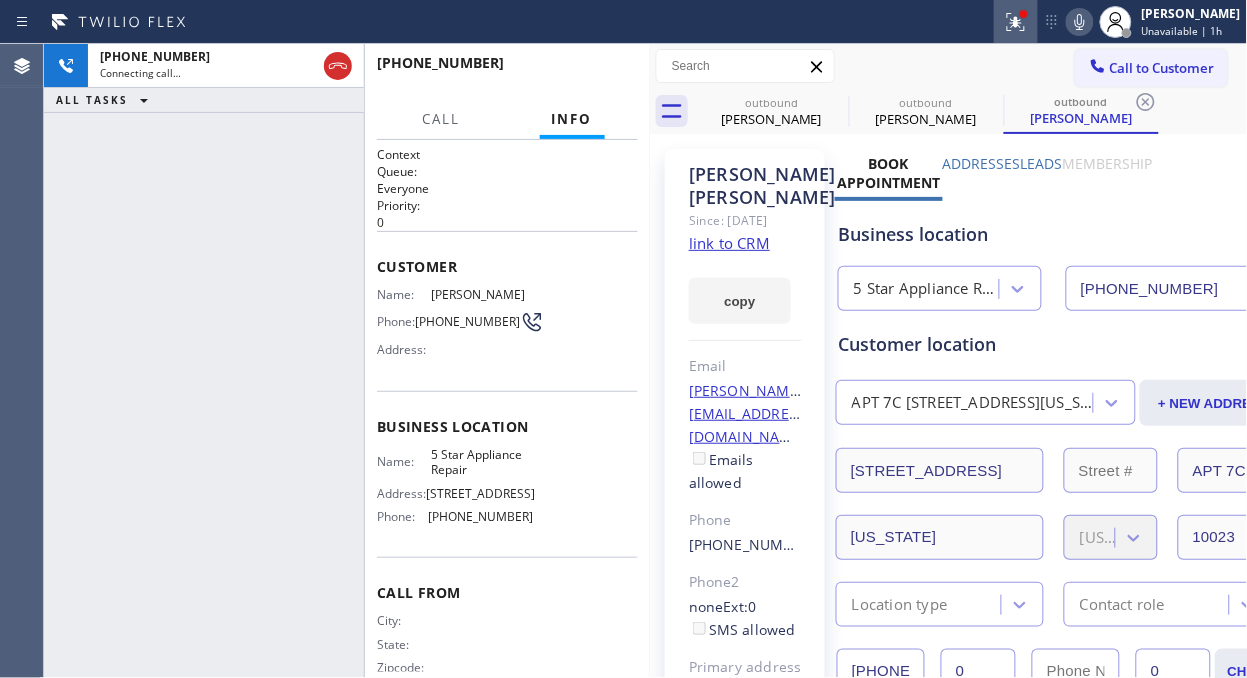 click 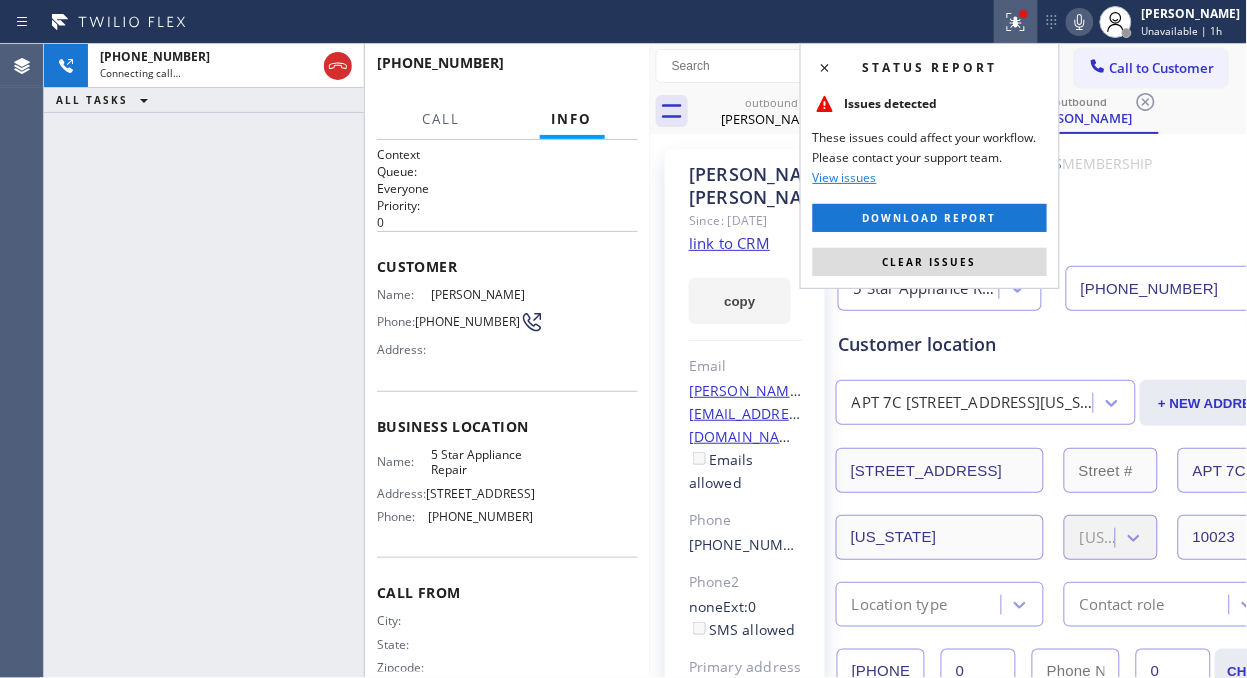 click on "Clear issues" at bounding box center (930, 262) 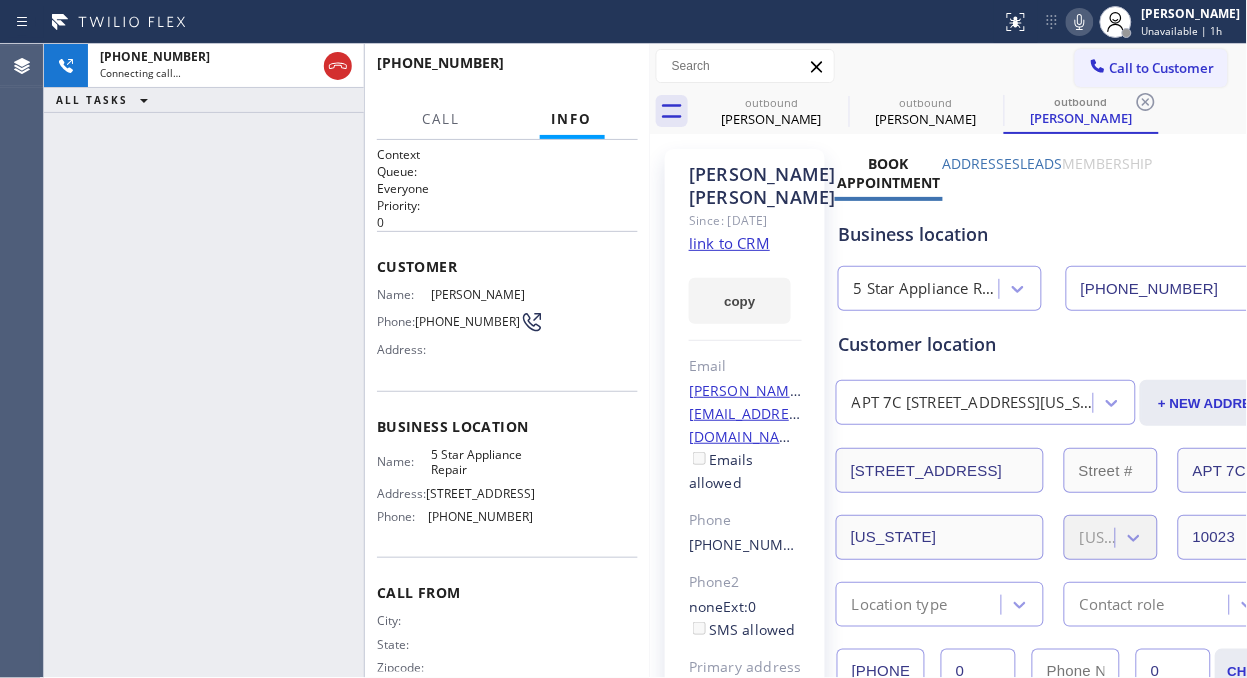 click 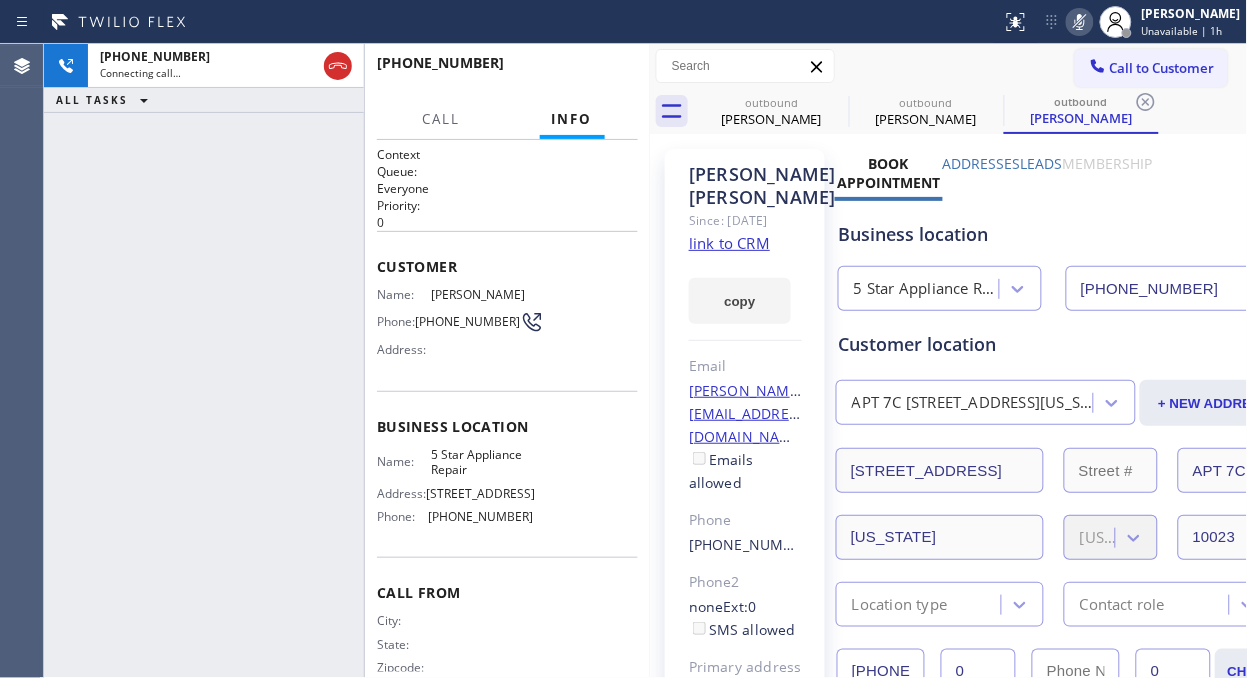 click 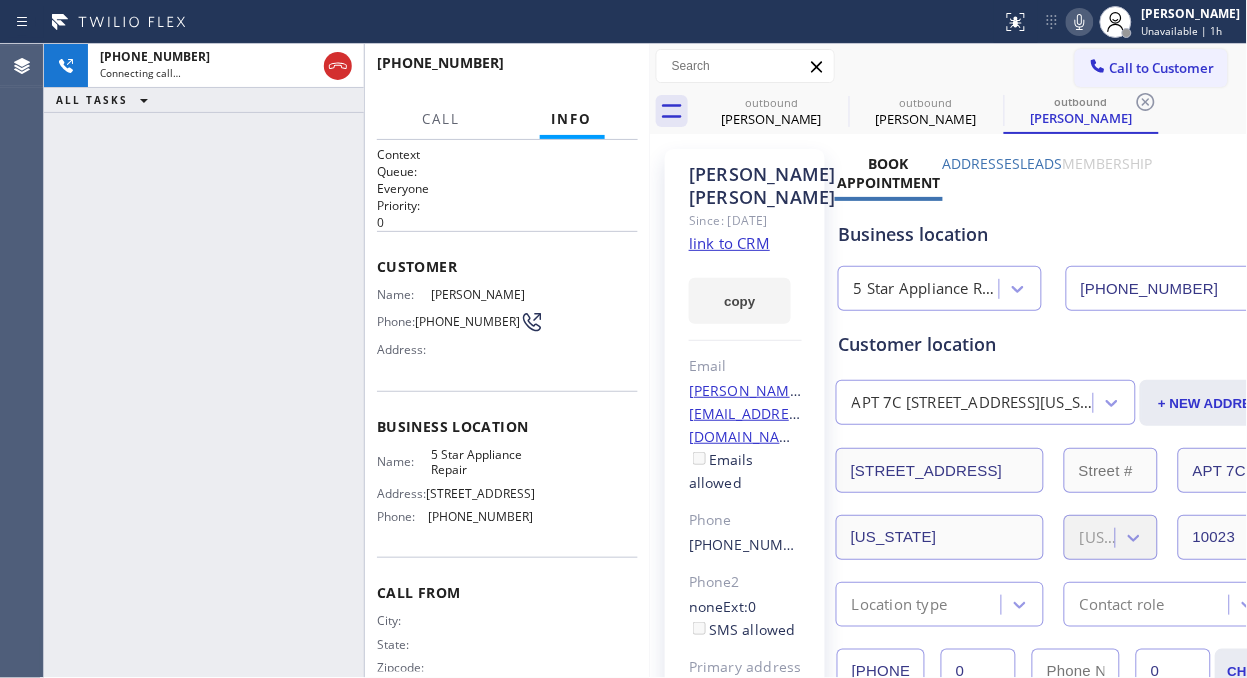 click 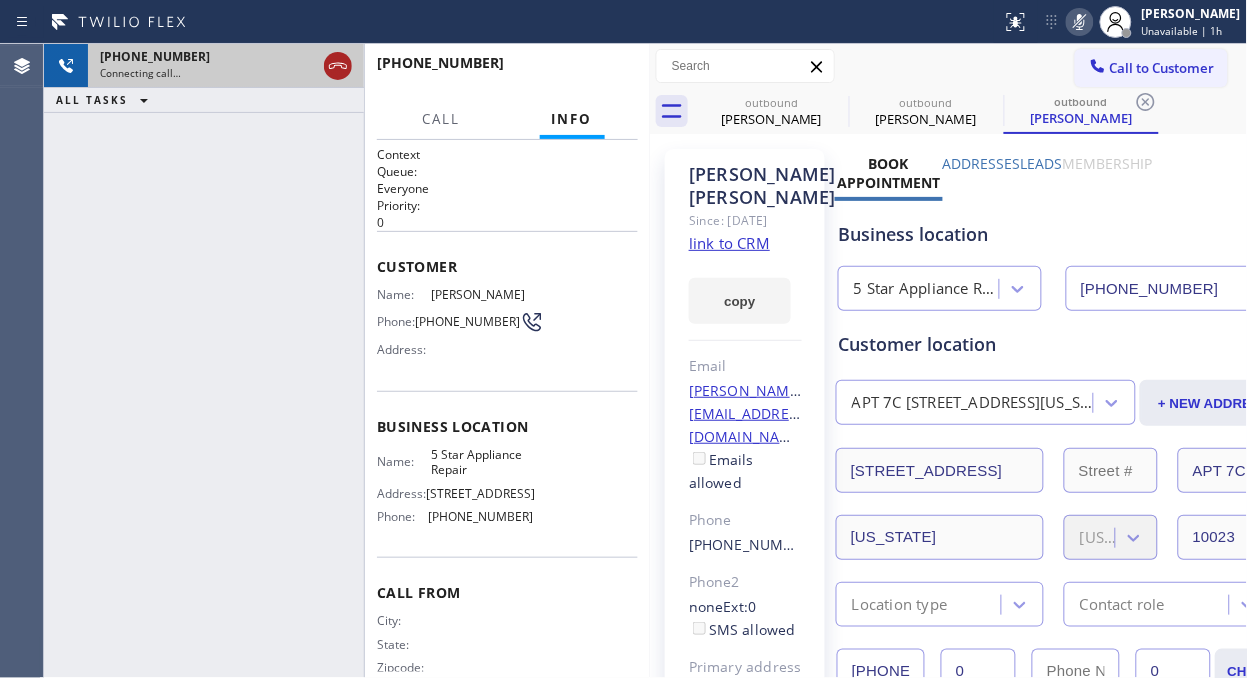click 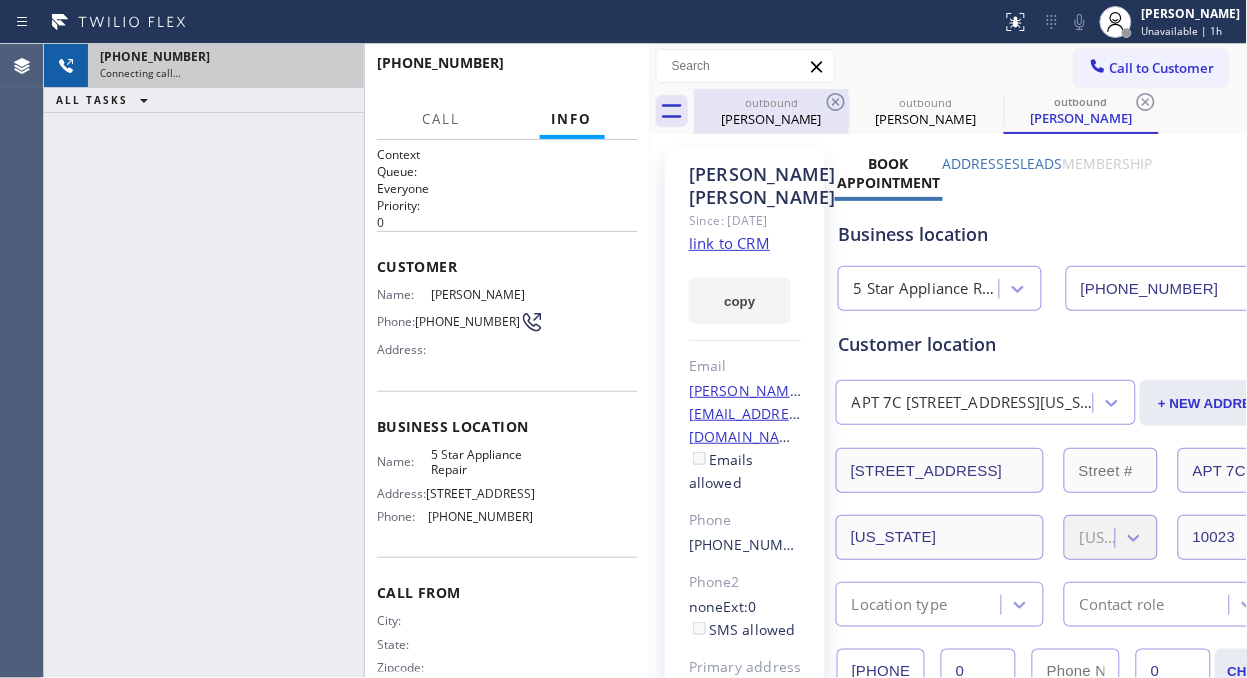 click on "outbound" at bounding box center (771, 102) 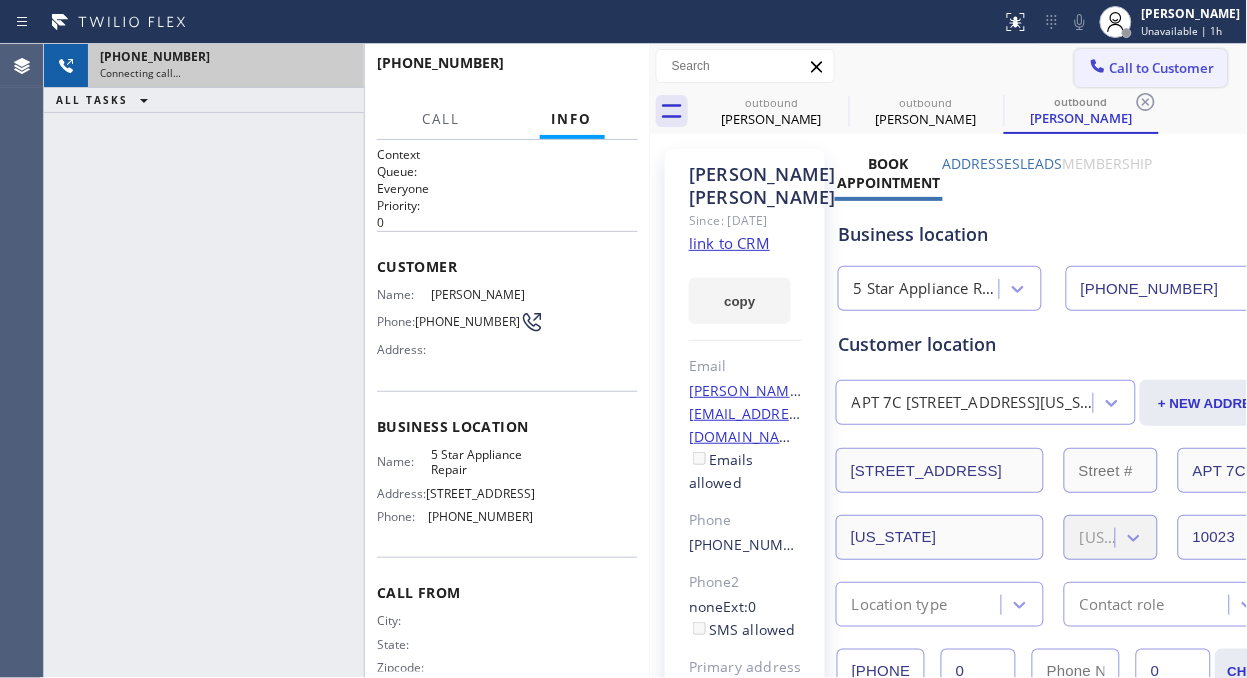 click 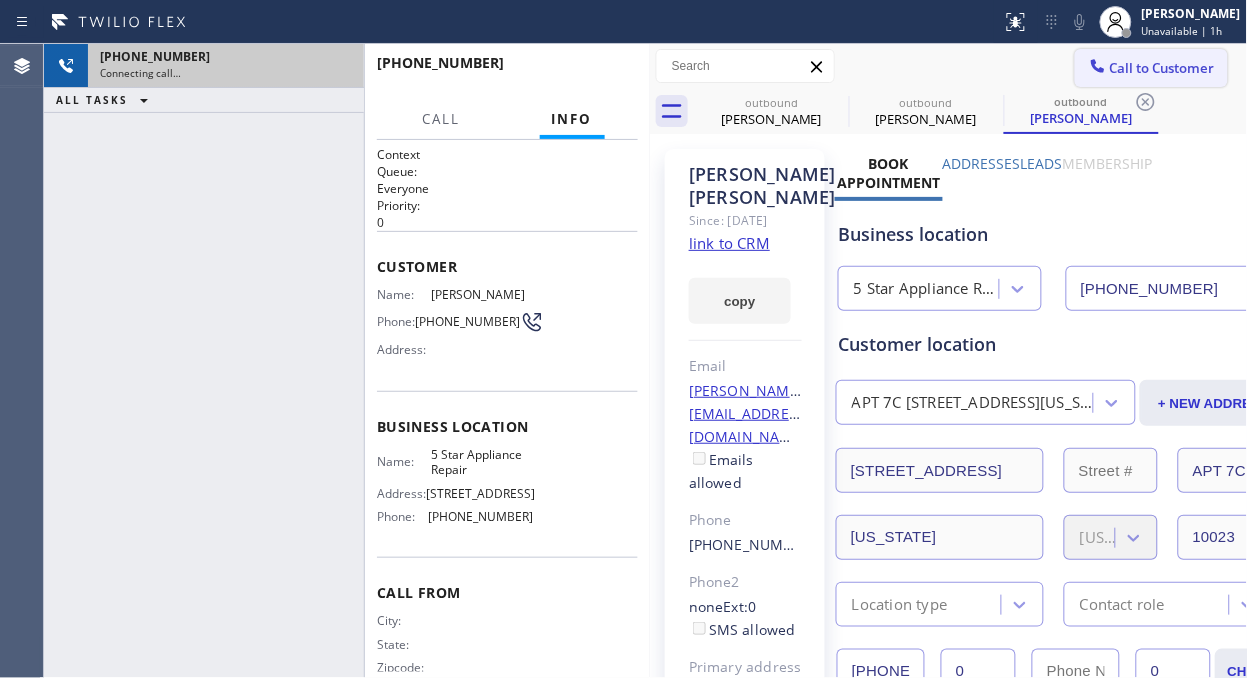 click 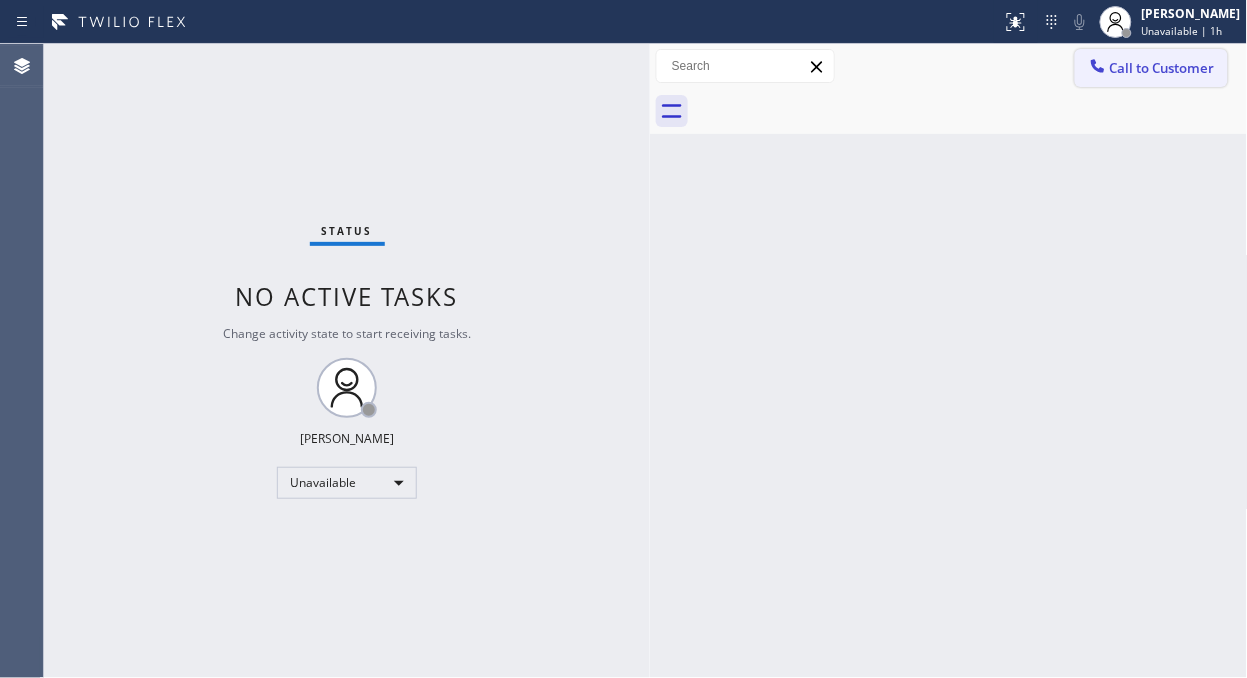 click 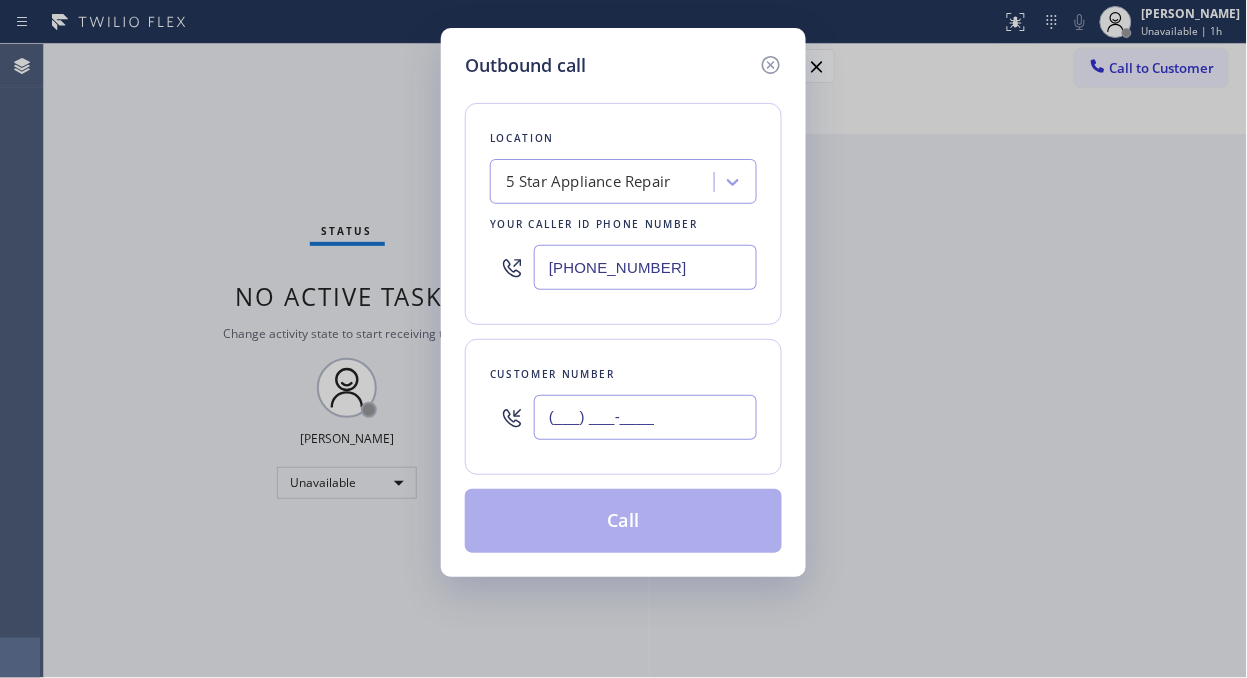 click on "(___) ___-____" at bounding box center (645, 417) 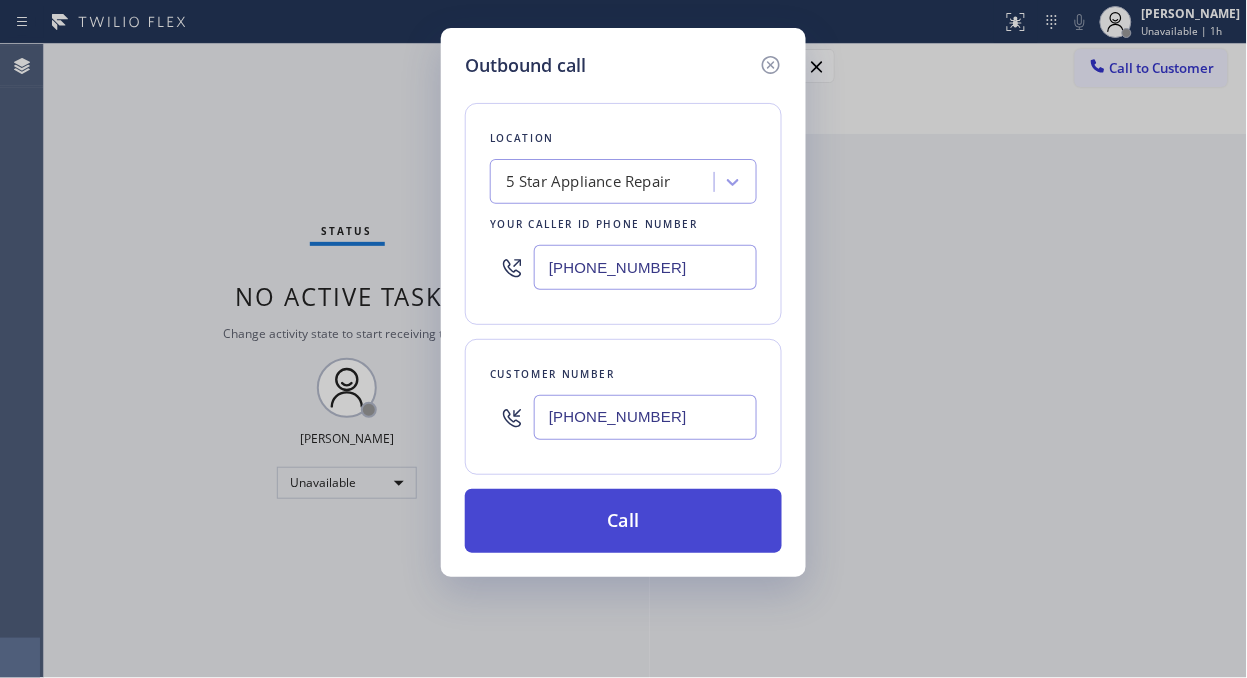 type on "[PHONE_NUMBER]" 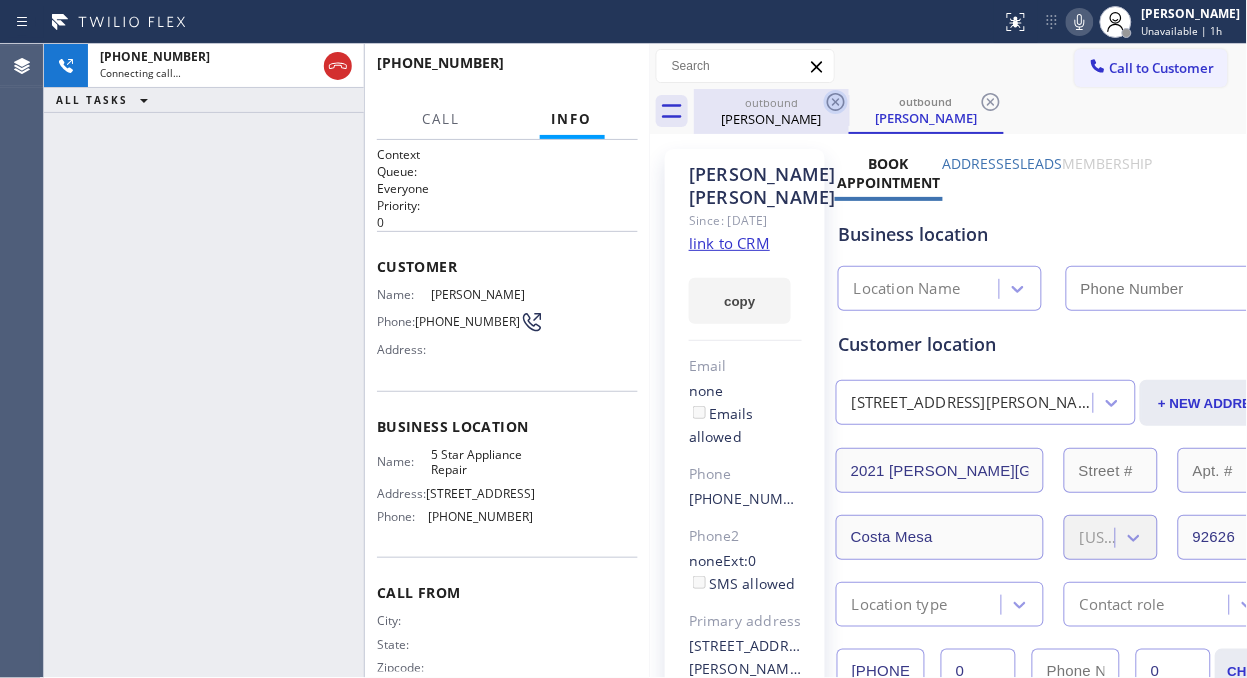 type on "[PHONE_NUMBER]" 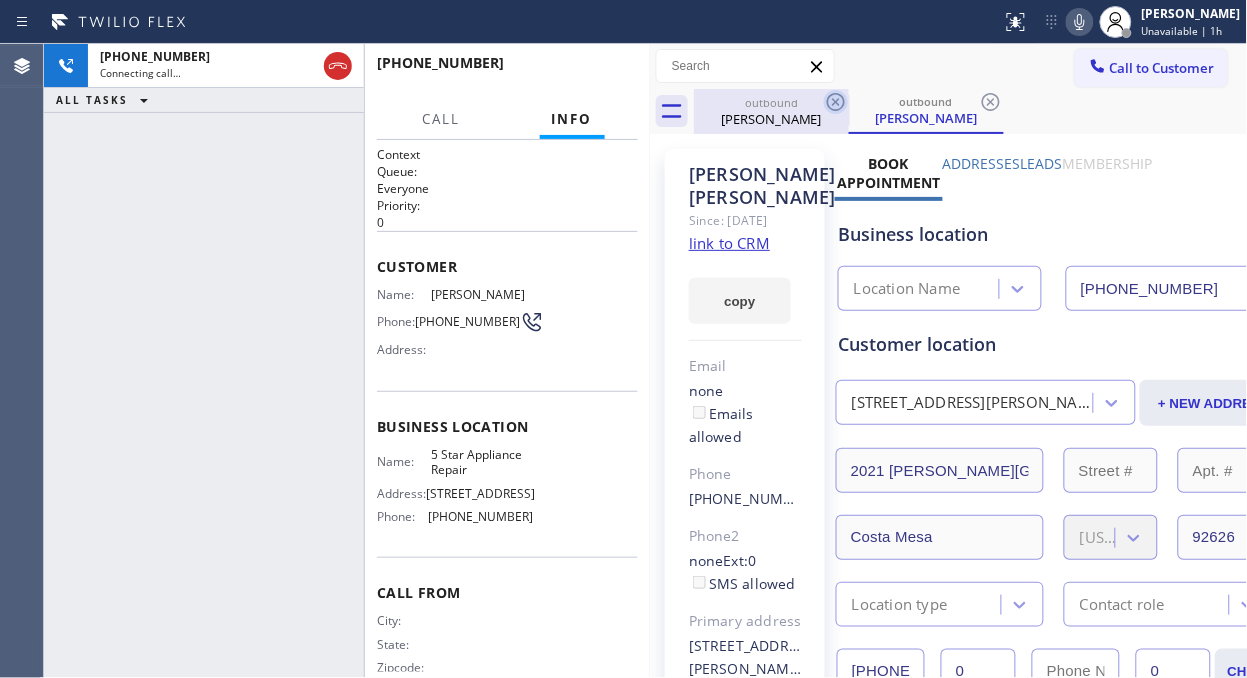 click 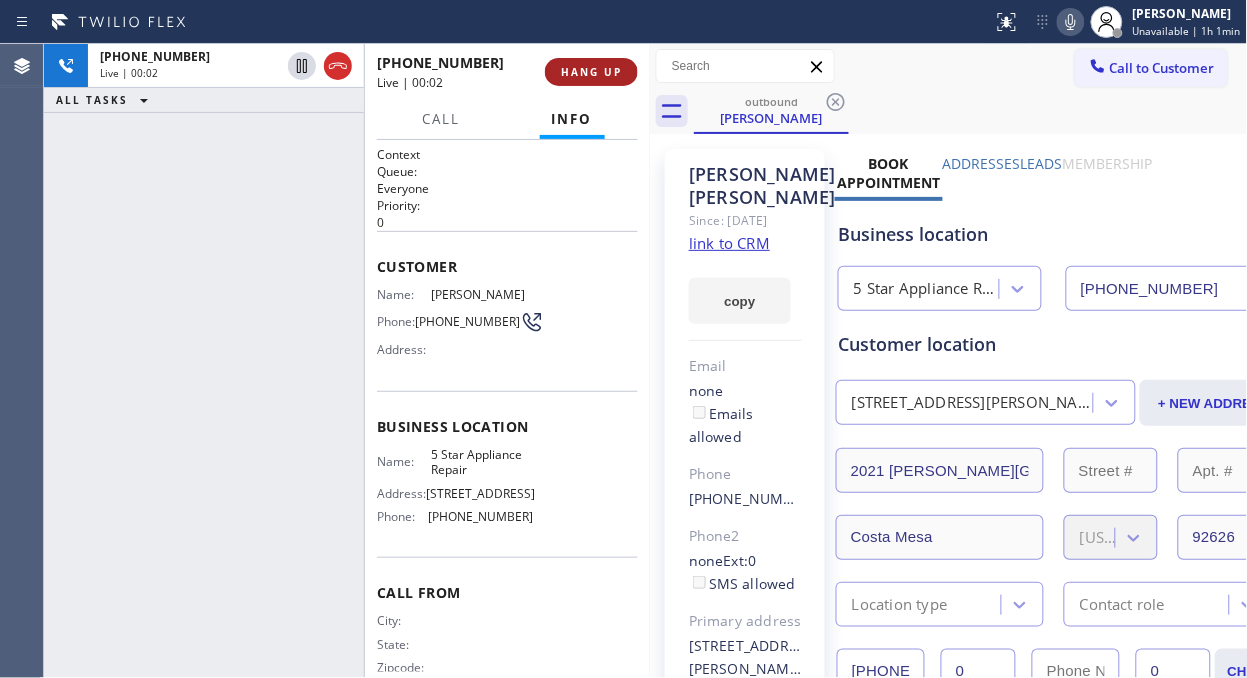 click on "HANG UP" at bounding box center [591, 72] 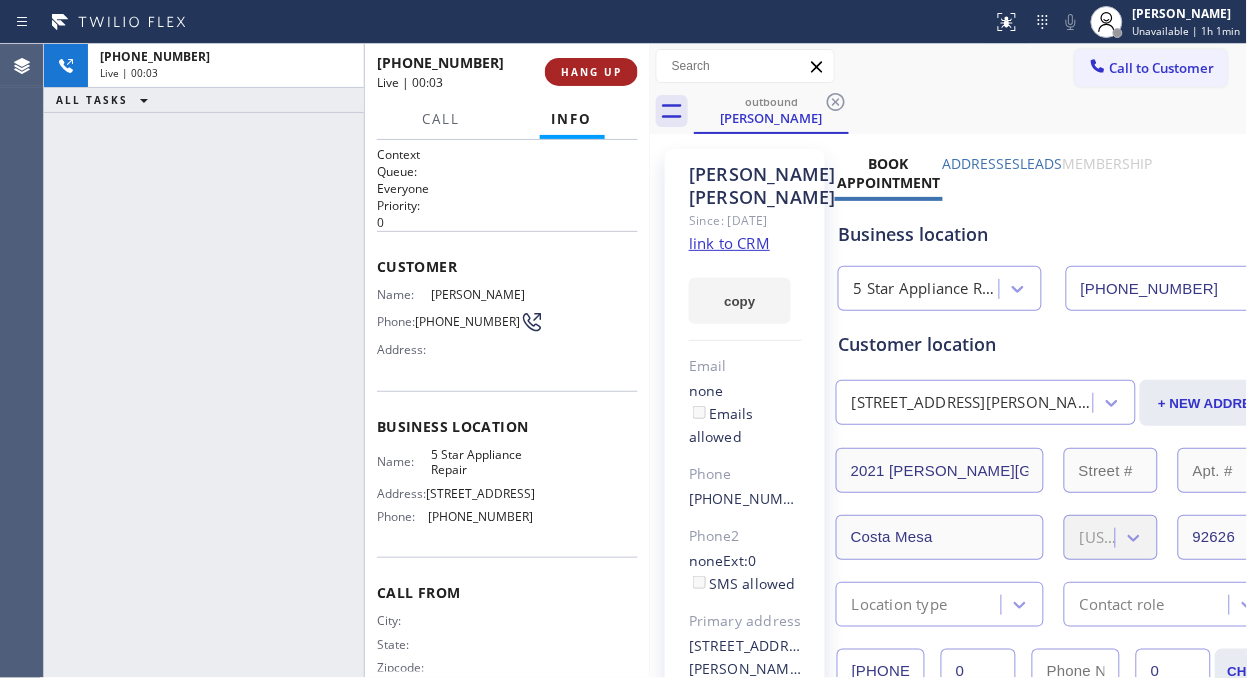 click on "HANG UP" at bounding box center (591, 72) 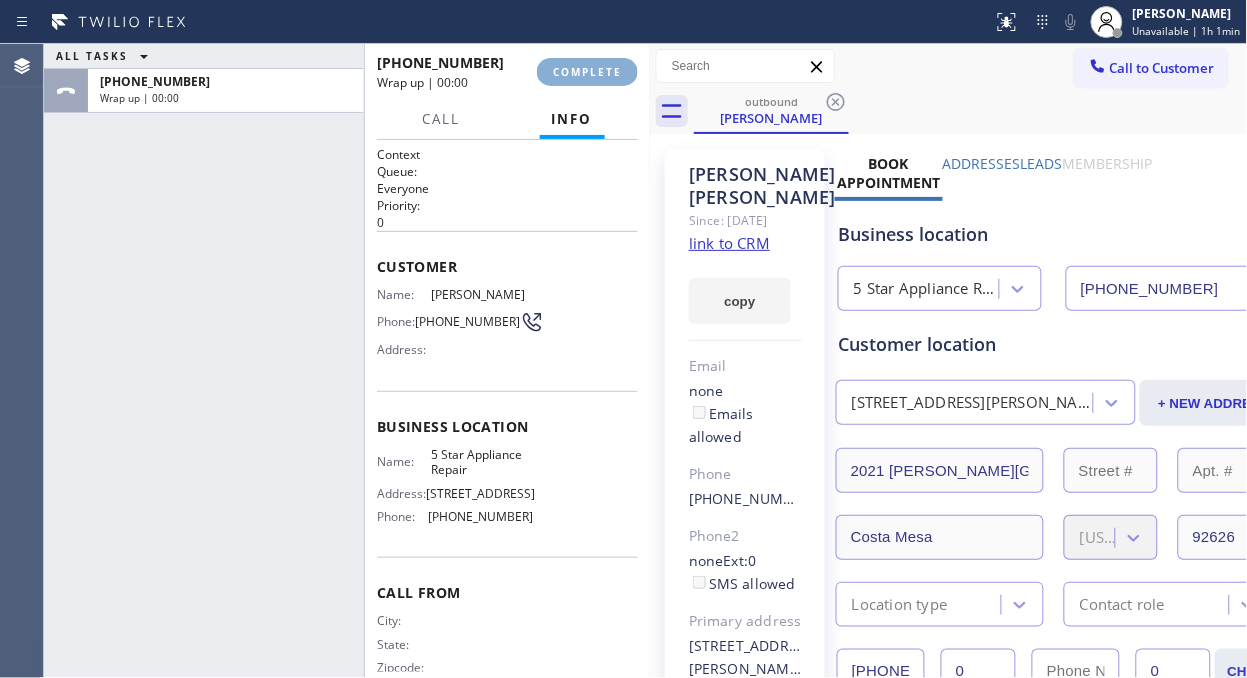 click on "COMPLETE" at bounding box center [587, 72] 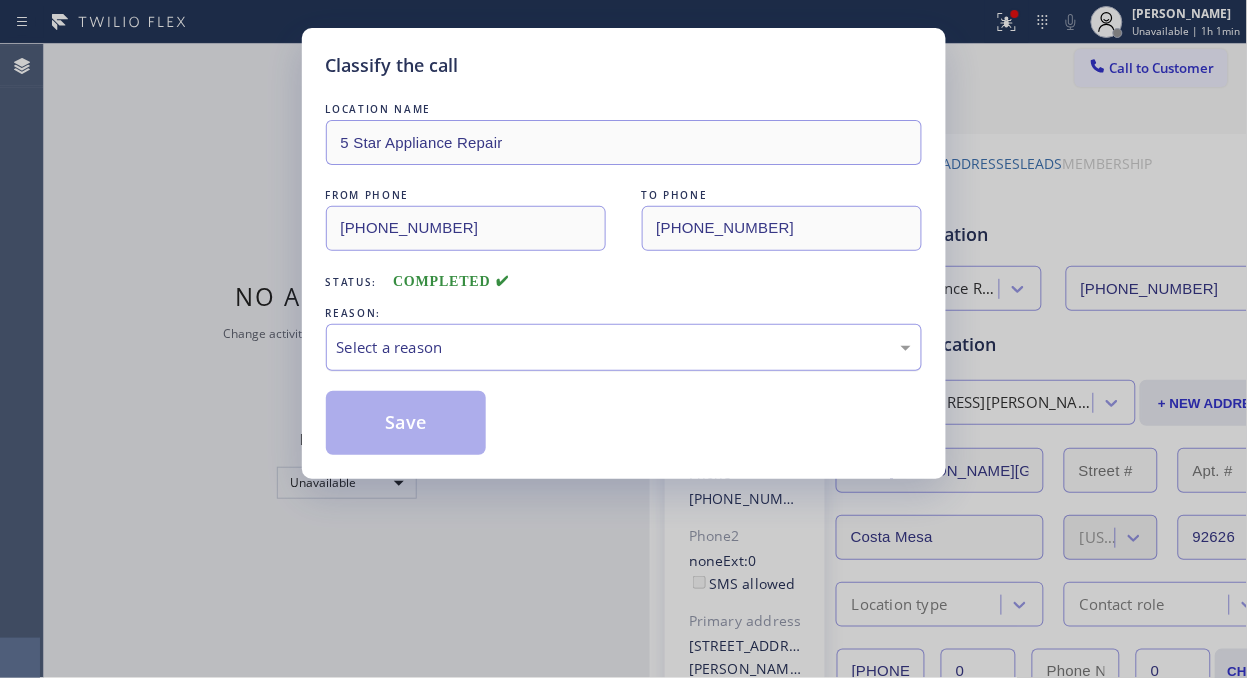 click on "Select a reason" at bounding box center (624, 347) 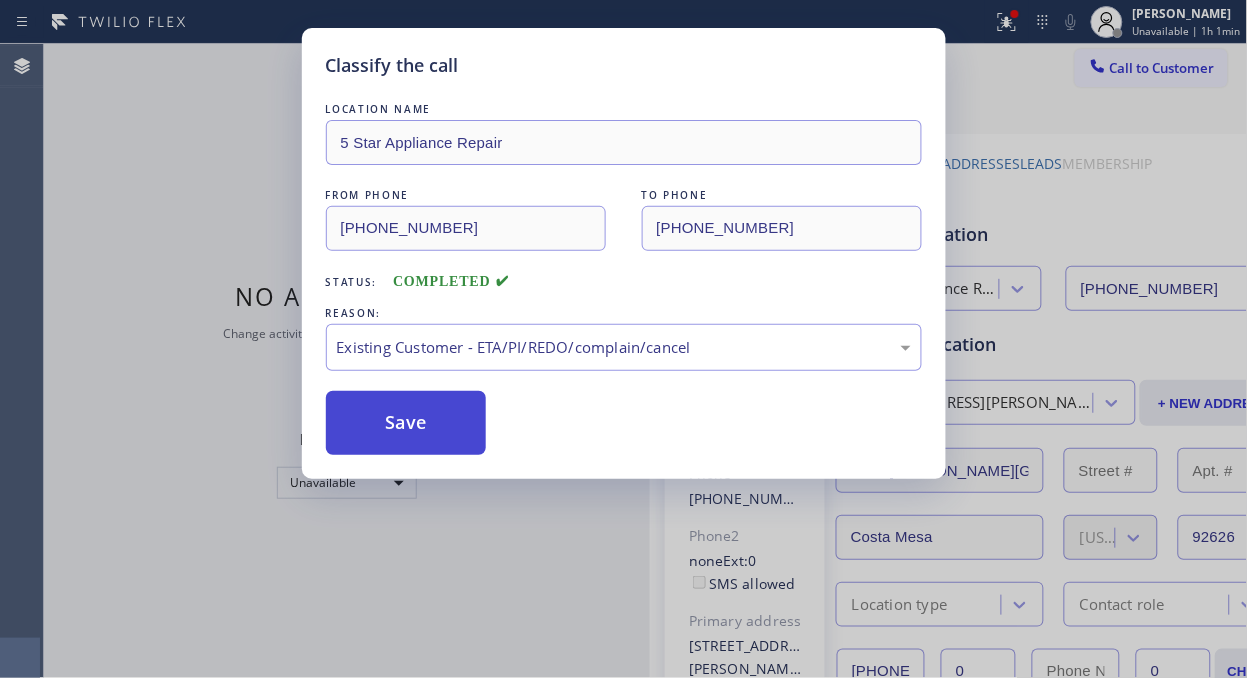 click on "Save" at bounding box center [406, 423] 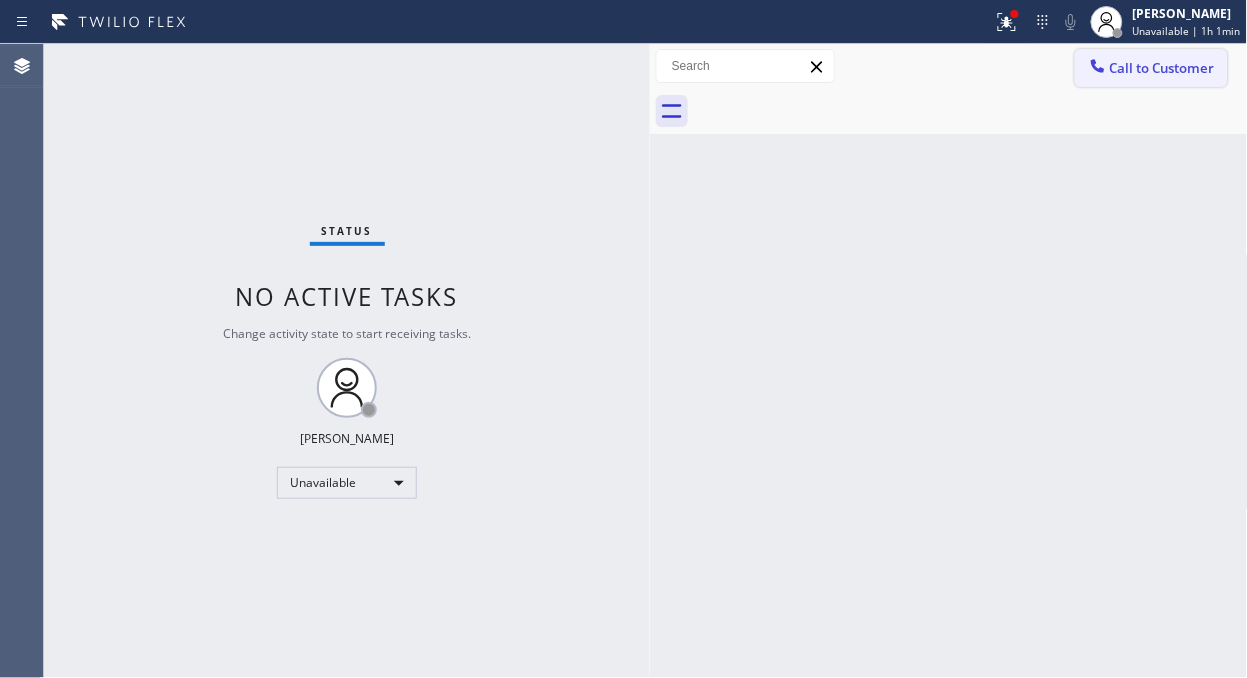 click on "Call to Customer" at bounding box center (1162, 68) 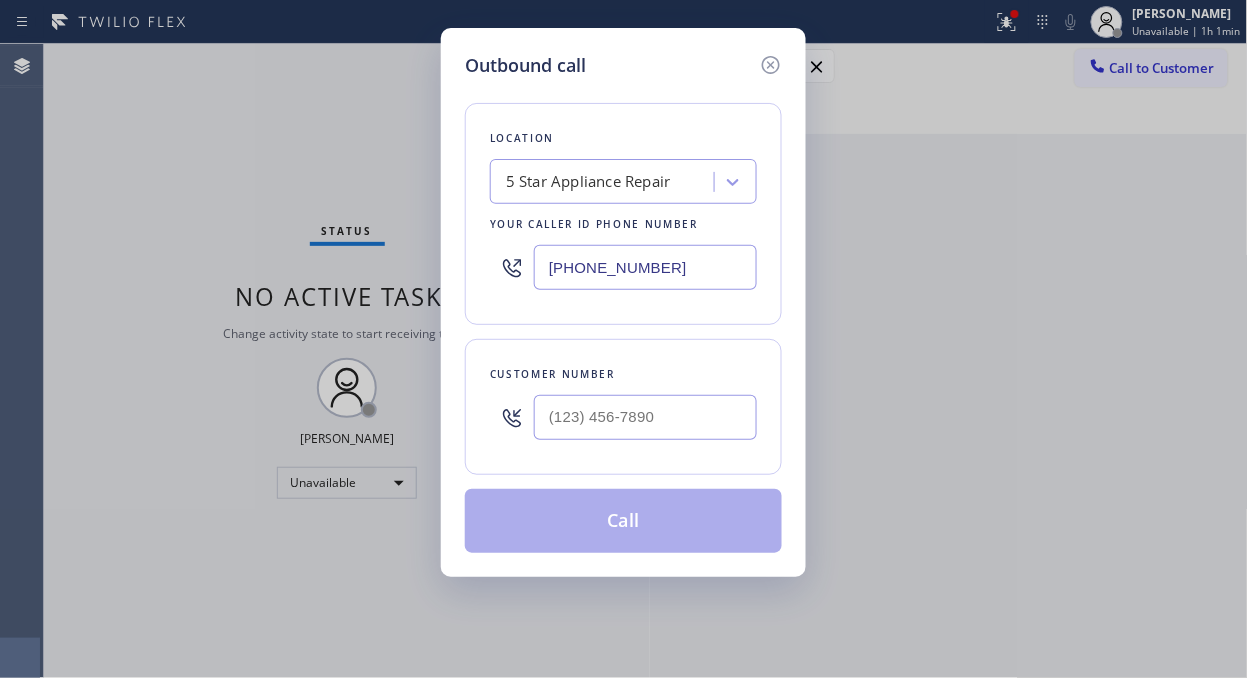click on "Customer number" at bounding box center (623, 407) 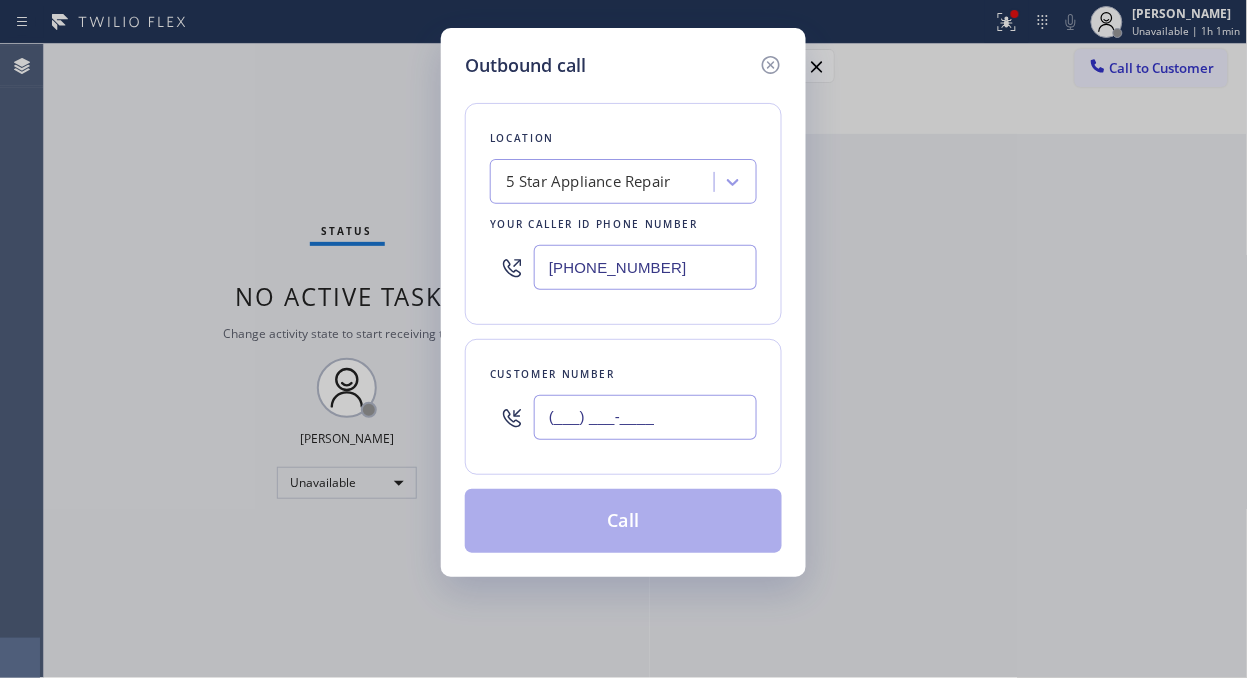 click on "(___) ___-____" at bounding box center [645, 417] 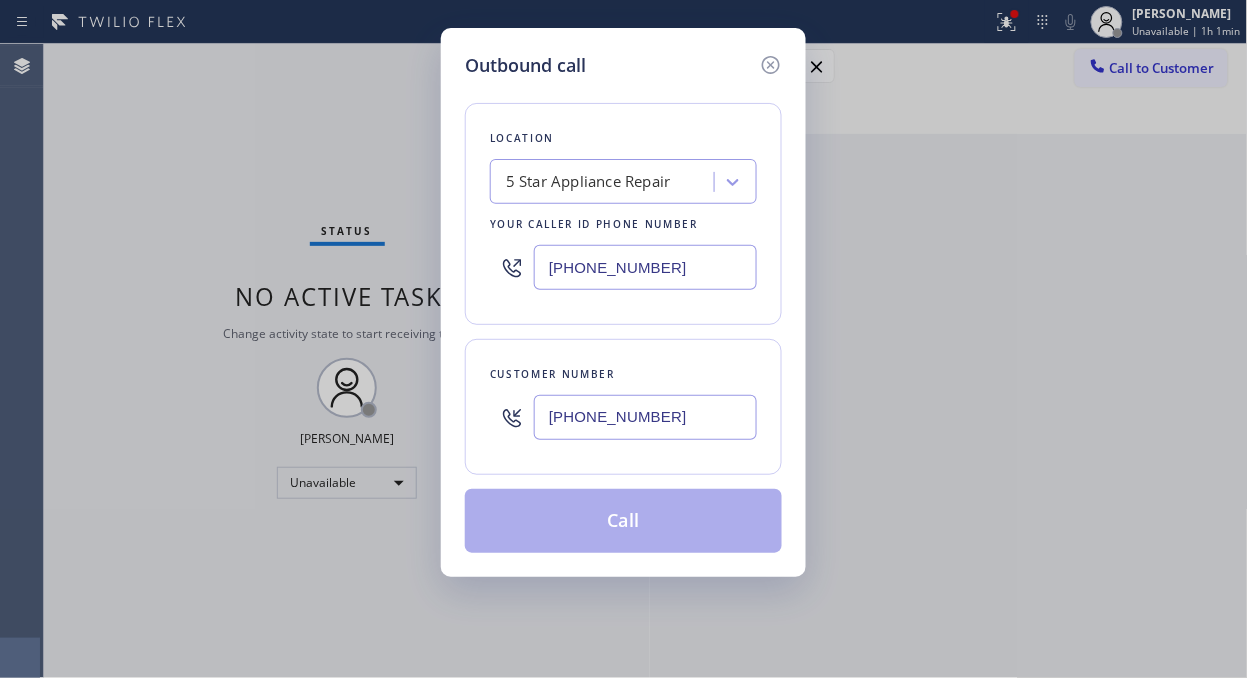 type on "[PHONE_NUMBER]" 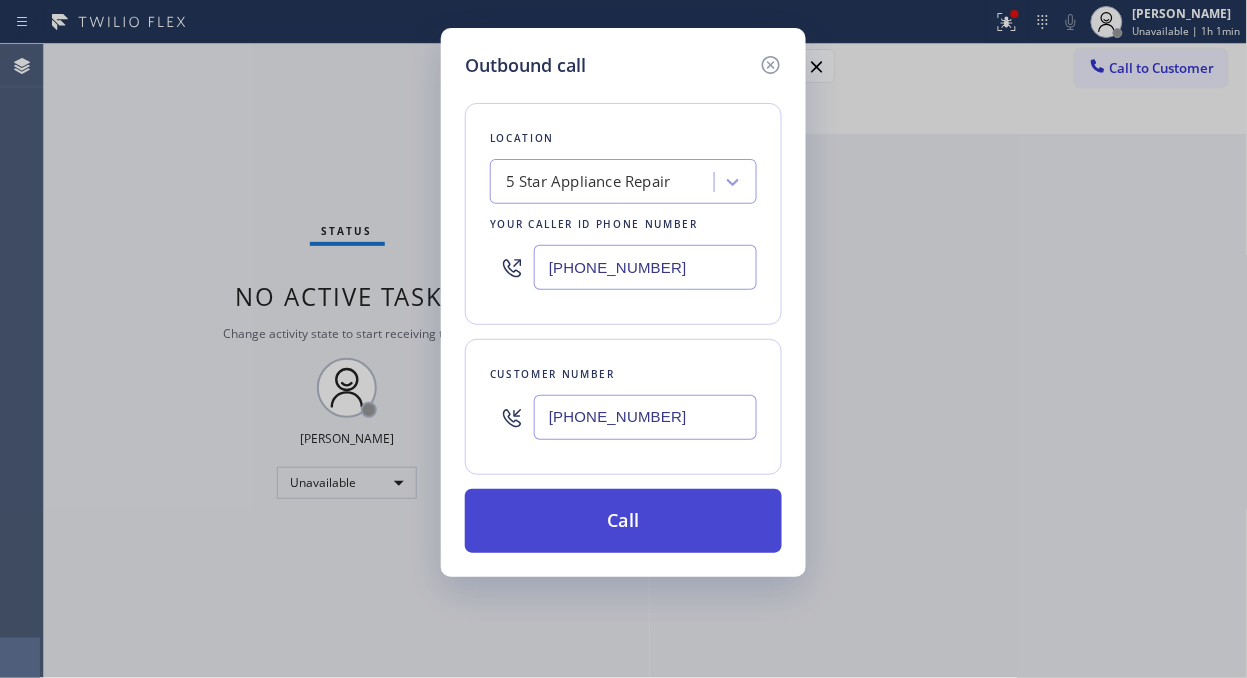 click on "Call" at bounding box center (623, 521) 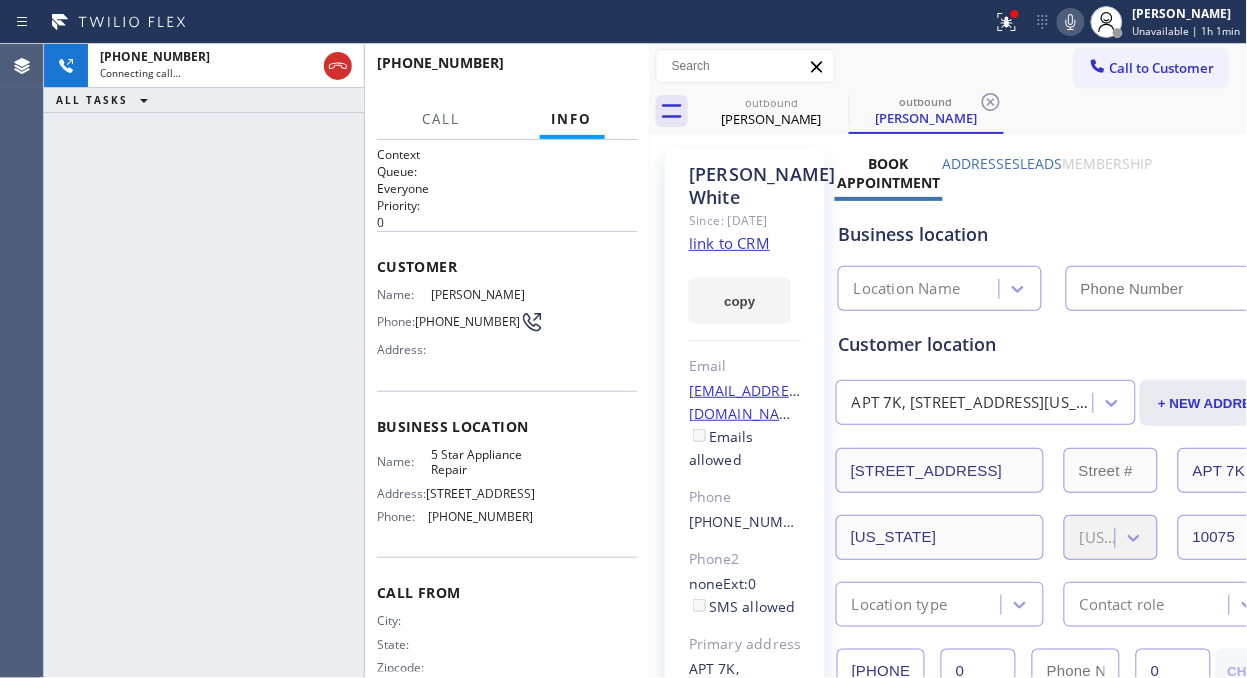 click 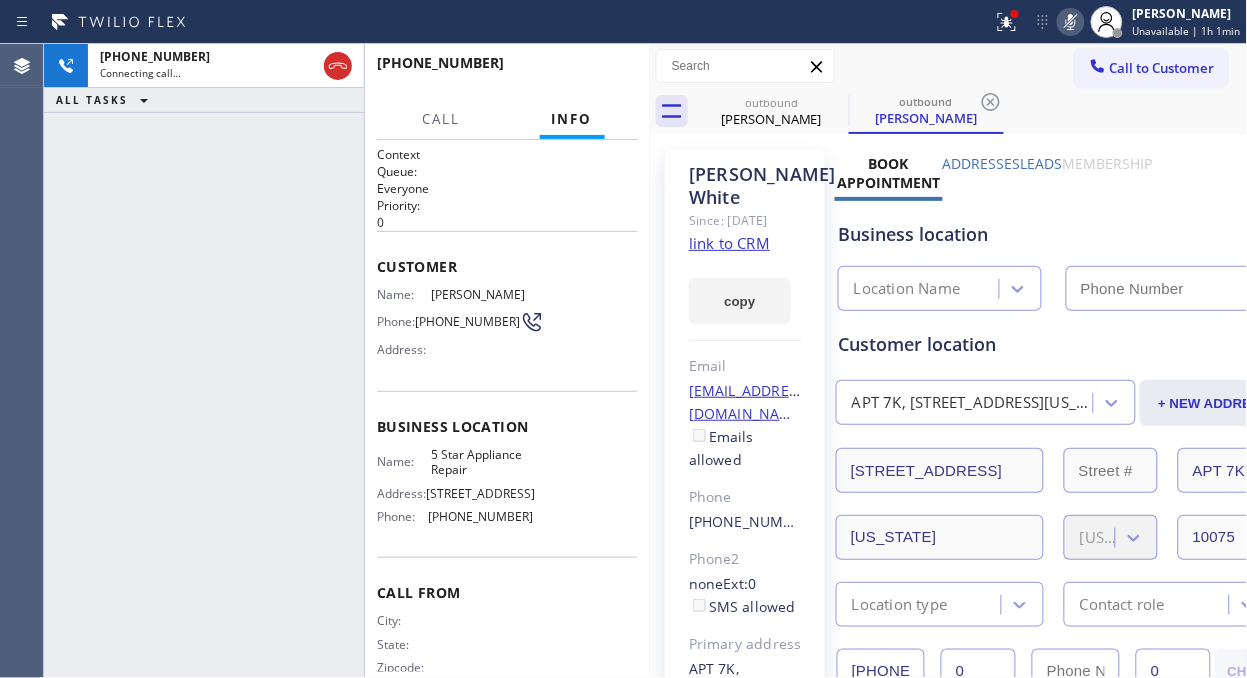 type on "[PHONE_NUMBER]" 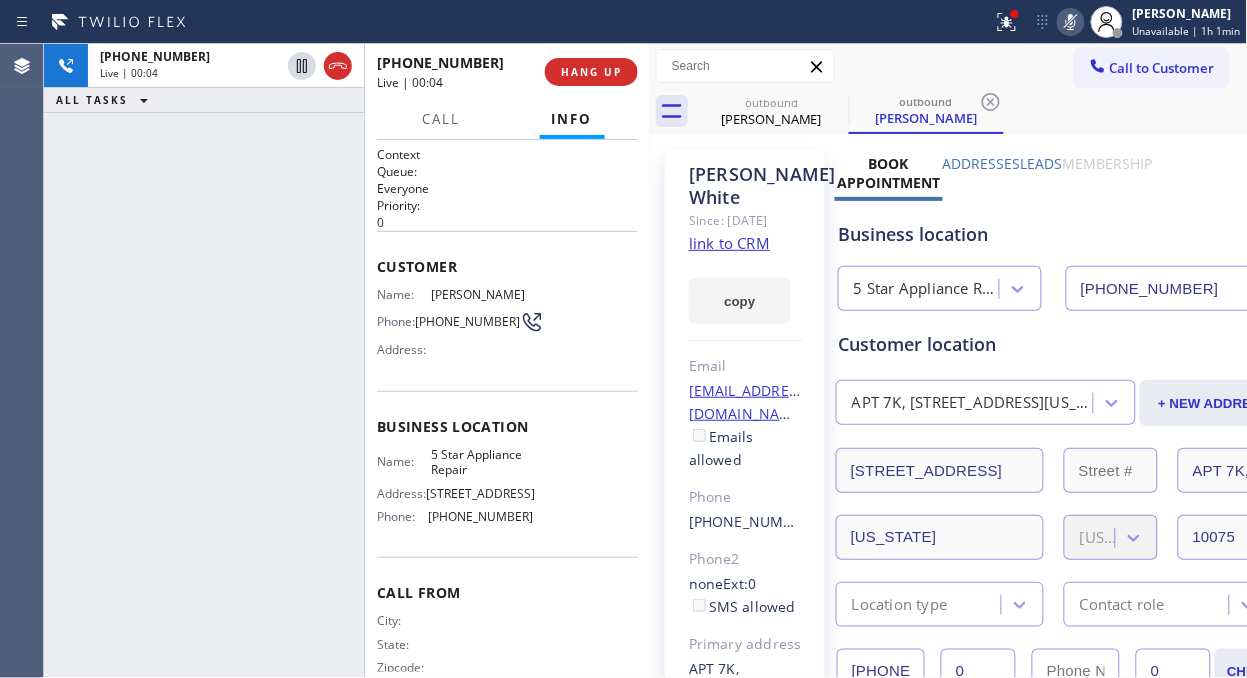 click on "link to CRM" 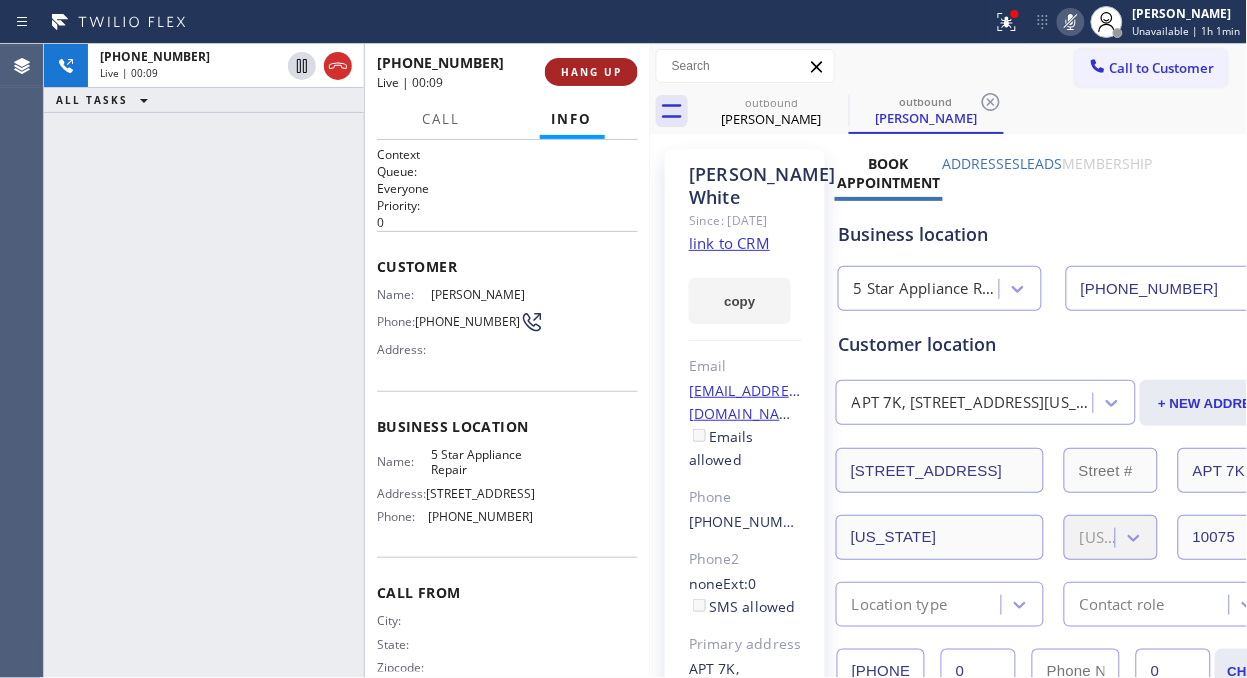click on "HANG UP" at bounding box center [591, 72] 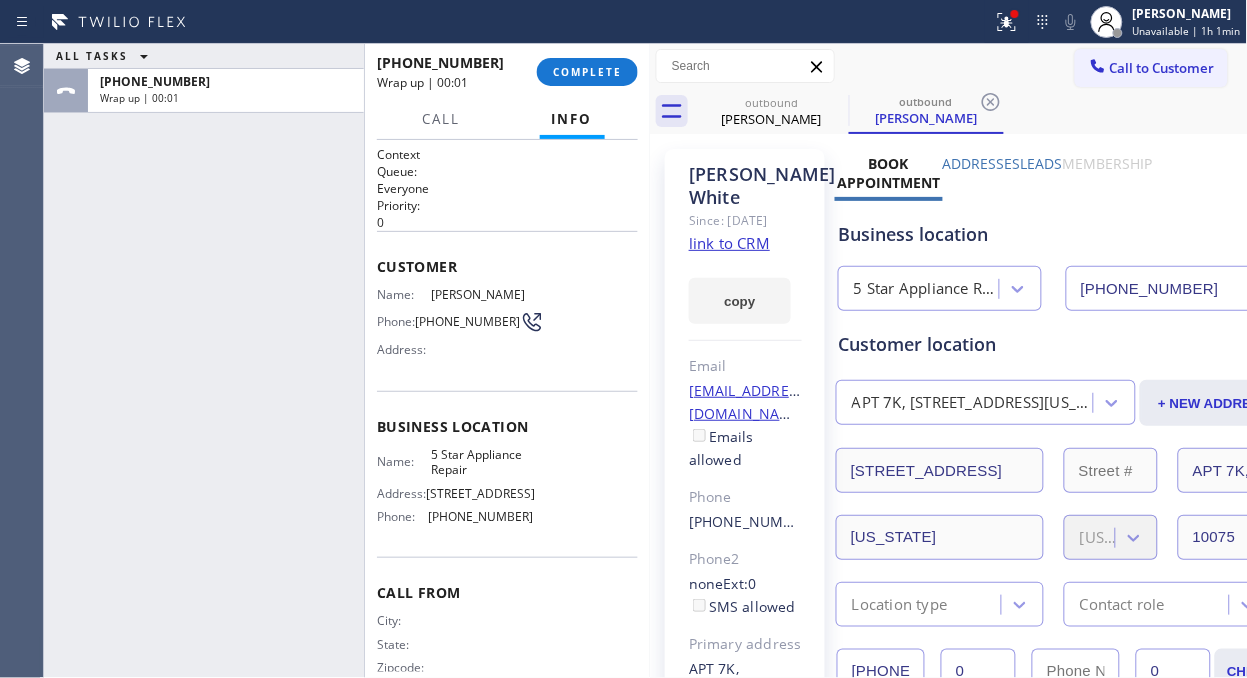 click on "COMPLETE" at bounding box center [587, 72] 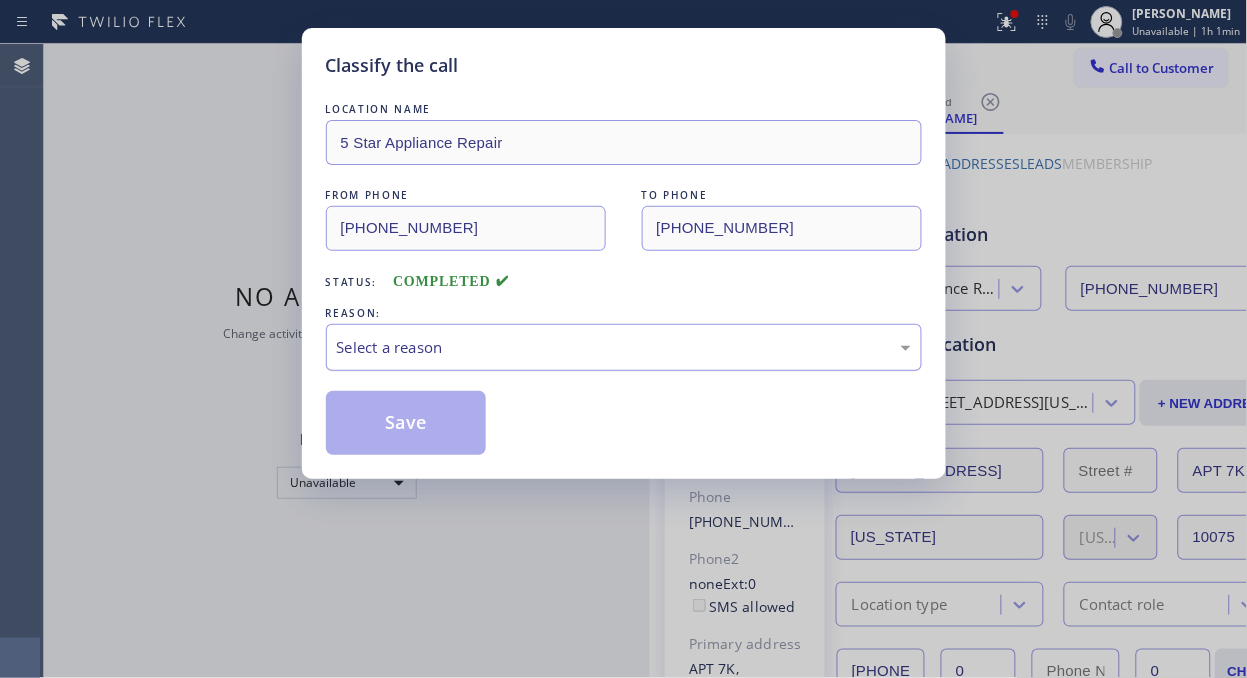 drag, startPoint x: 626, startPoint y: 330, endPoint x: 615, endPoint y: 355, distance: 27.313 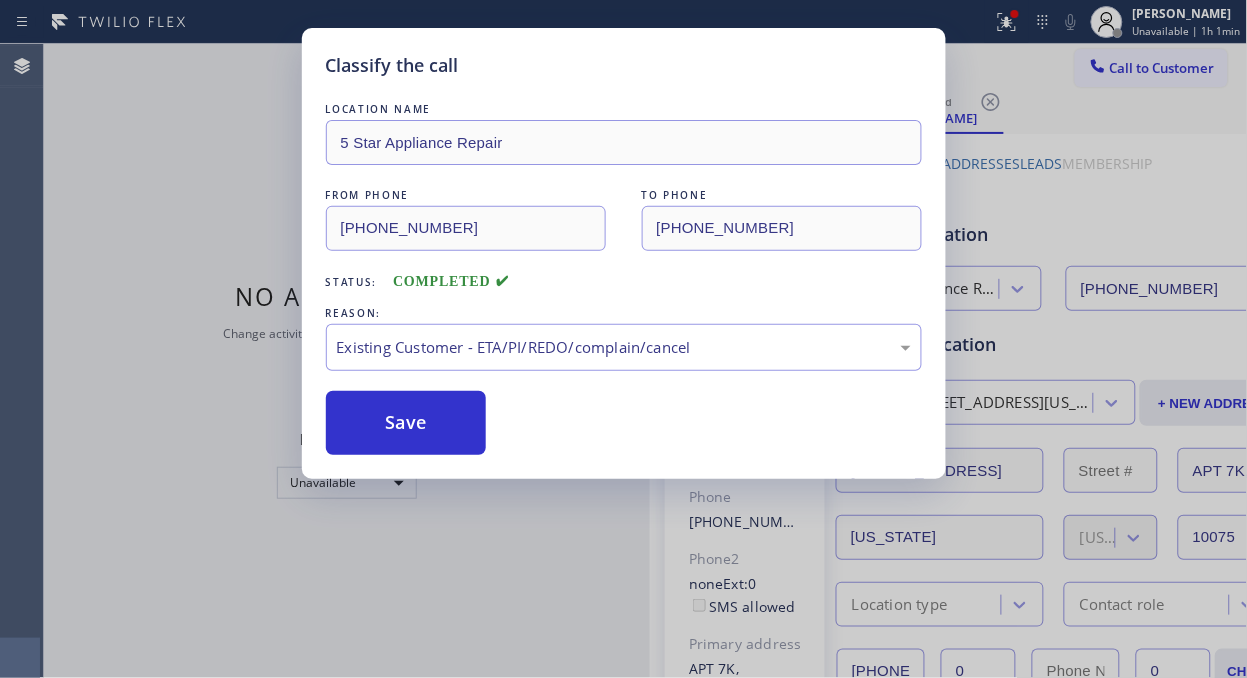 click on "Save" at bounding box center [406, 423] 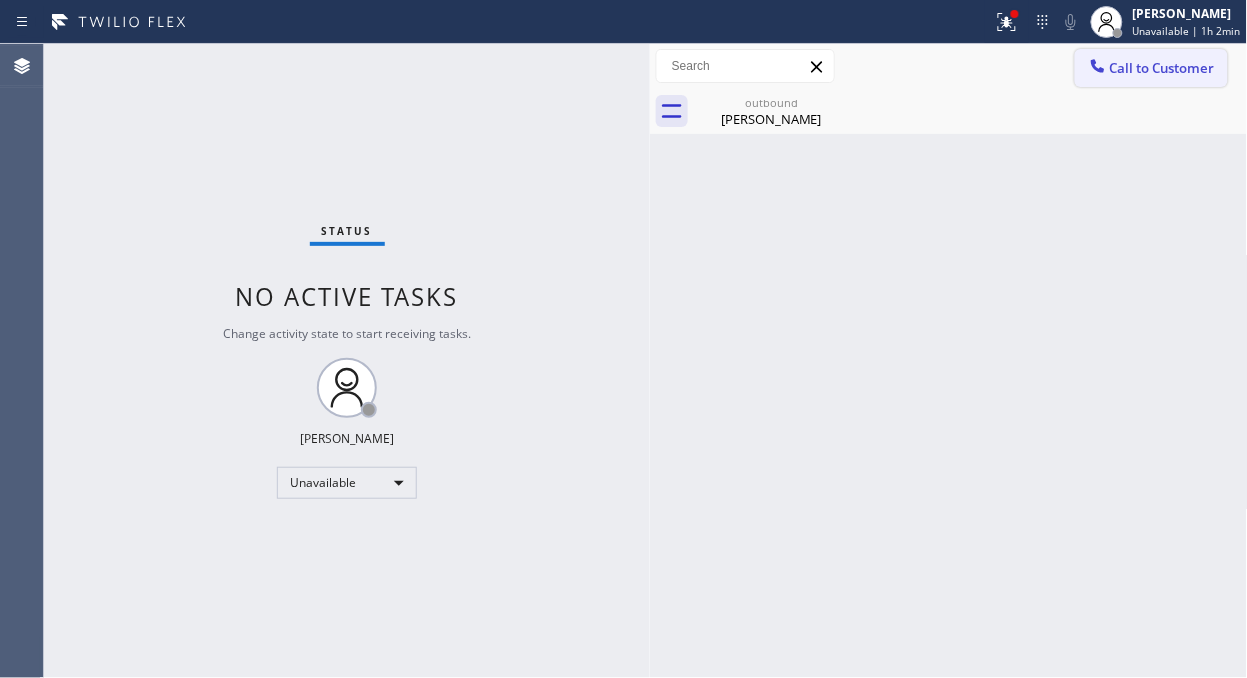 click on "Call to Customer" at bounding box center (1162, 68) 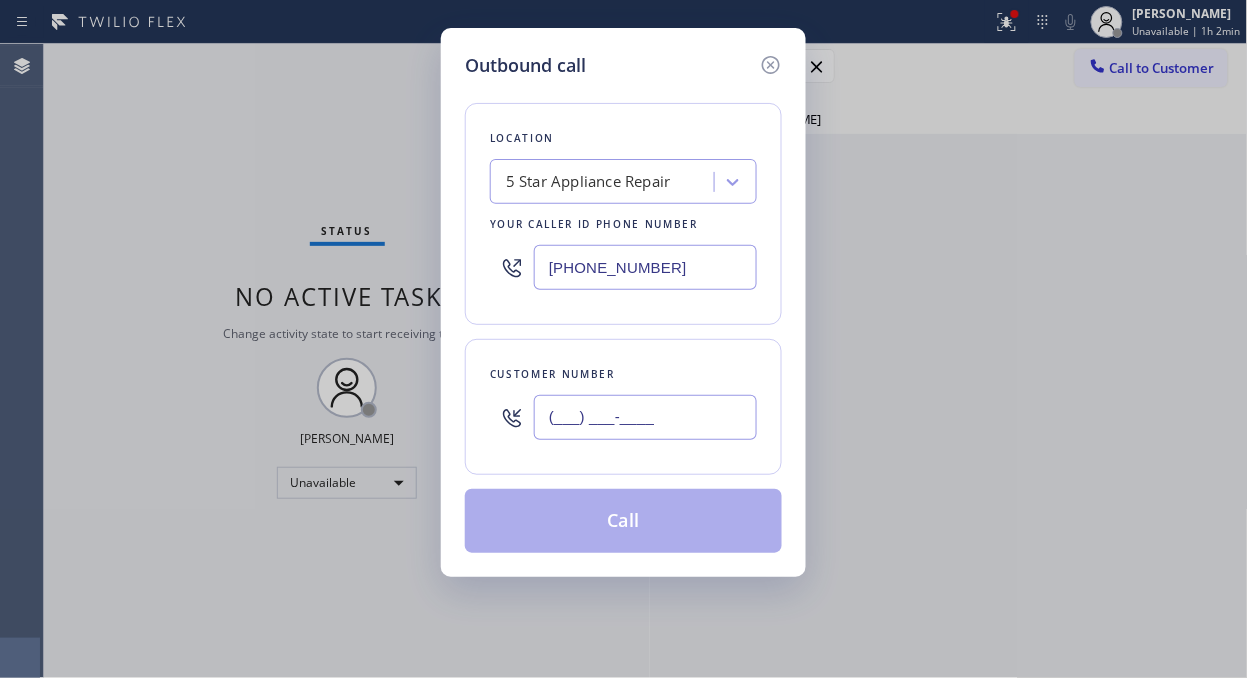 click on "(___) ___-____" at bounding box center (645, 417) 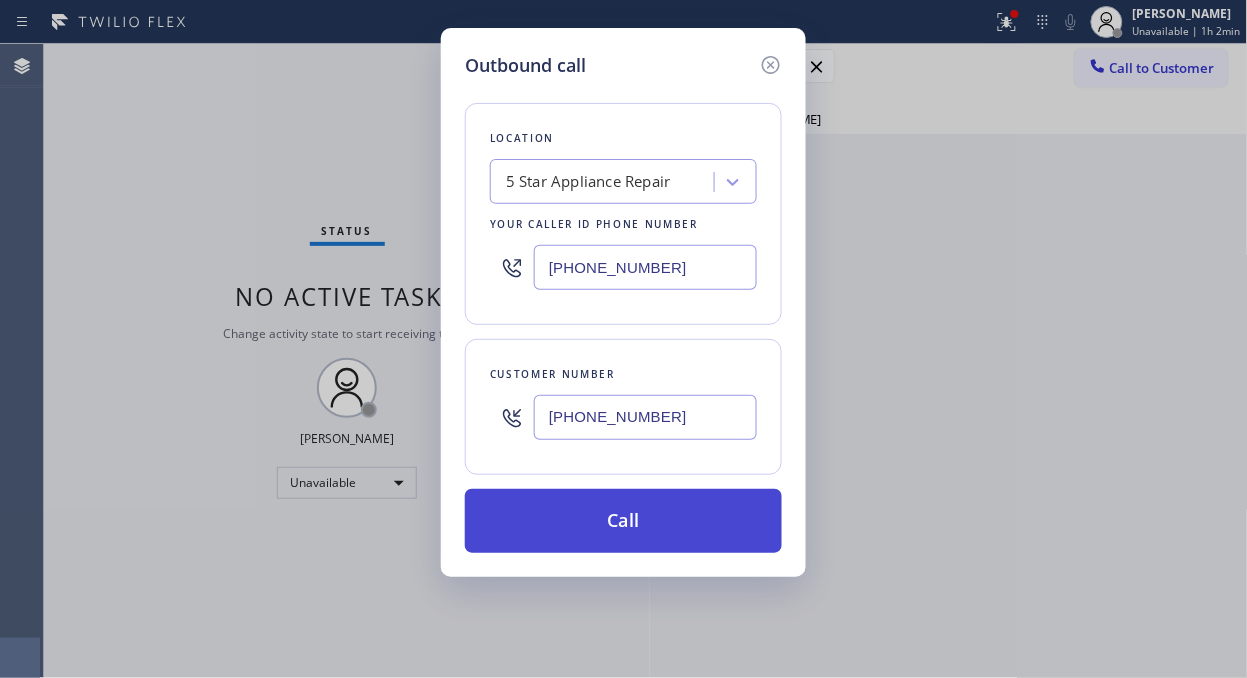 type on "[PHONE_NUMBER]" 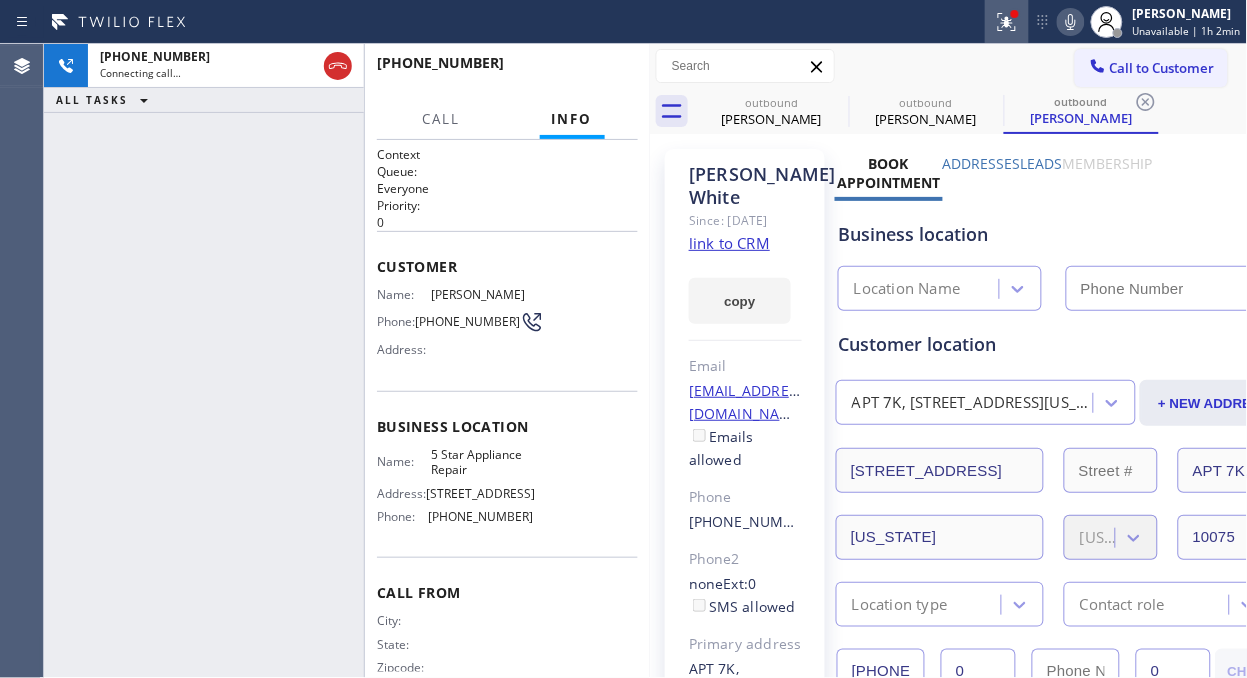 click at bounding box center [1007, 22] 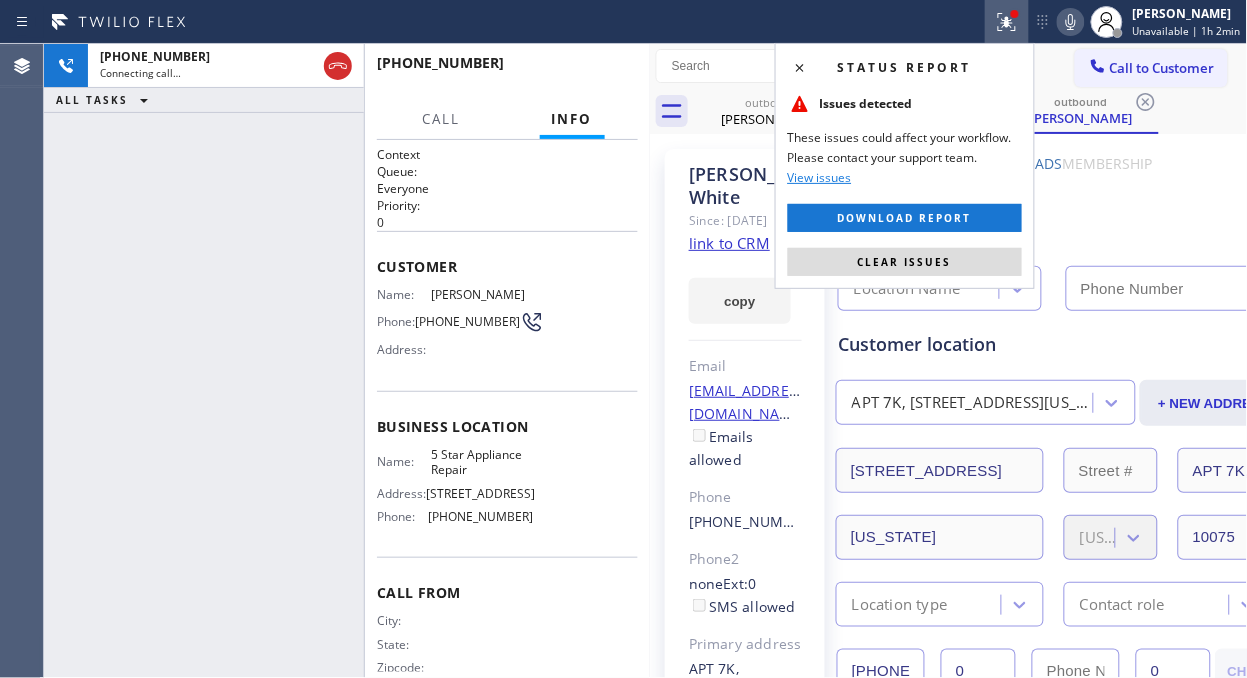 type on "[PHONE_NUMBER]" 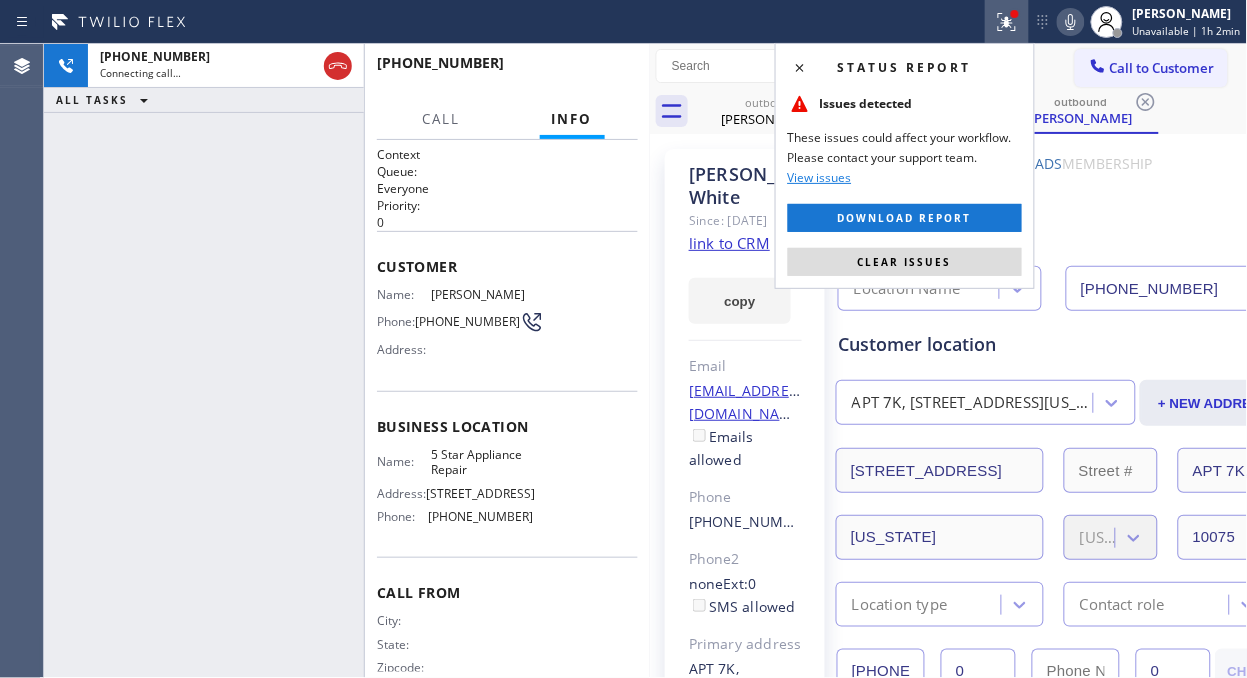 click on "Clear issues" at bounding box center [905, 262] 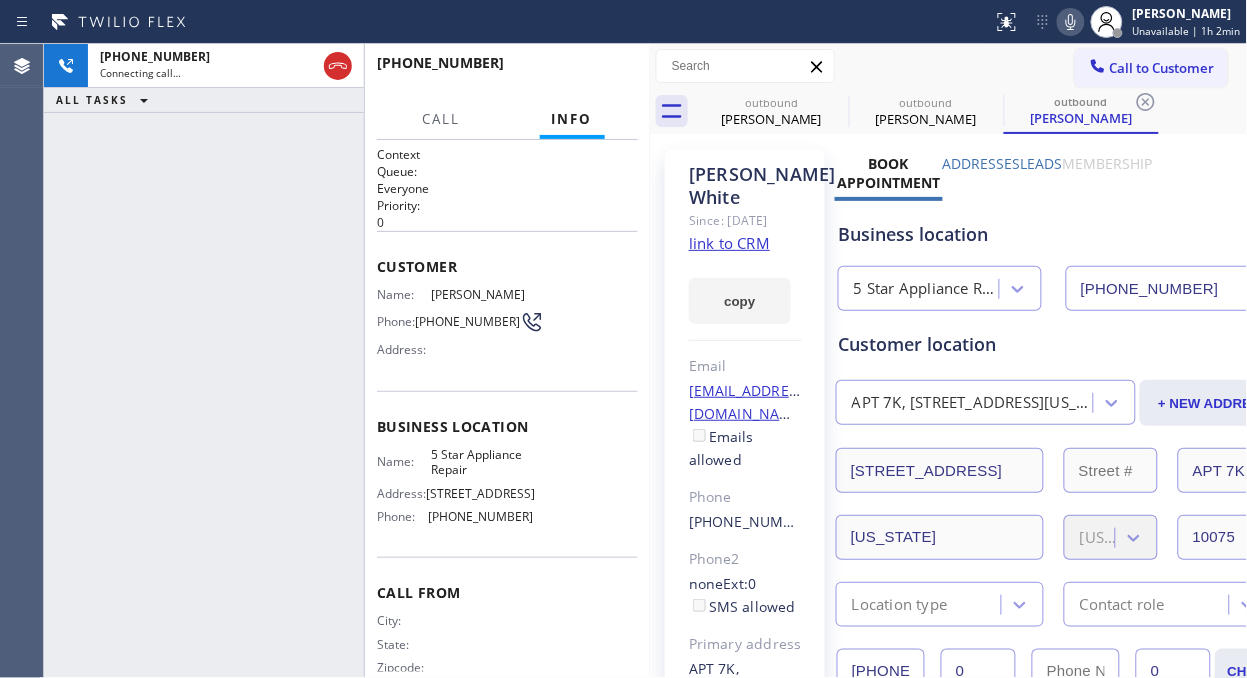 click on "link to CRM" 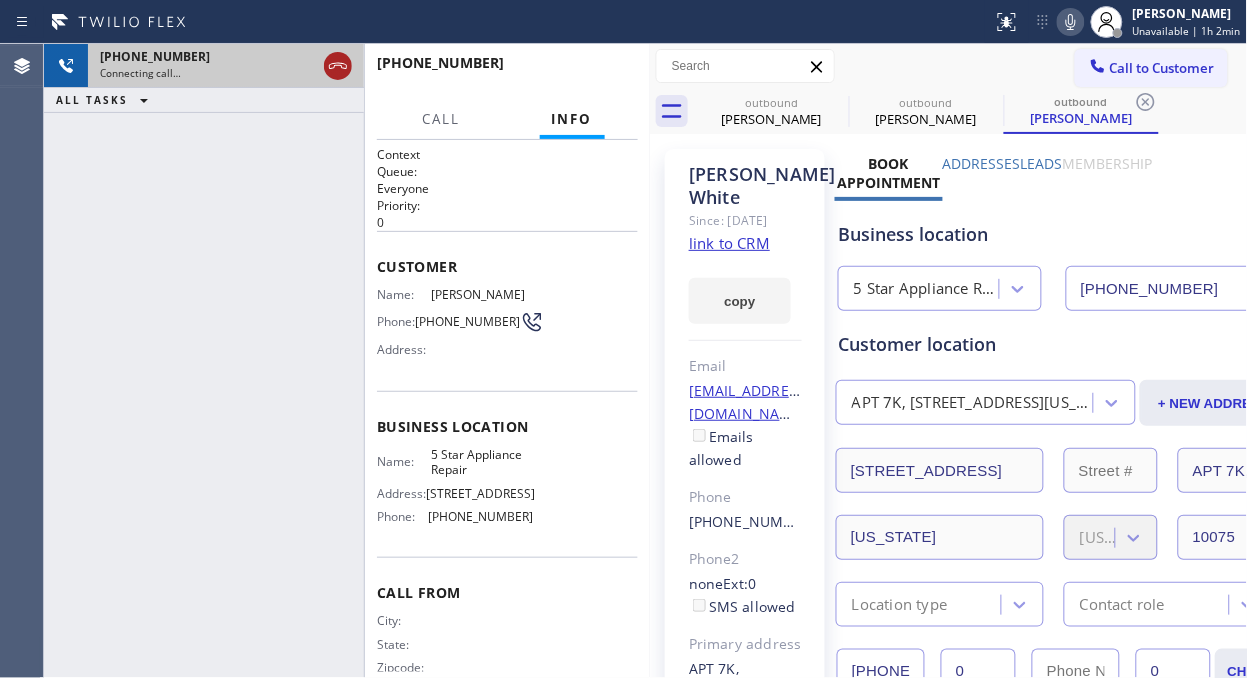 drag, startPoint x: 331, startPoint y: 67, endPoint x: 1087, endPoint y: 84, distance: 756.1911 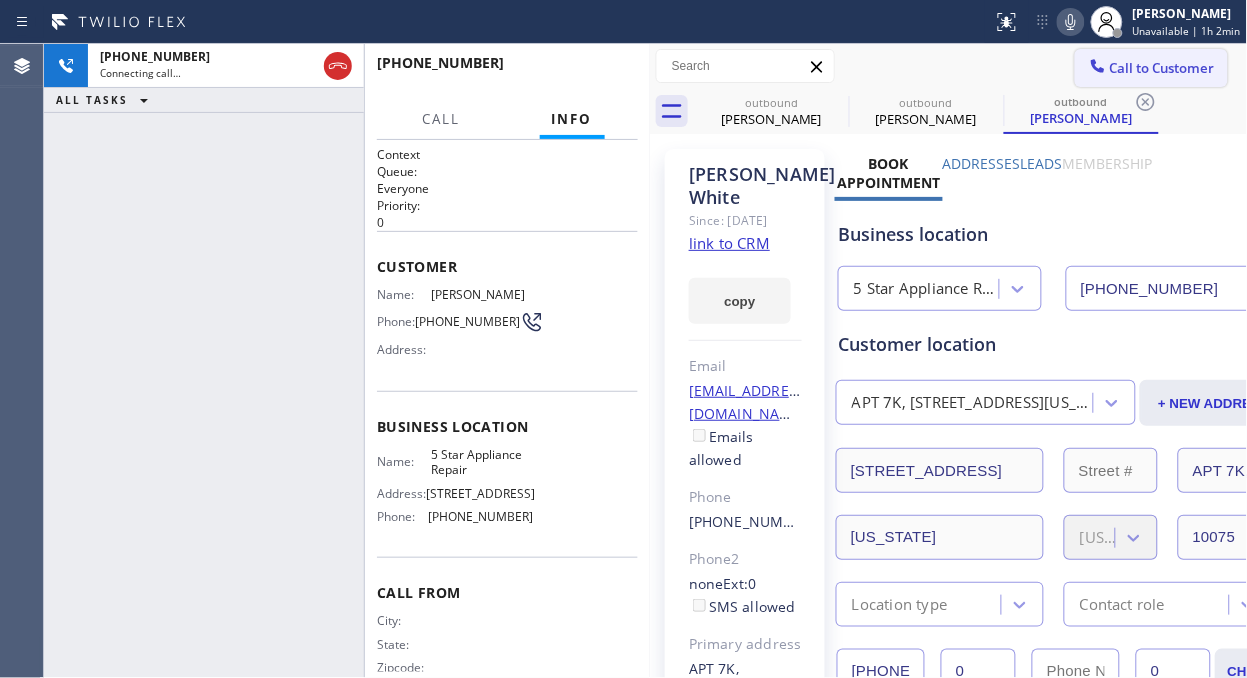 click 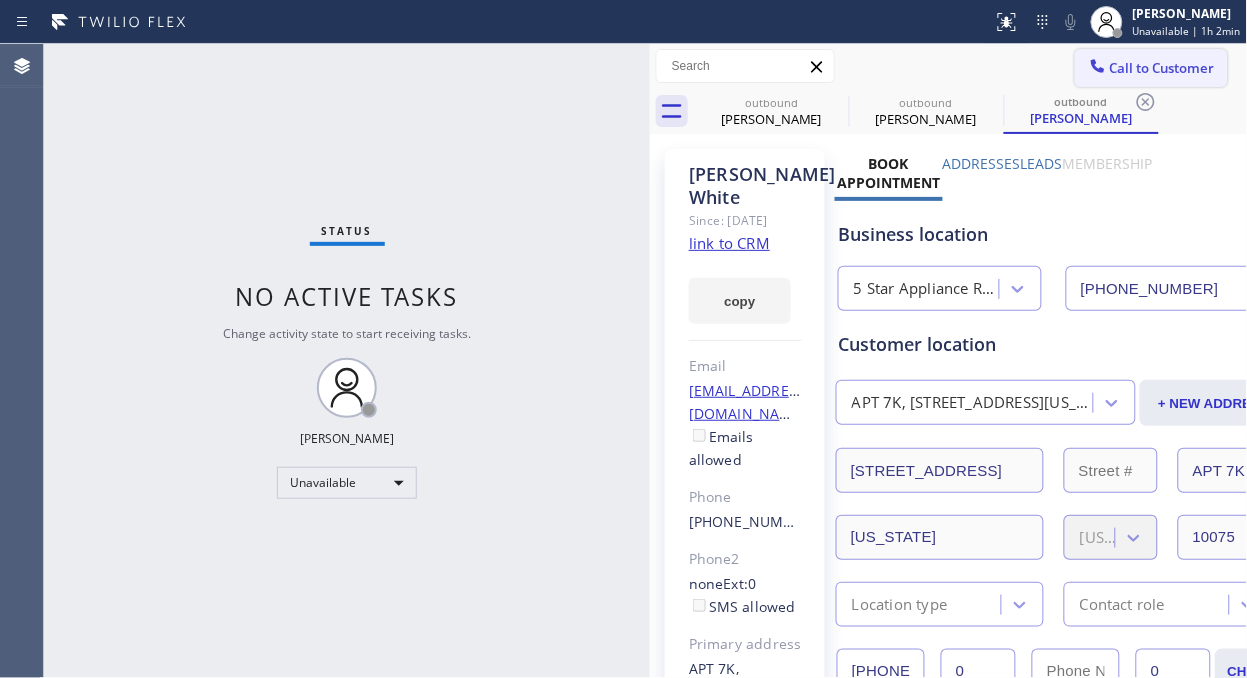 click on "Call to Customer" at bounding box center (1162, 68) 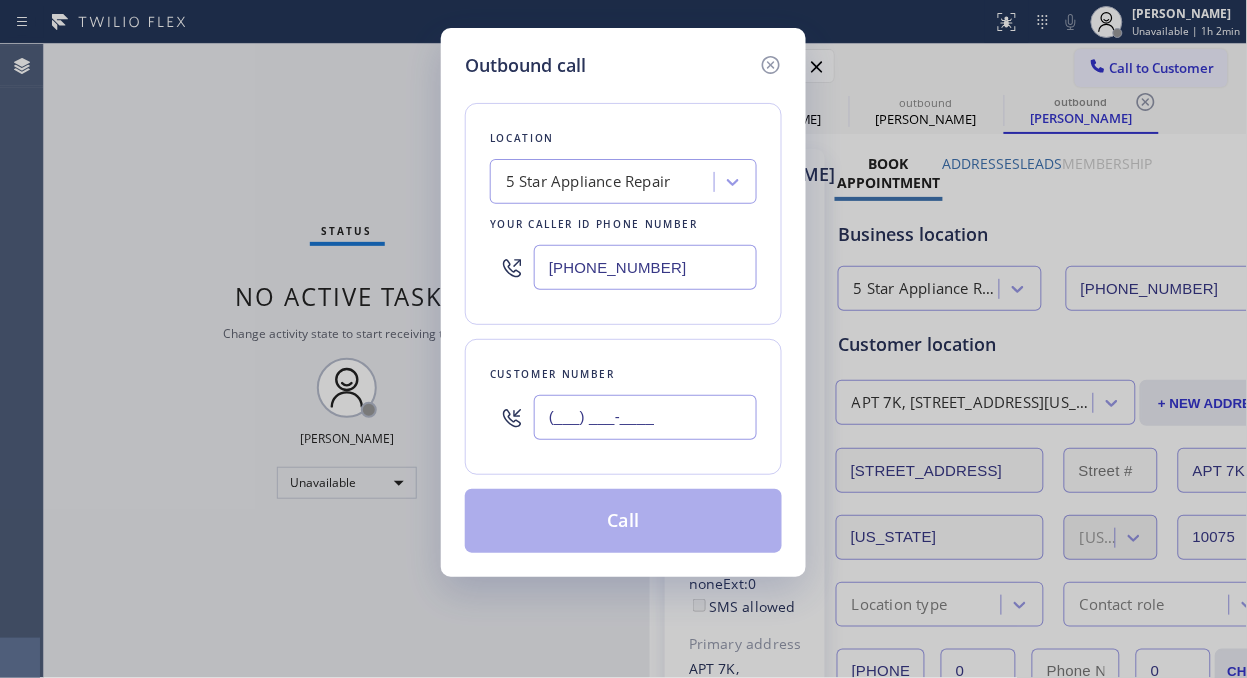 click on "(___) ___-____" at bounding box center [645, 417] 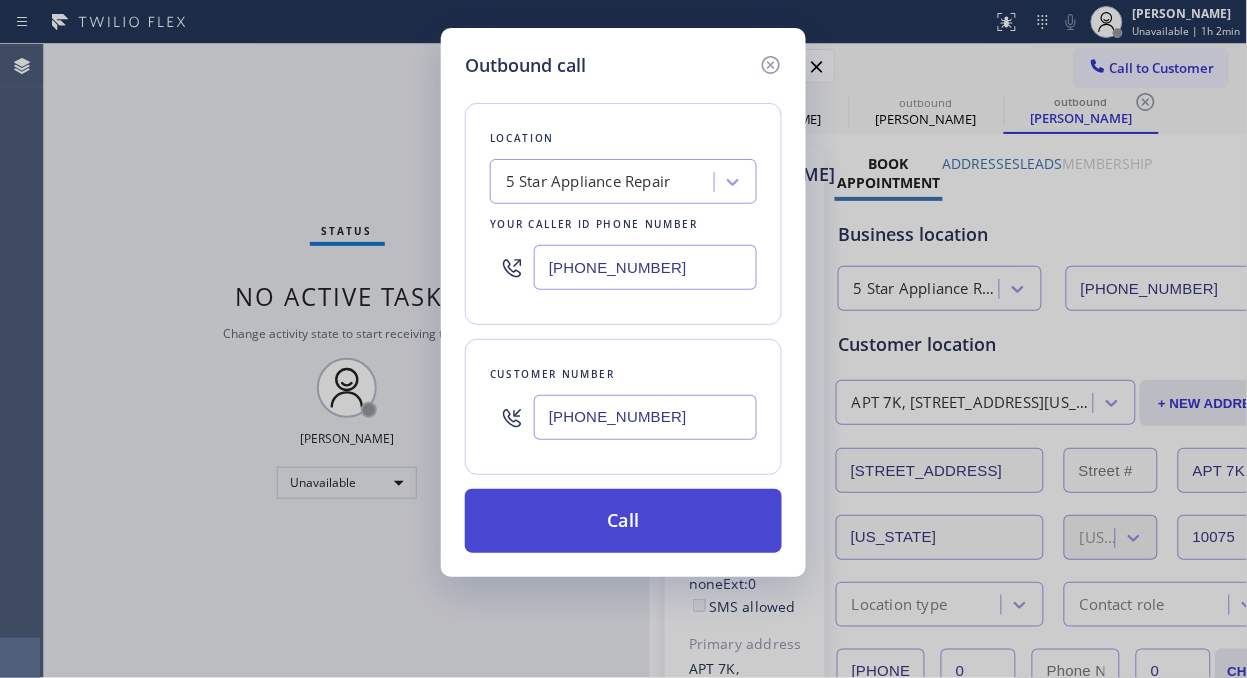 type on "[PHONE_NUMBER]" 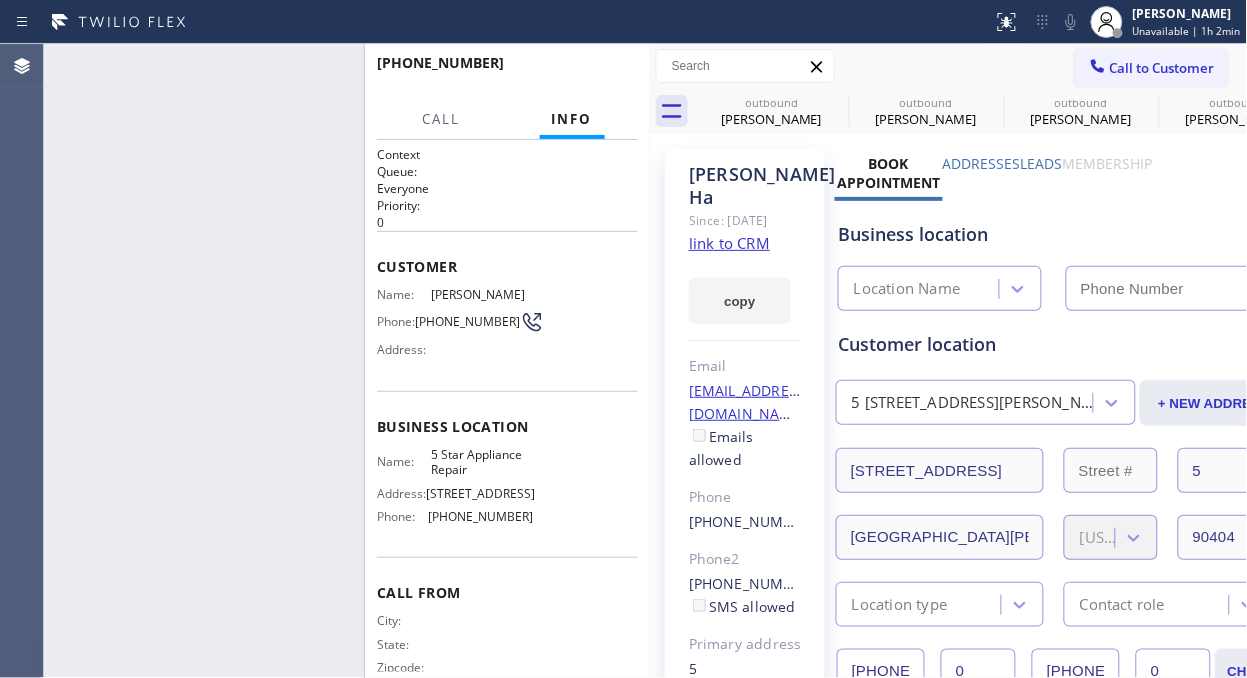 type on "[PHONE_NUMBER]" 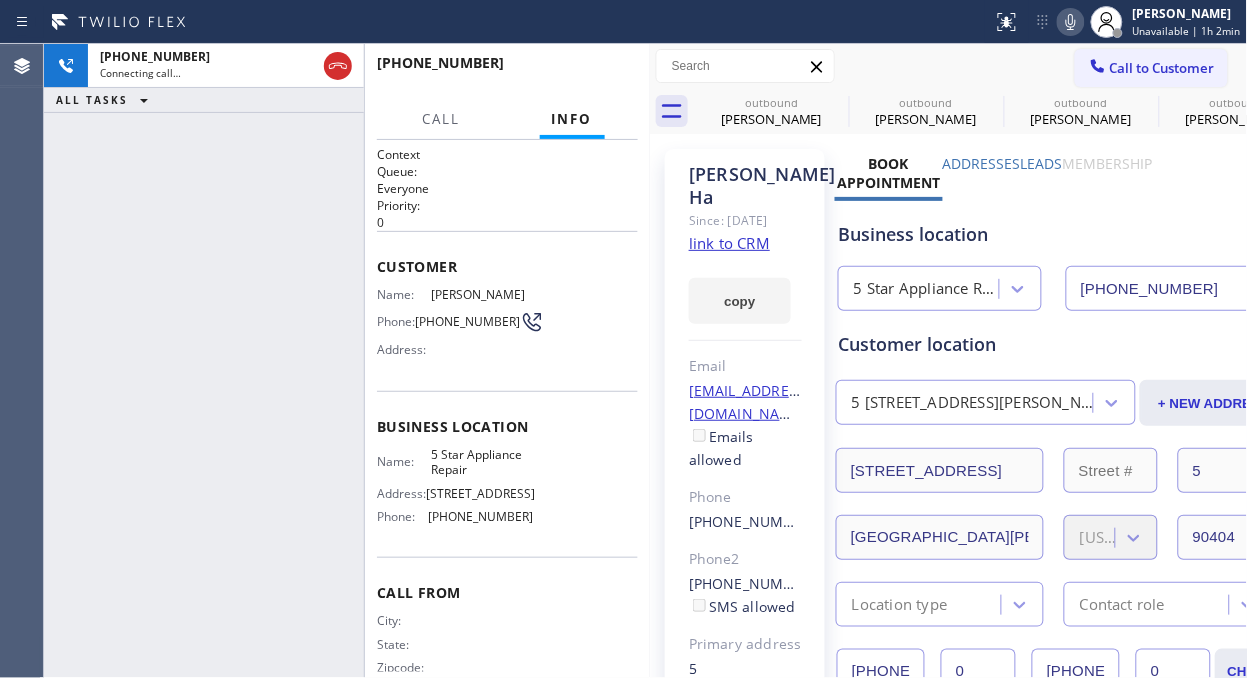 click 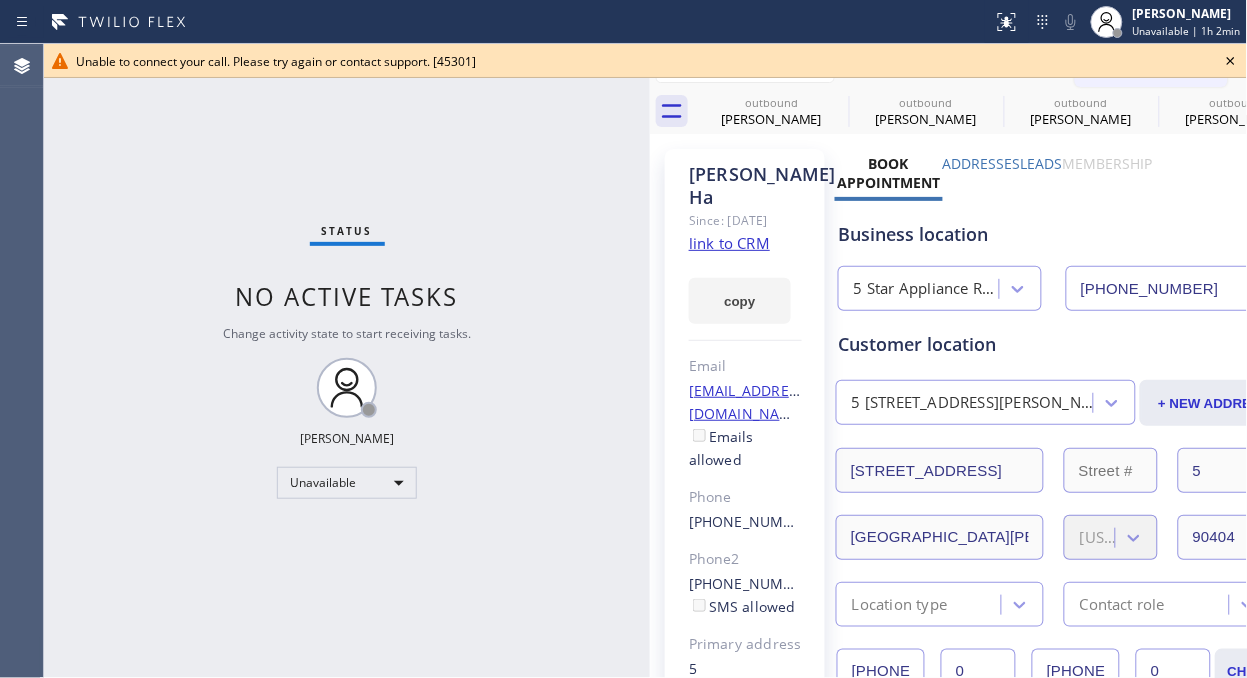 click 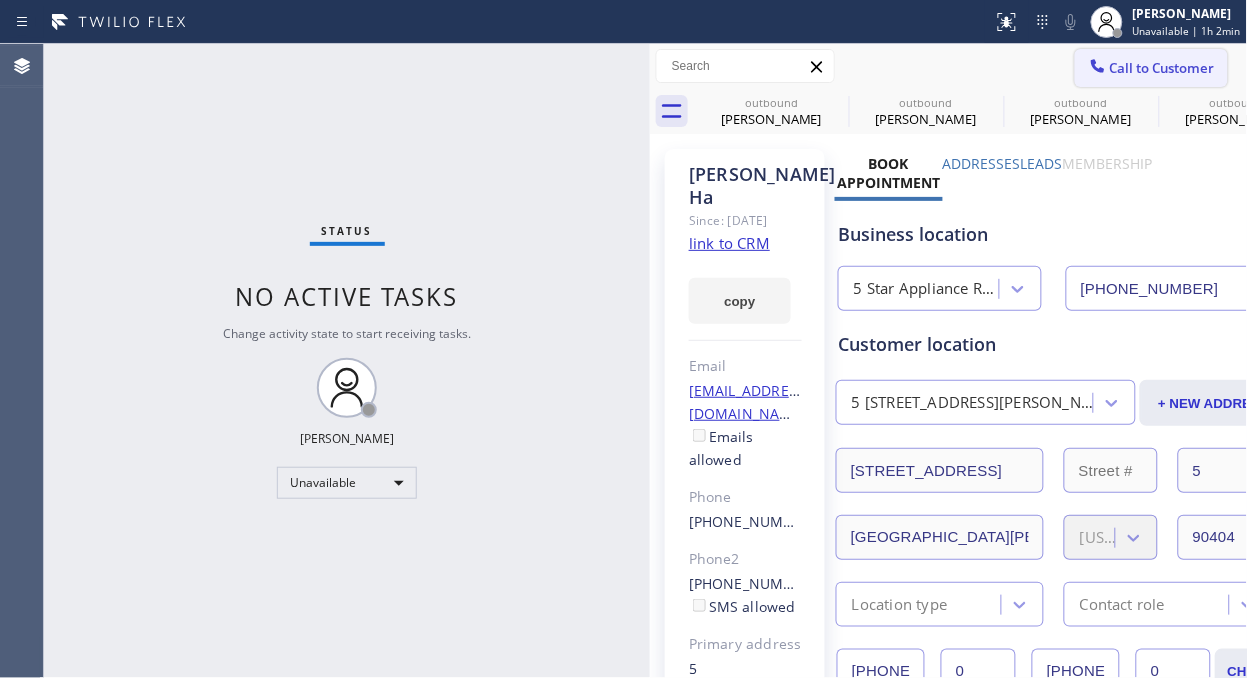 click on "Call to Customer" at bounding box center [1162, 68] 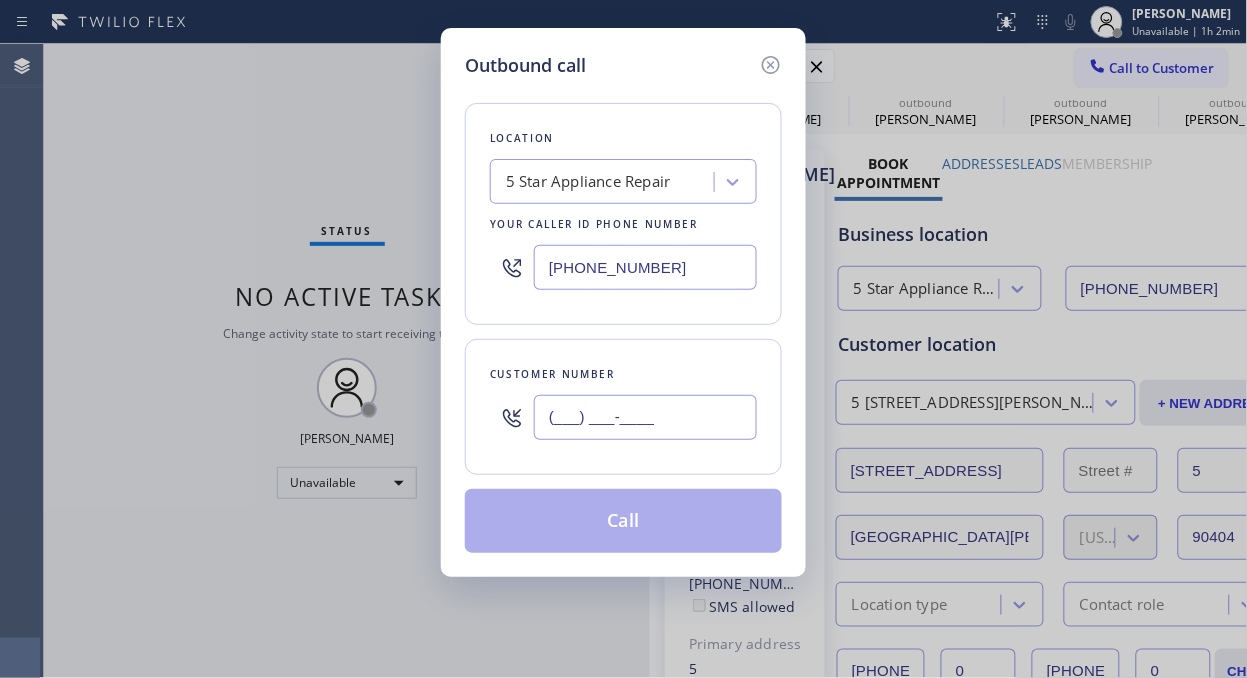 click on "(___) ___-____" at bounding box center (645, 417) 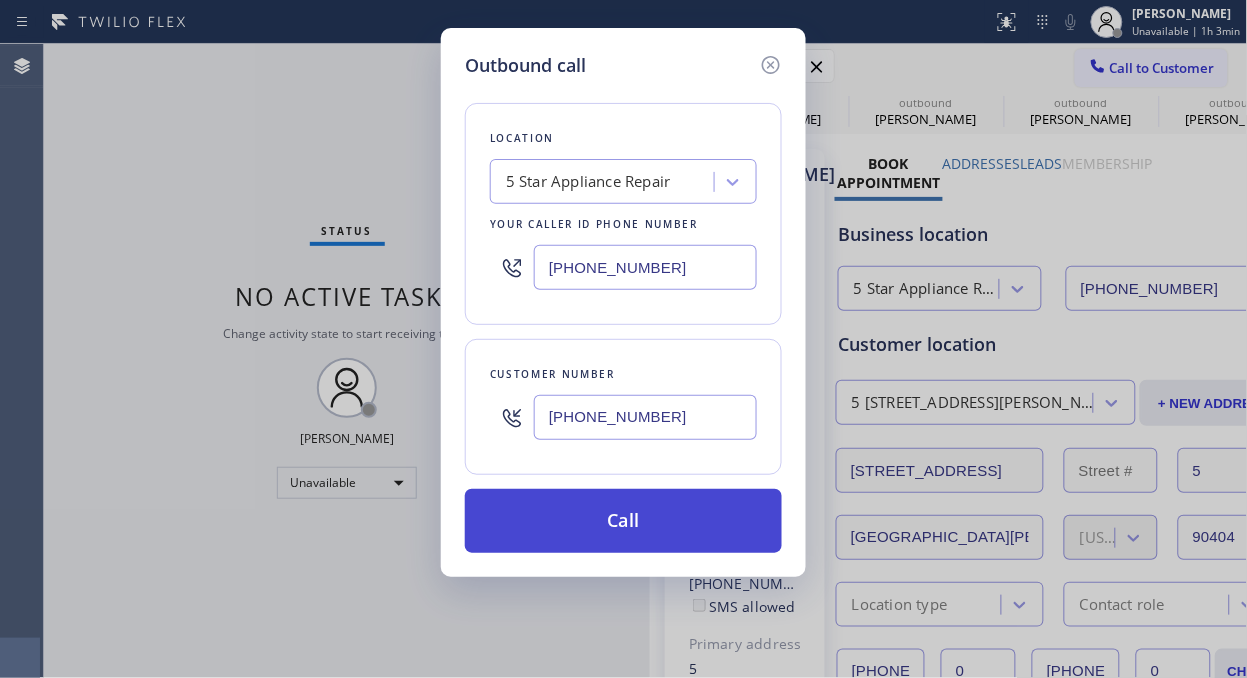 type on "[PHONE_NUMBER]" 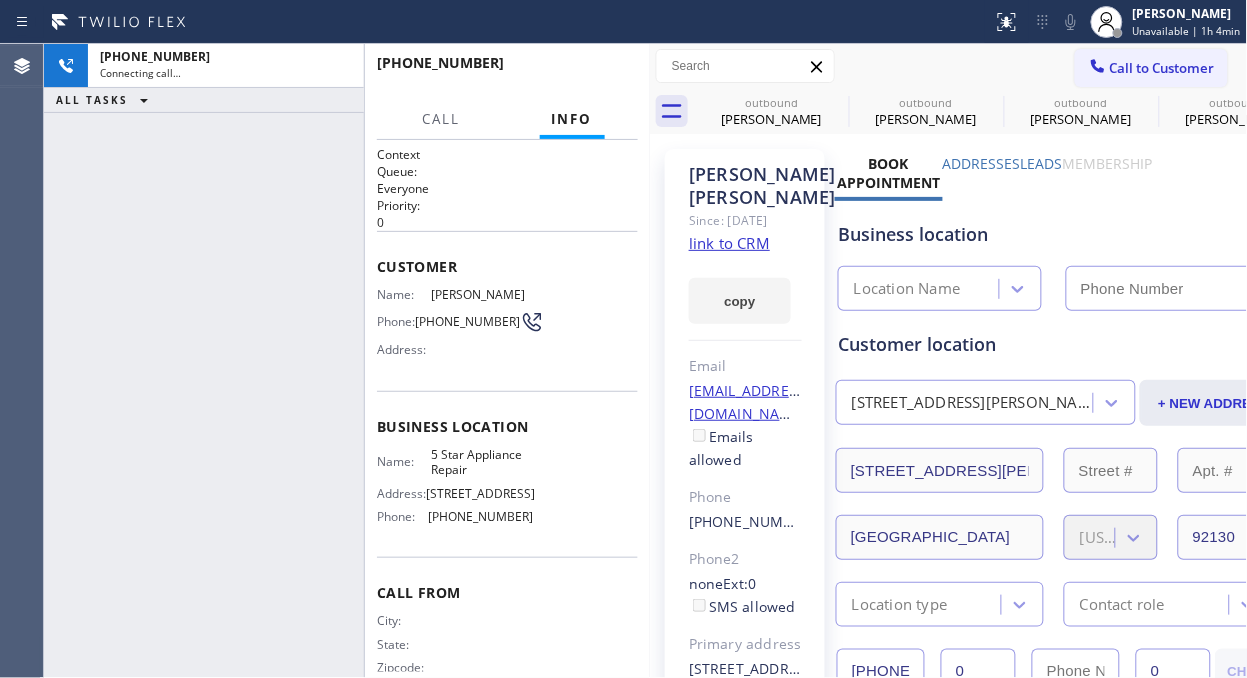 type on "[PHONE_NUMBER]" 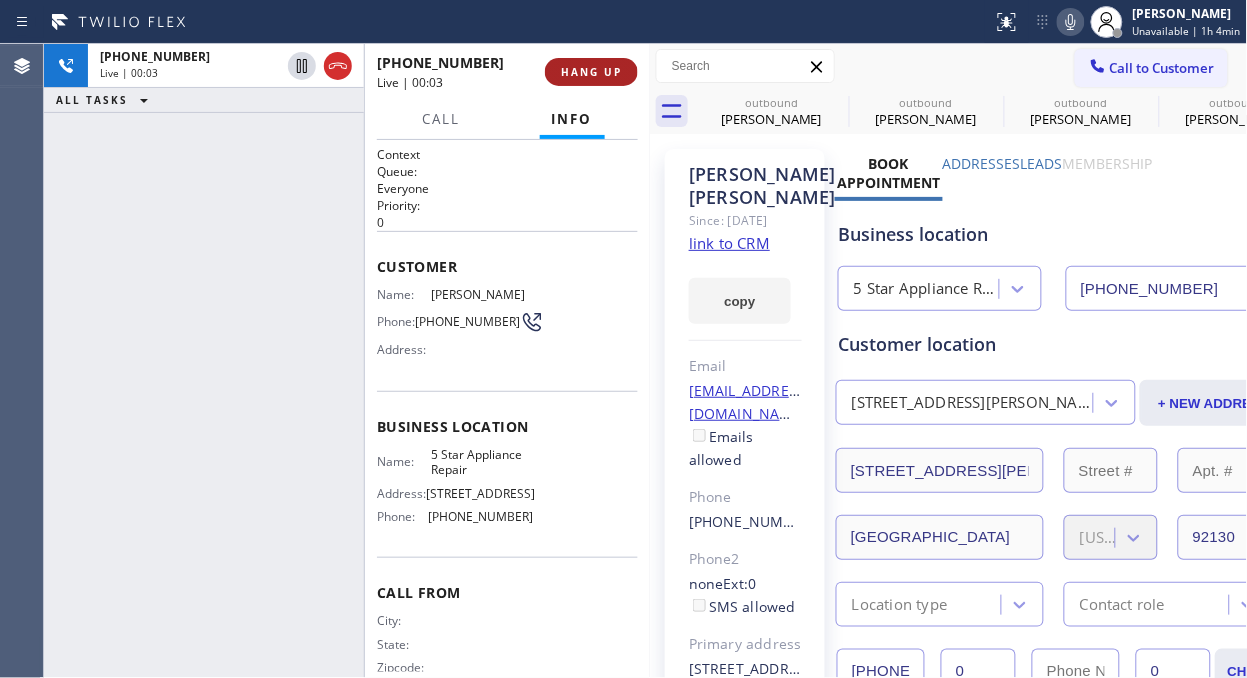 click on "HANG UP" at bounding box center [591, 72] 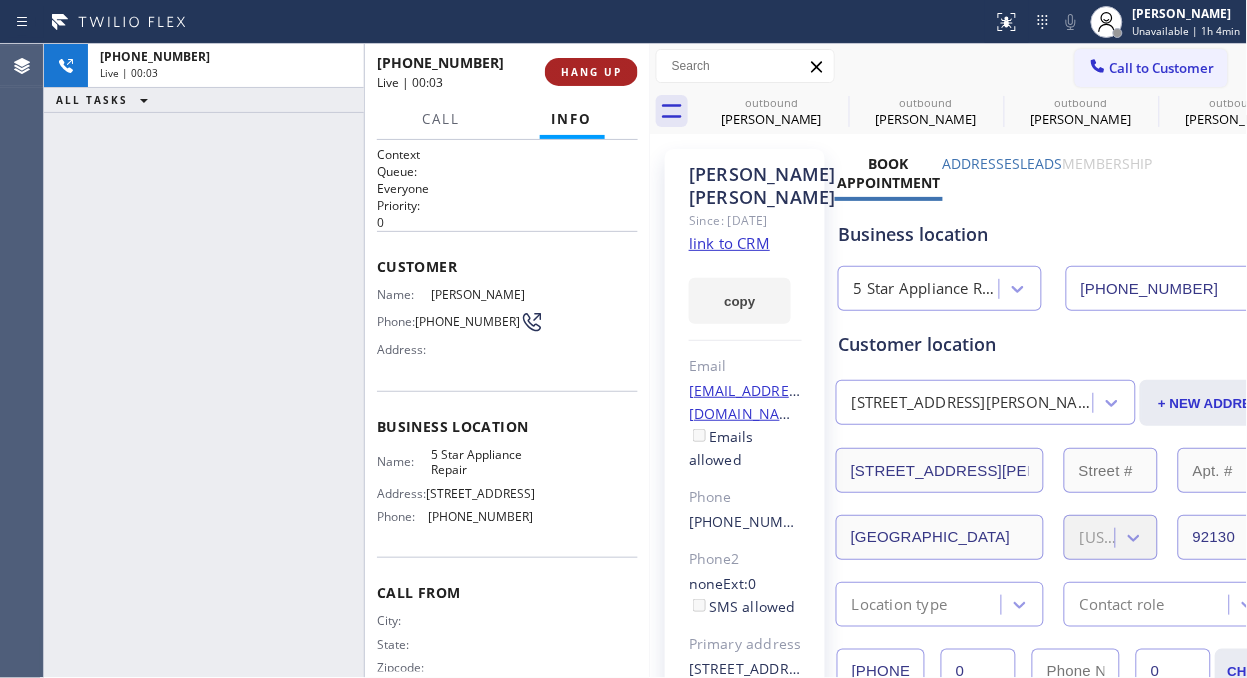 click on "HANG UP" at bounding box center [591, 72] 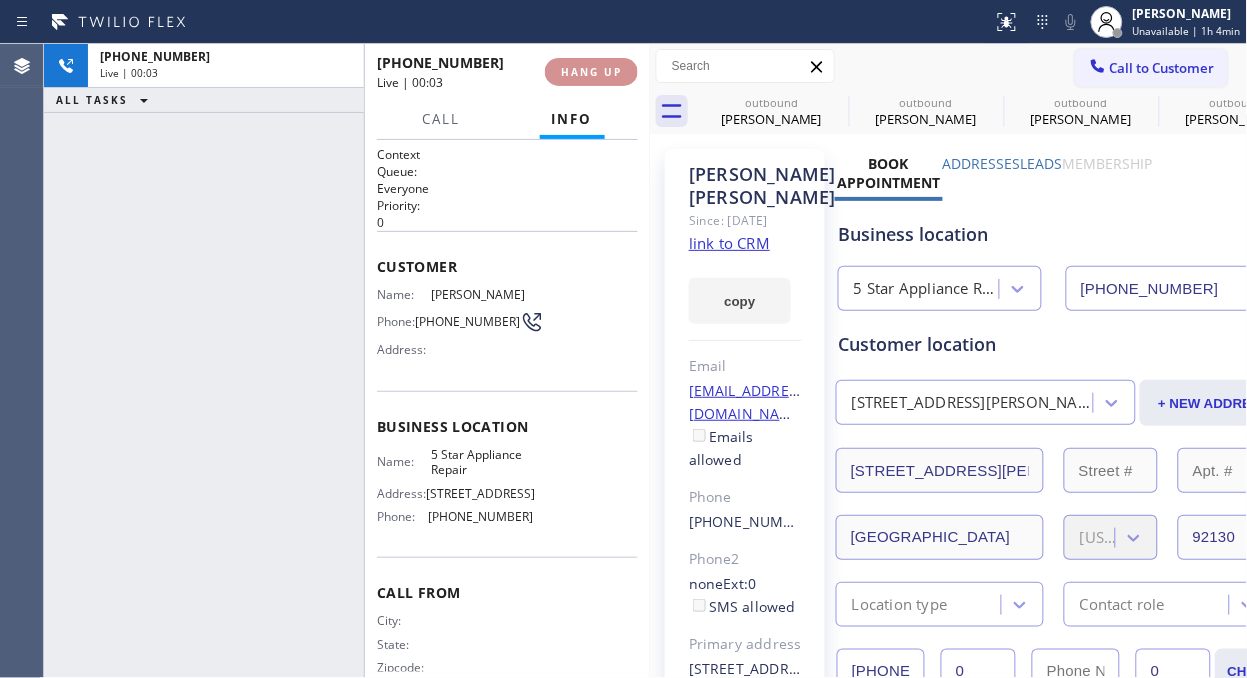 click on "HANG UP" at bounding box center (591, 72) 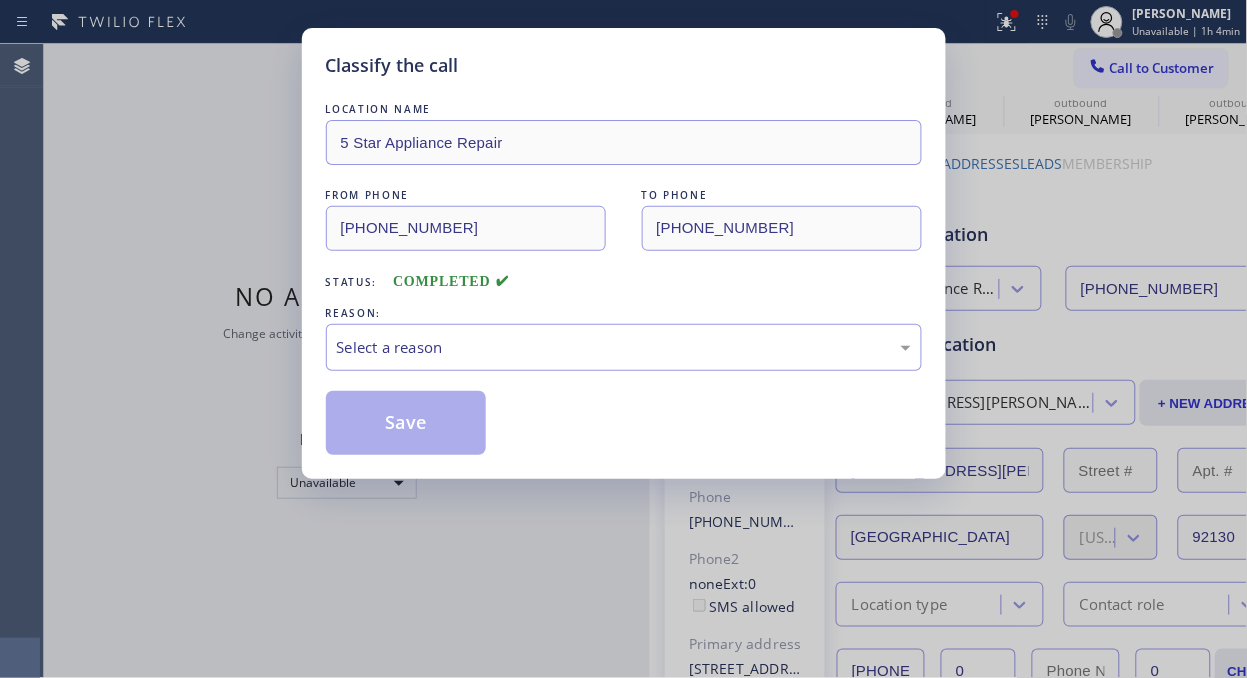 click on "Classify the call" at bounding box center [624, 65] 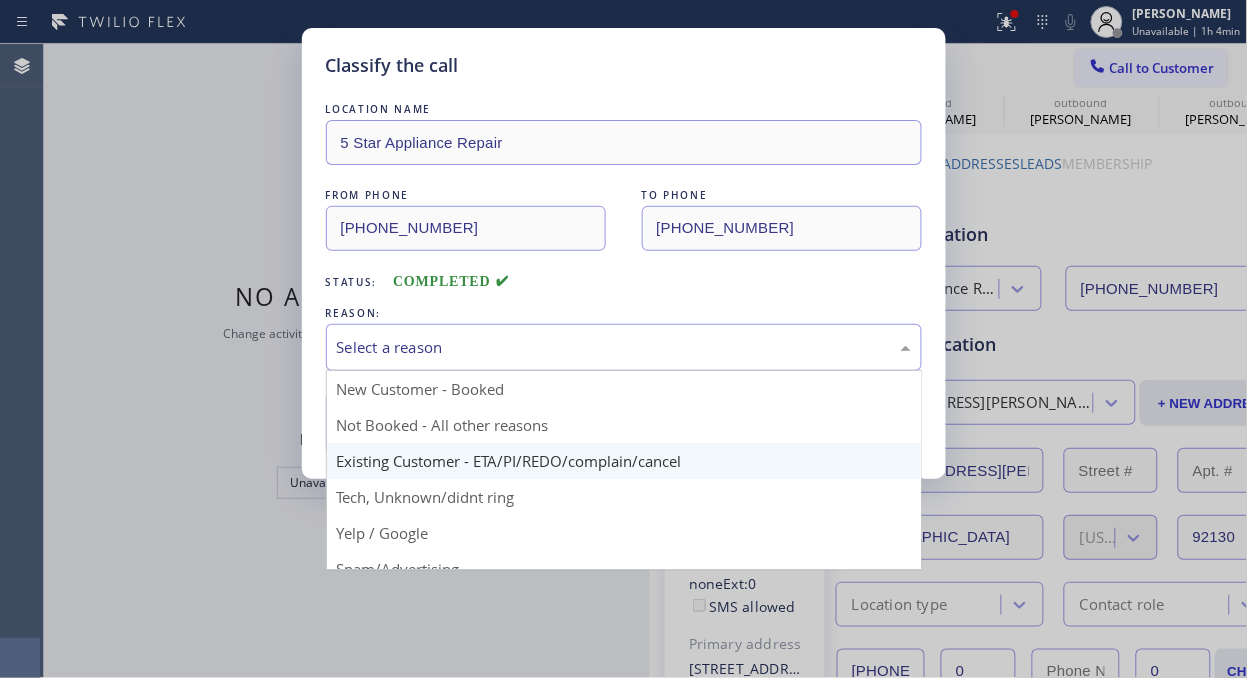 drag, startPoint x: 623, startPoint y: 325, endPoint x: 622, endPoint y: 451, distance: 126.00397 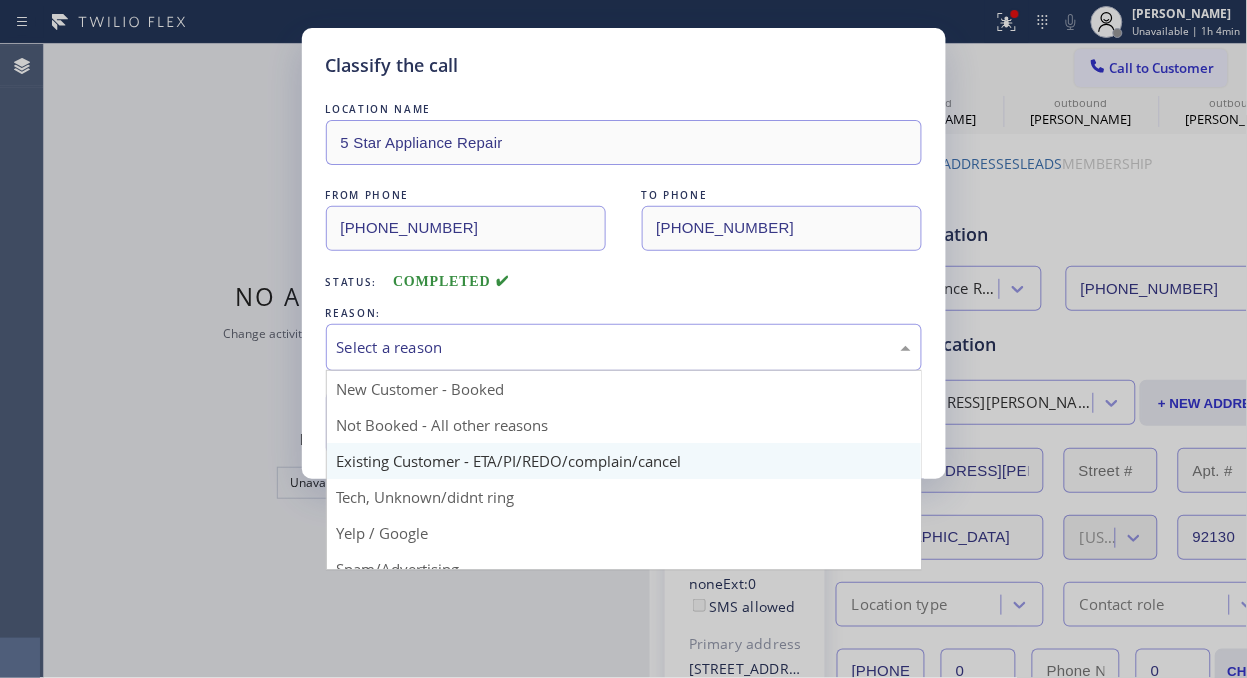 click on "Select a reason" at bounding box center (624, 347) 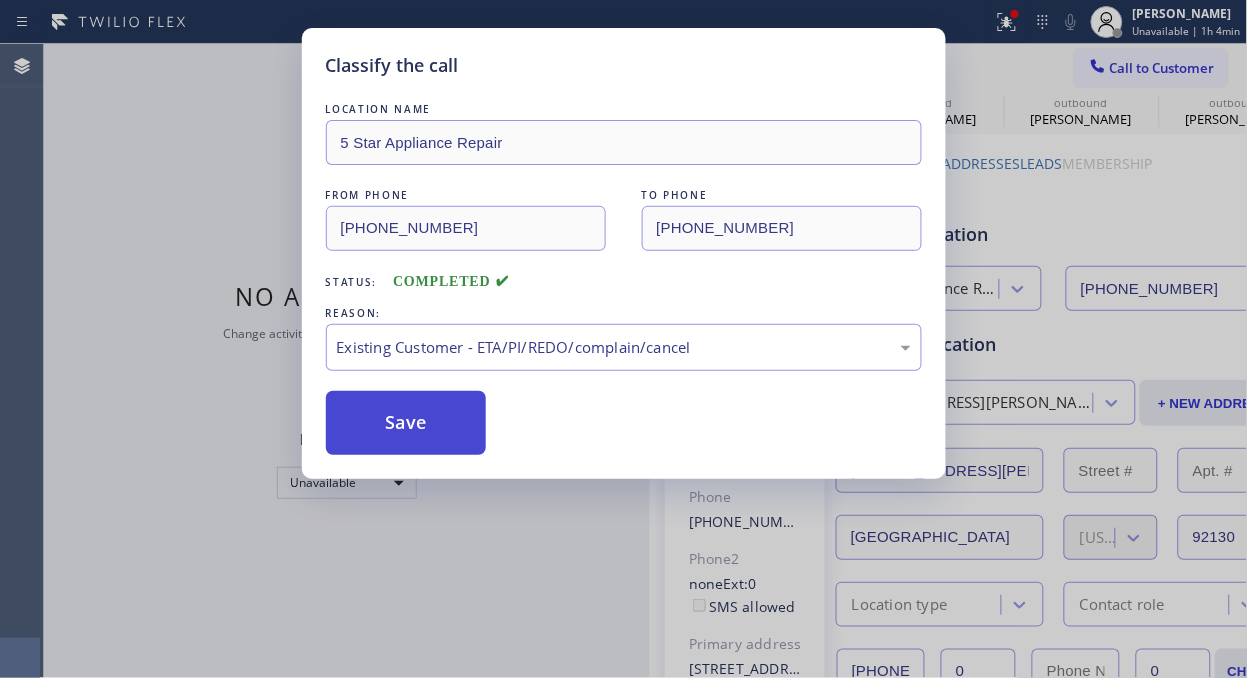 drag, startPoint x: 620, startPoint y: 461, endPoint x: 447, endPoint y: 441, distance: 174.15224 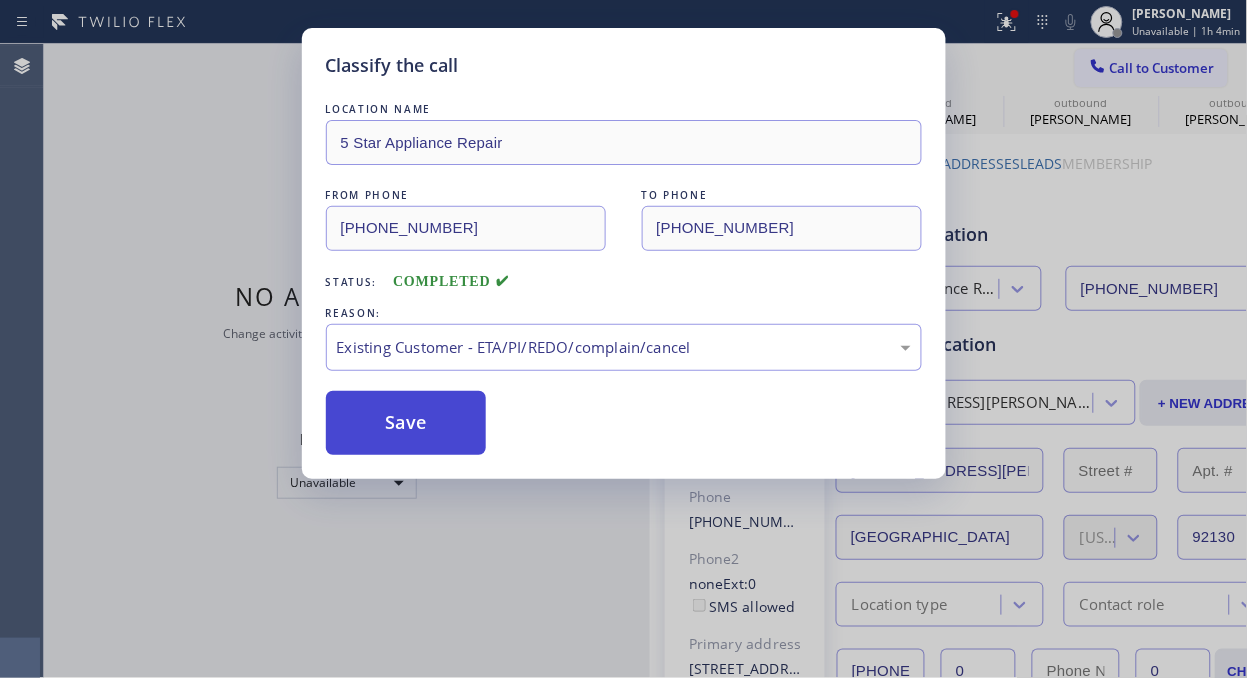 click on "Save" at bounding box center (406, 423) 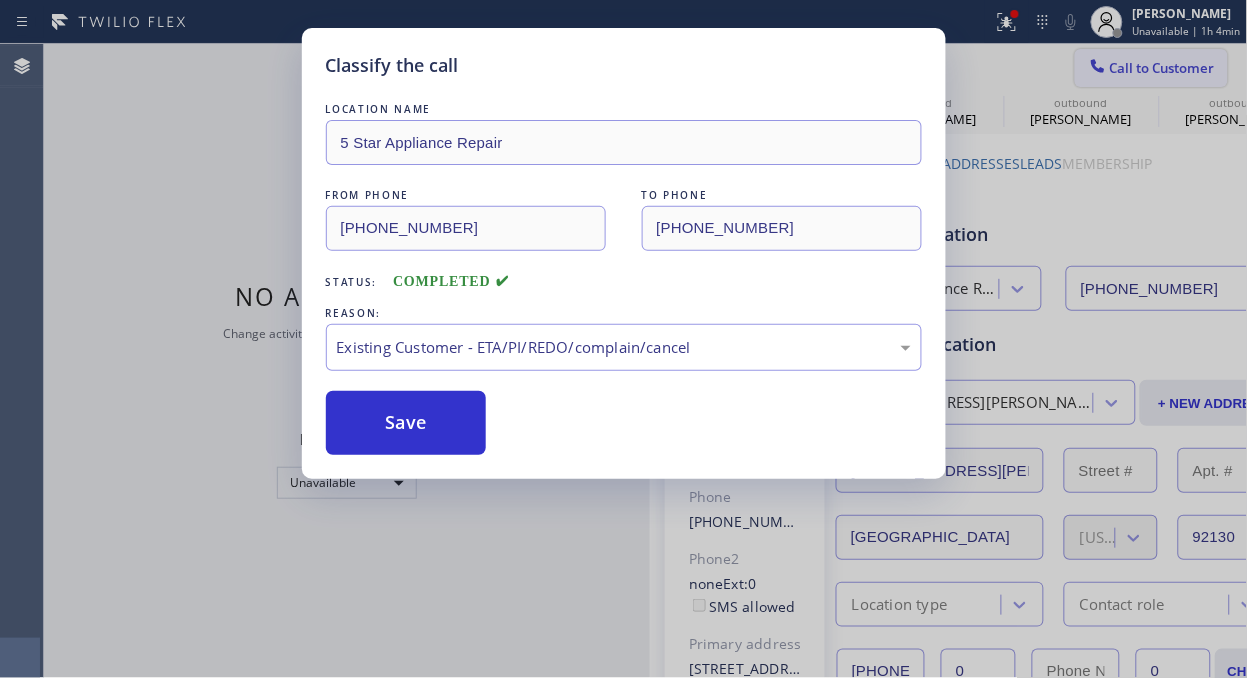 click on "Call to Customer" at bounding box center [1162, 68] 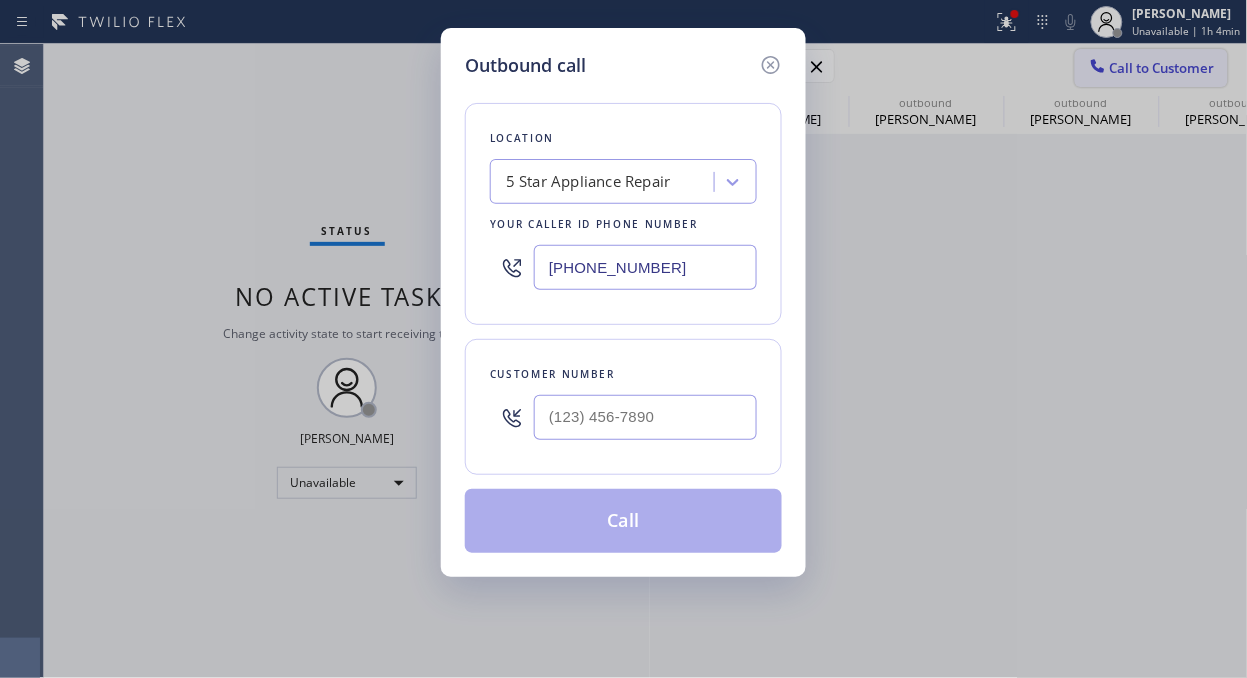 click on "Outbound call Location 5 Star Appliance Repair Your caller id phone number [PHONE_NUMBER] Customer number Call" at bounding box center [623, 339] 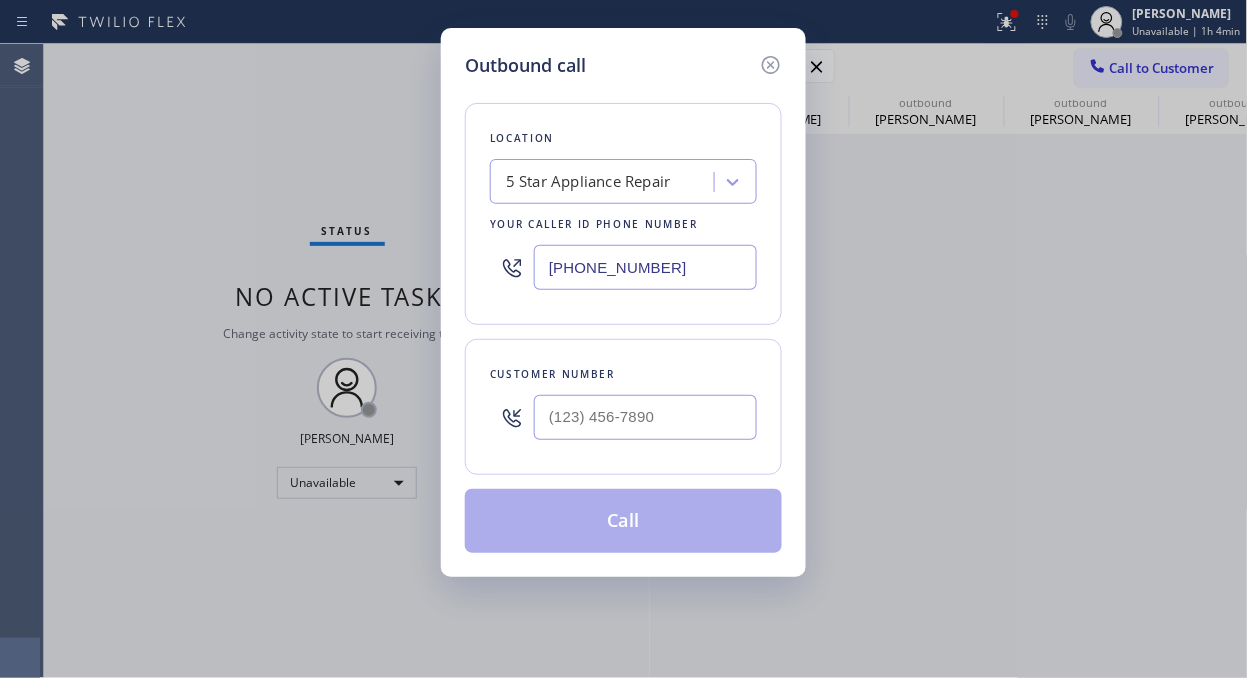click at bounding box center [645, 417] 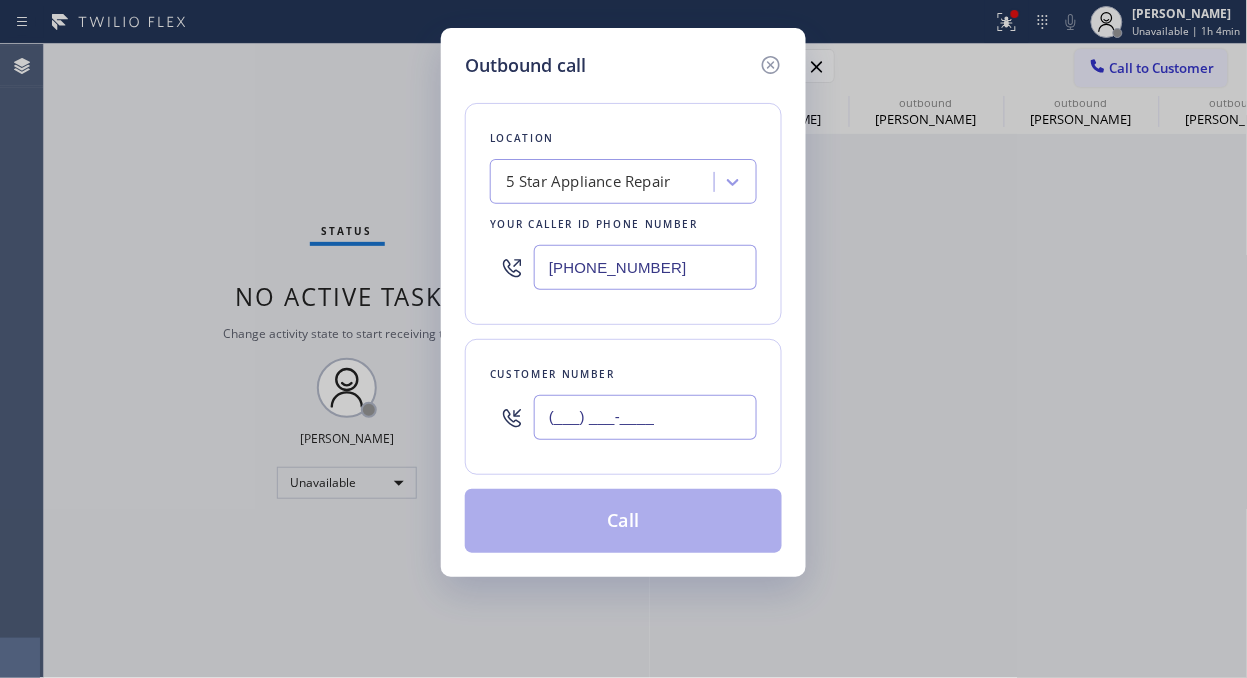 click on "(___) ___-____" at bounding box center [645, 417] 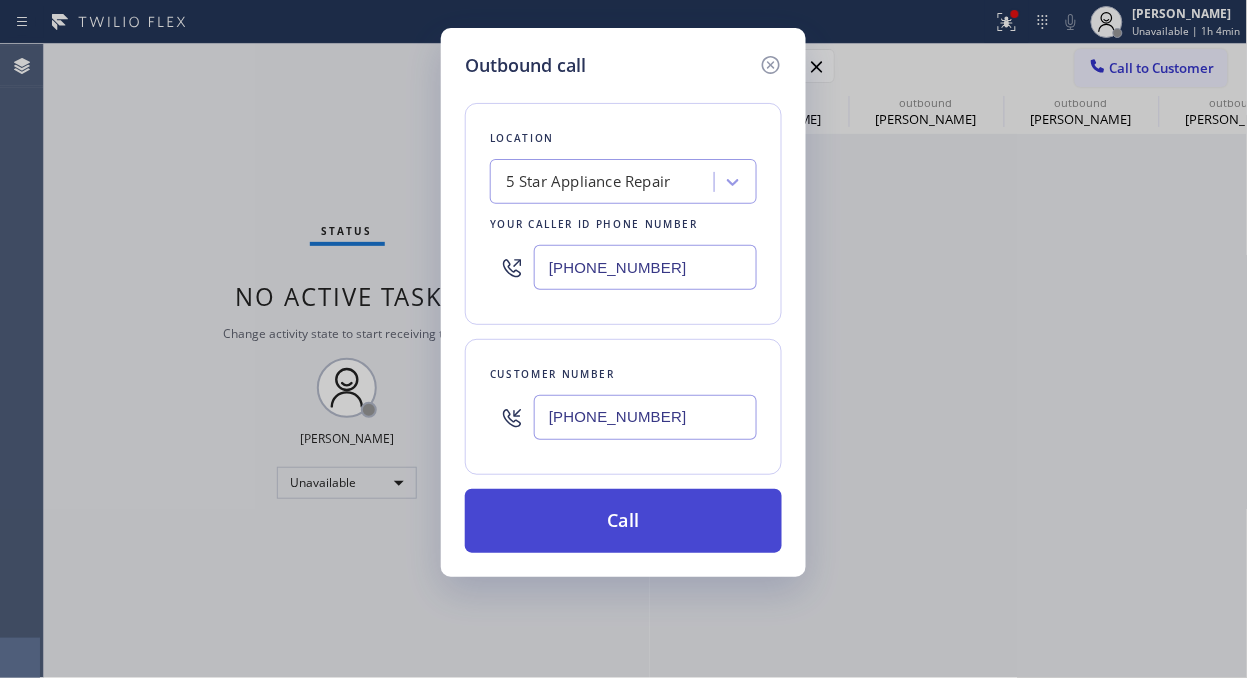 type on "[PHONE_NUMBER]" 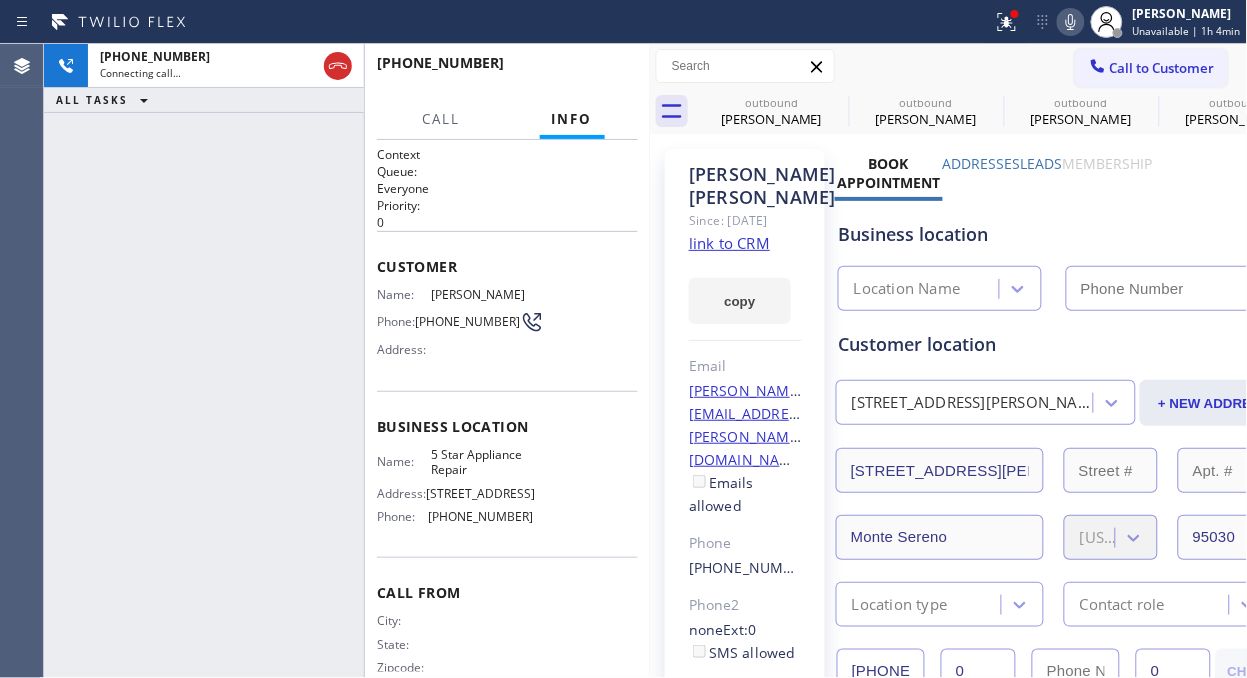type on "[PHONE_NUMBER]" 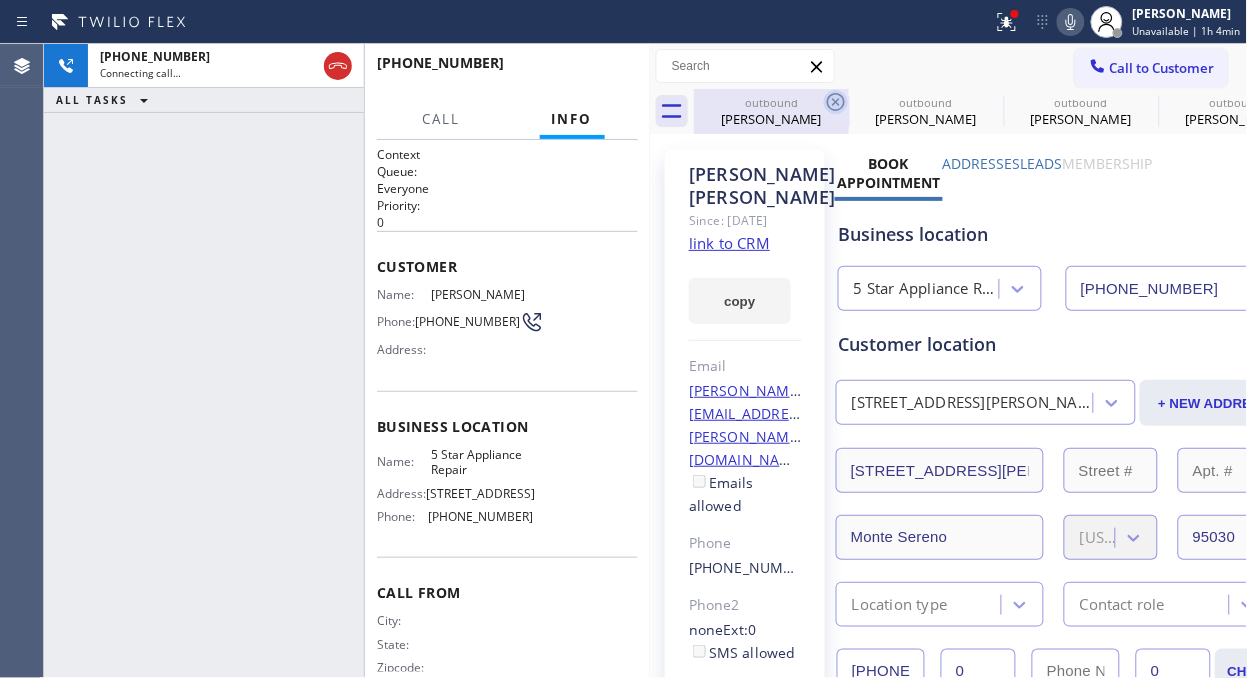 click 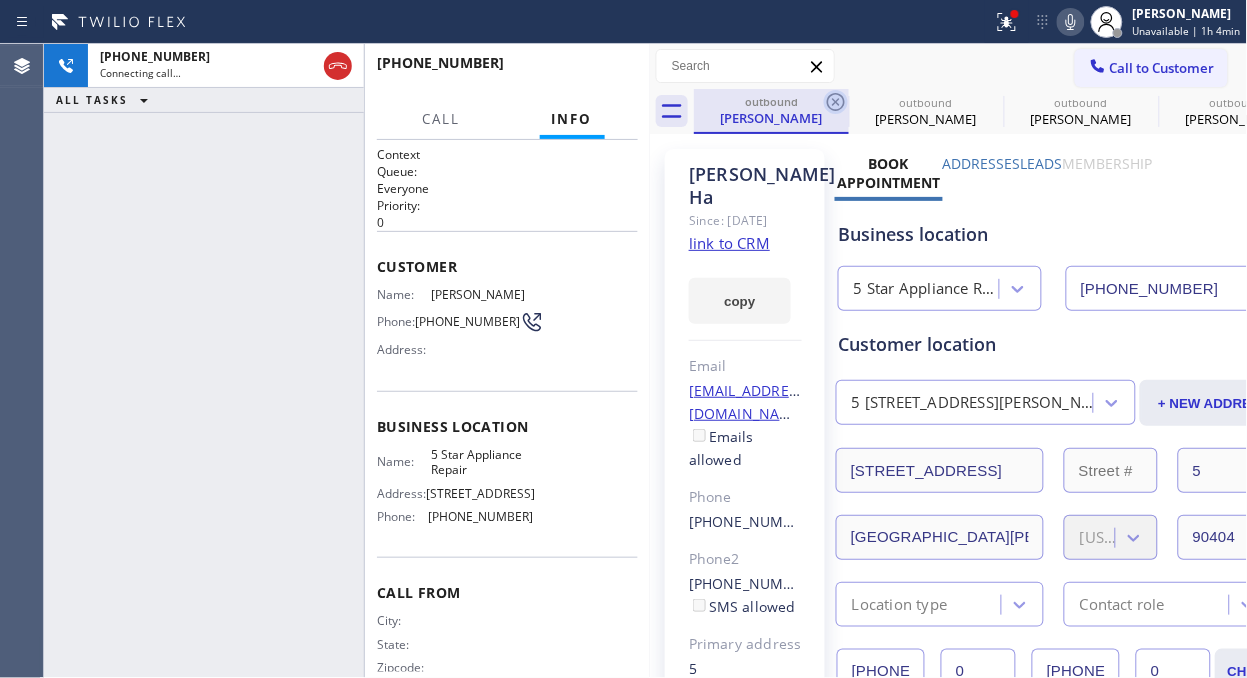 click 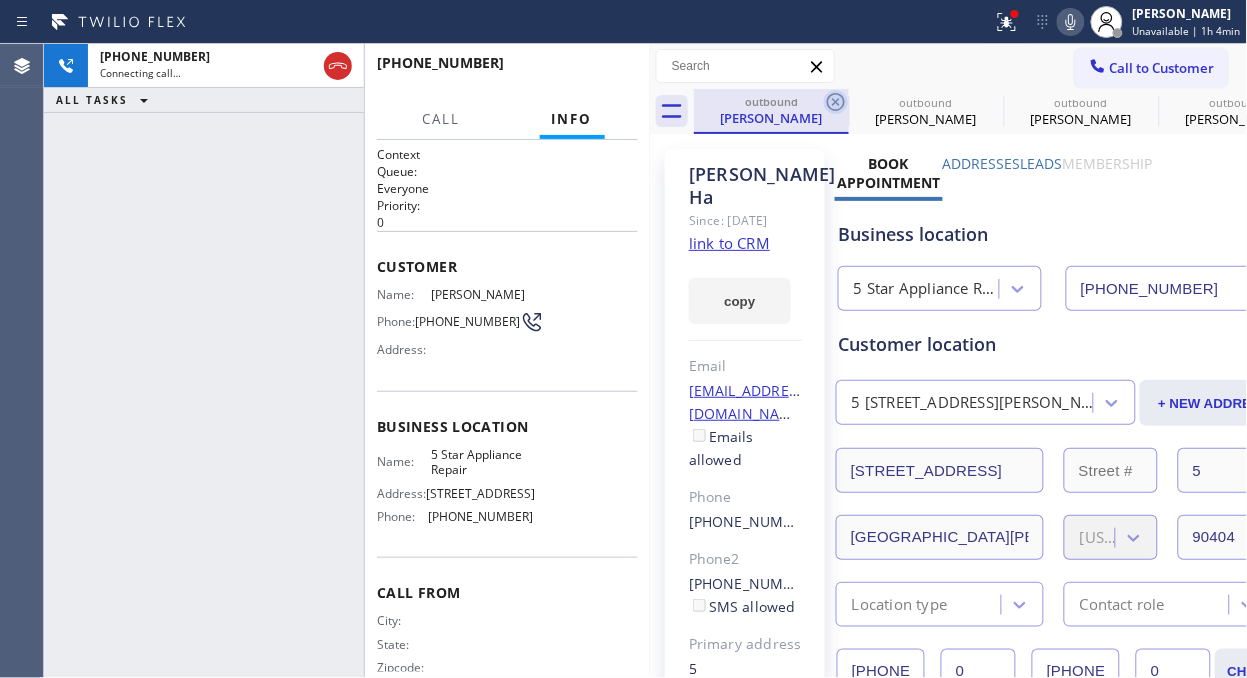 click 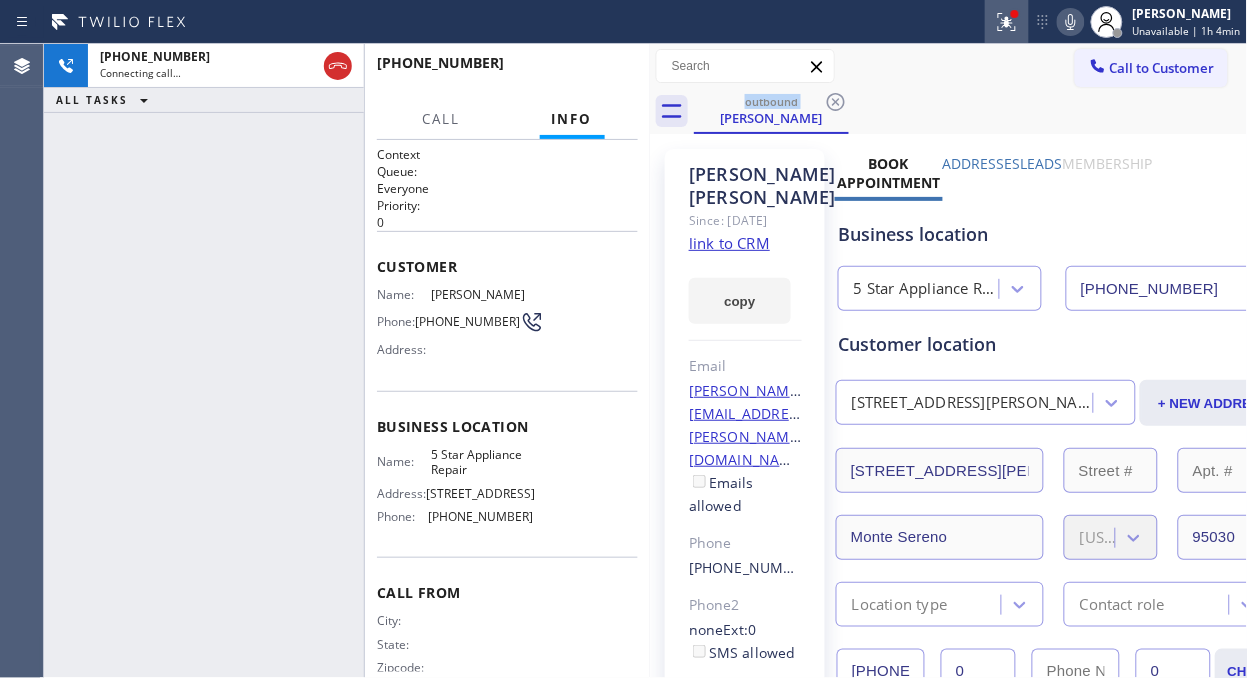 click 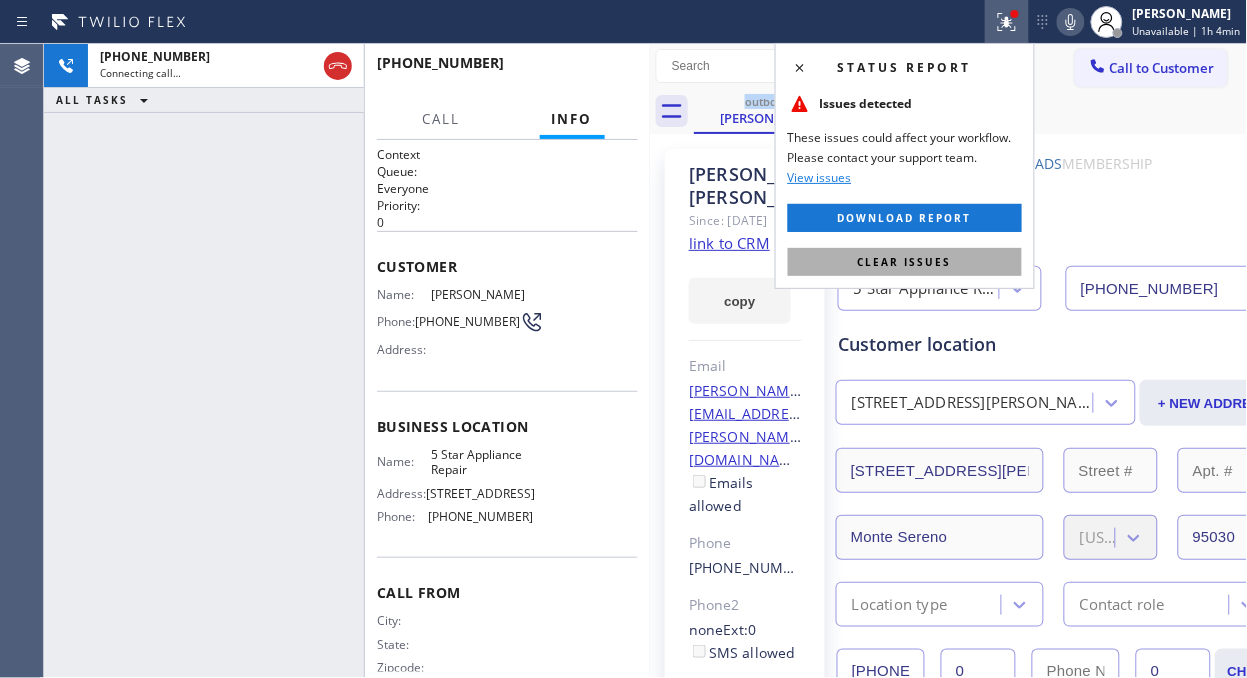 click on "Clear issues" at bounding box center (905, 262) 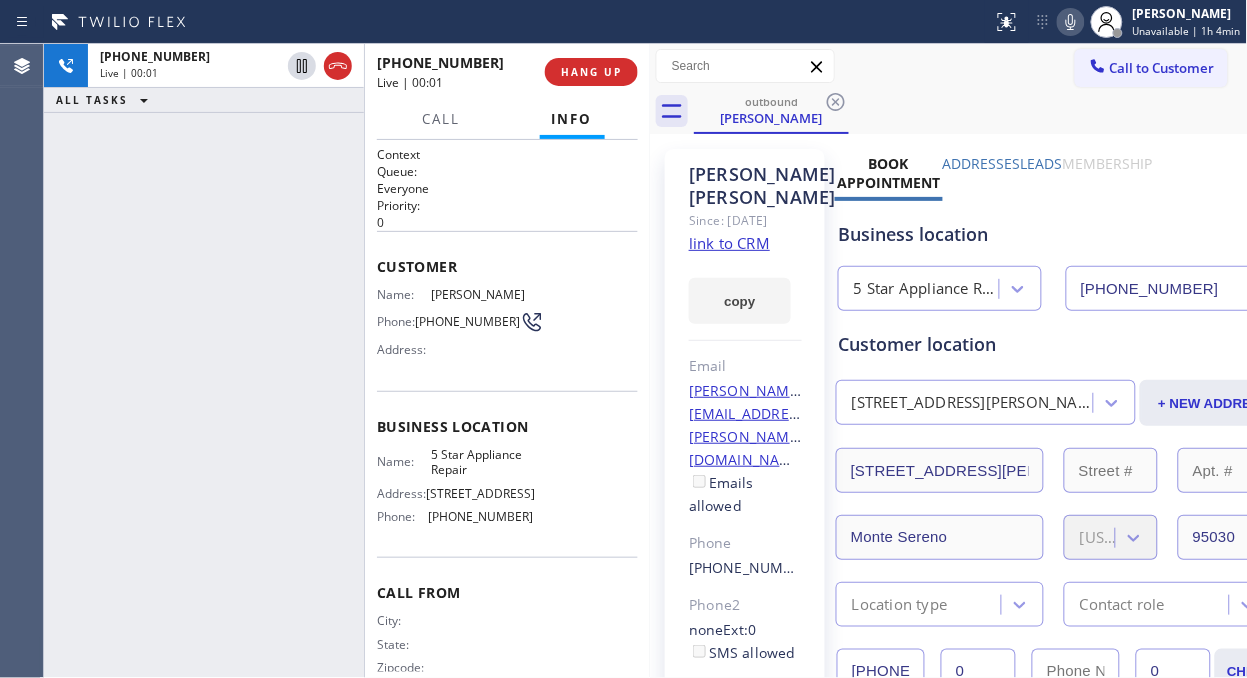 click on "Call to Customer Outbound call Location 5 Star Appliance Repair Your caller id phone number [PHONE_NUMBER] Customer number Call Outbound call Technician Search Technician Your caller id phone number Your caller id phone number Call" at bounding box center [949, 66] 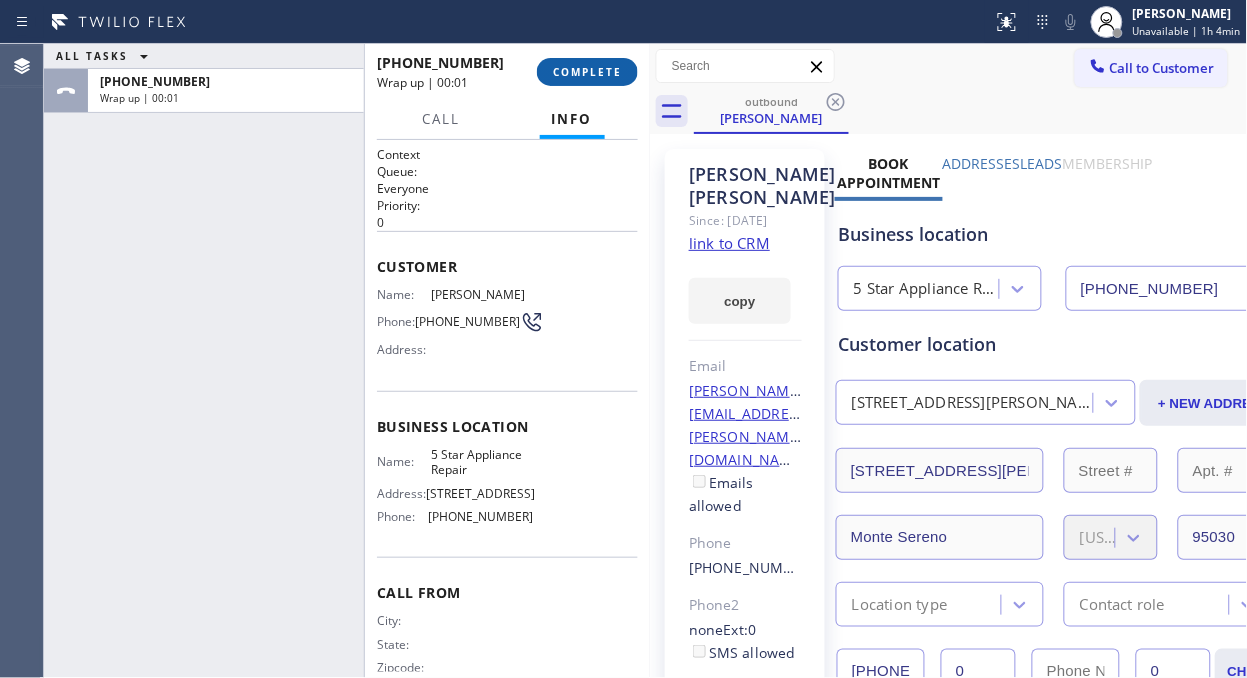click on "COMPLETE" at bounding box center [587, 72] 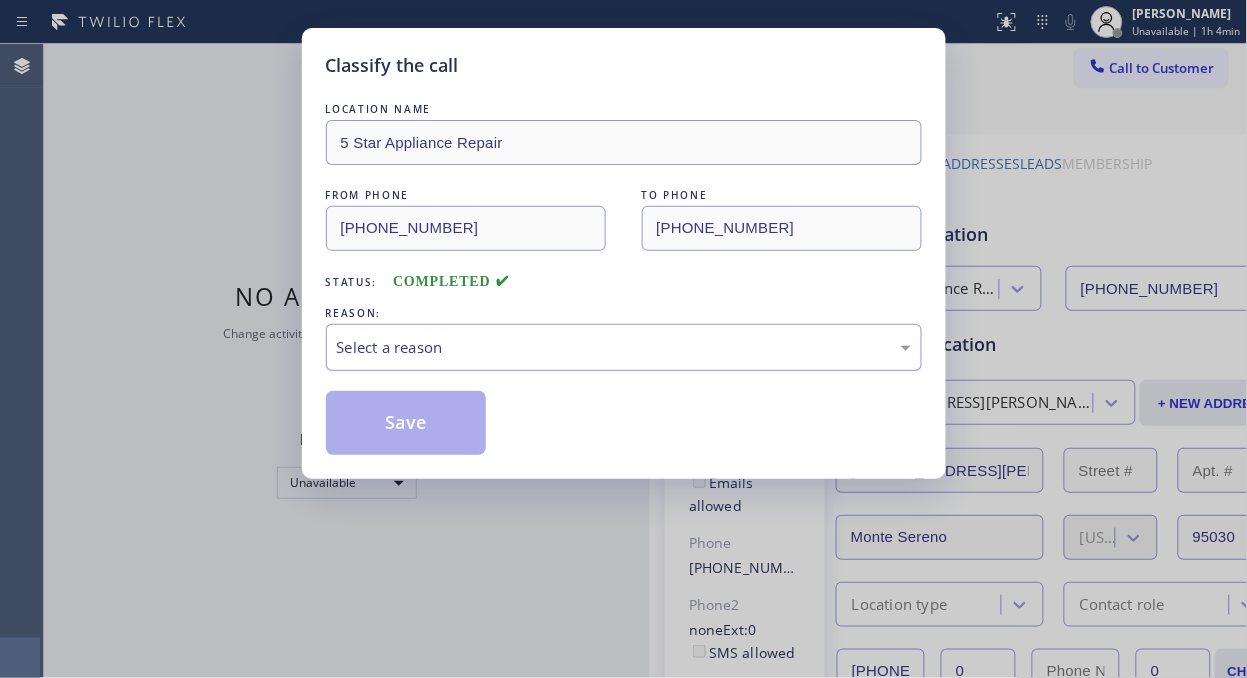 click on "Select a reason" at bounding box center (624, 347) 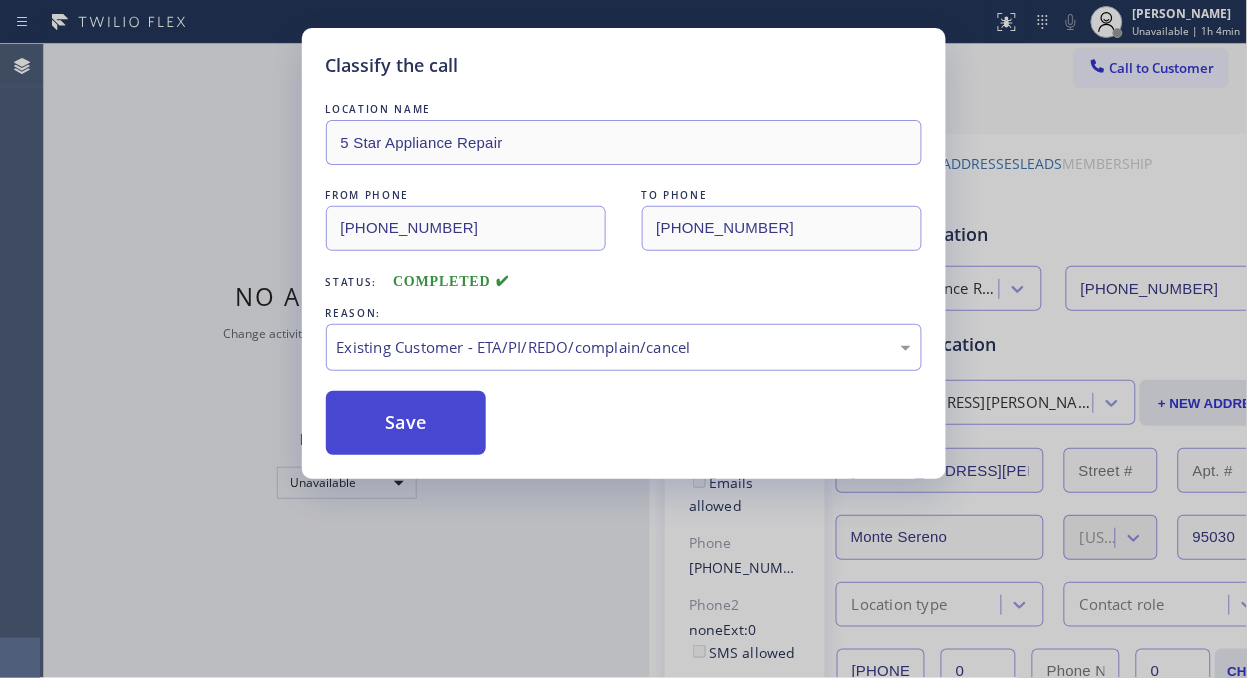 click on "Save" at bounding box center (406, 423) 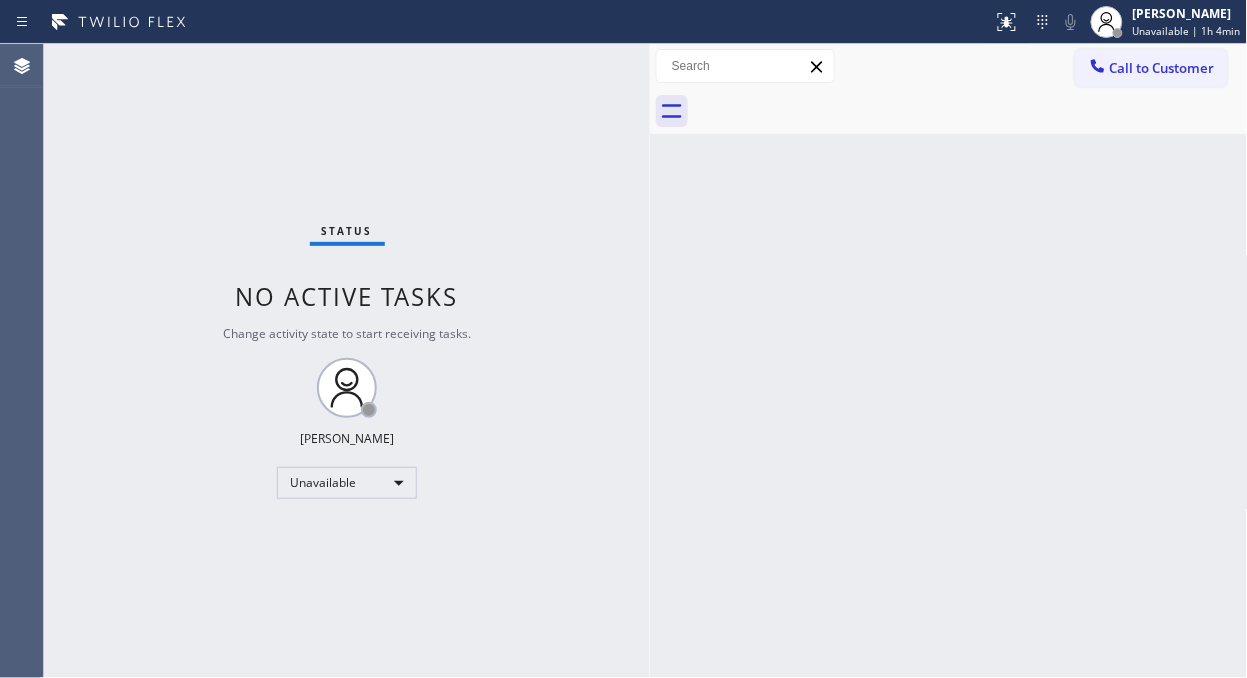 click on "Call to Customer" at bounding box center [1162, 68] 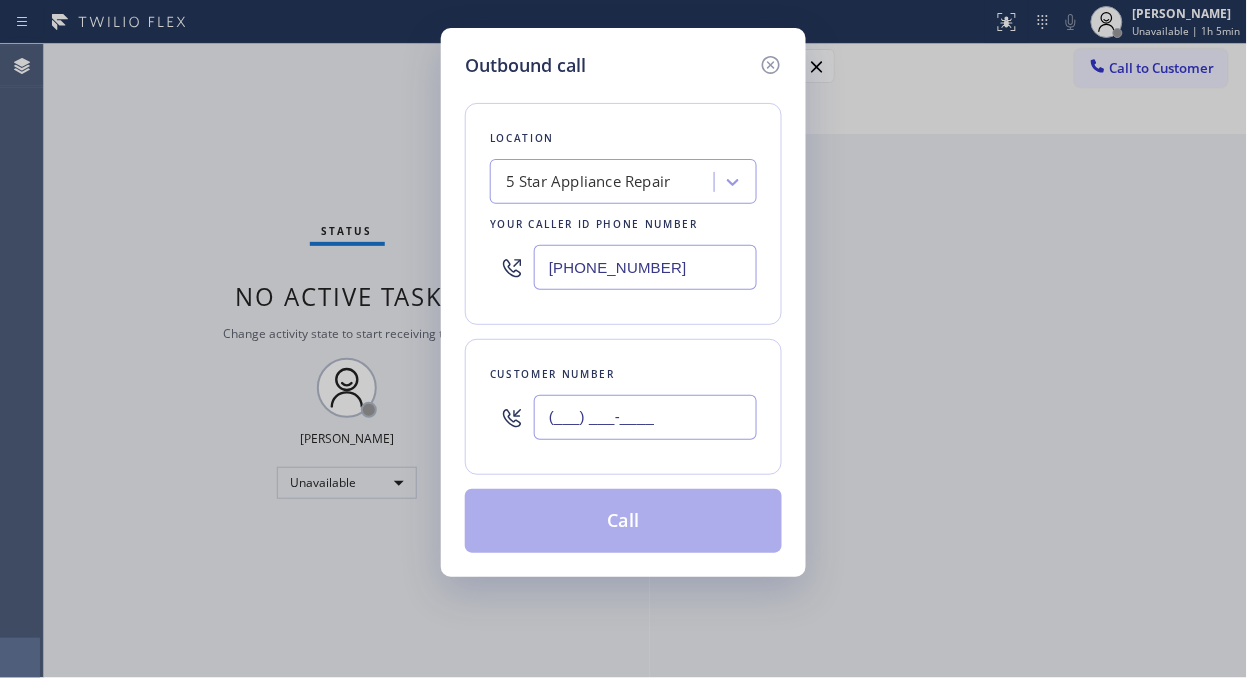 click on "(___) ___-____" at bounding box center (645, 417) 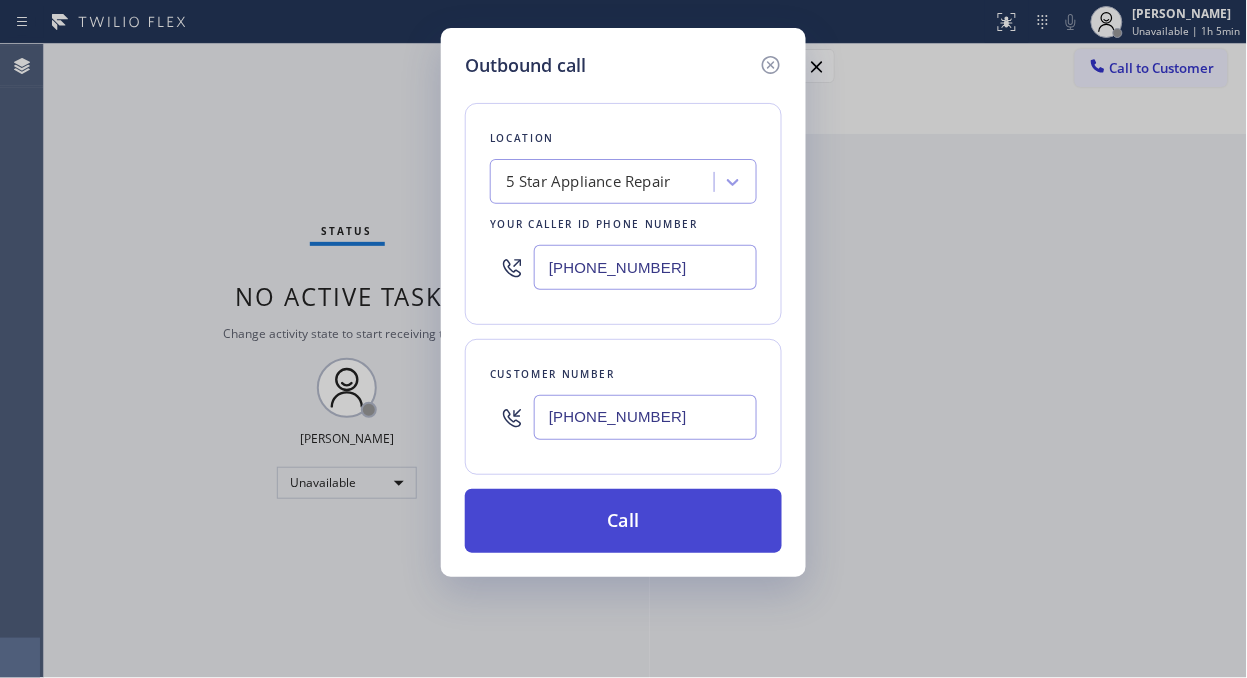 type on "[PHONE_NUMBER]" 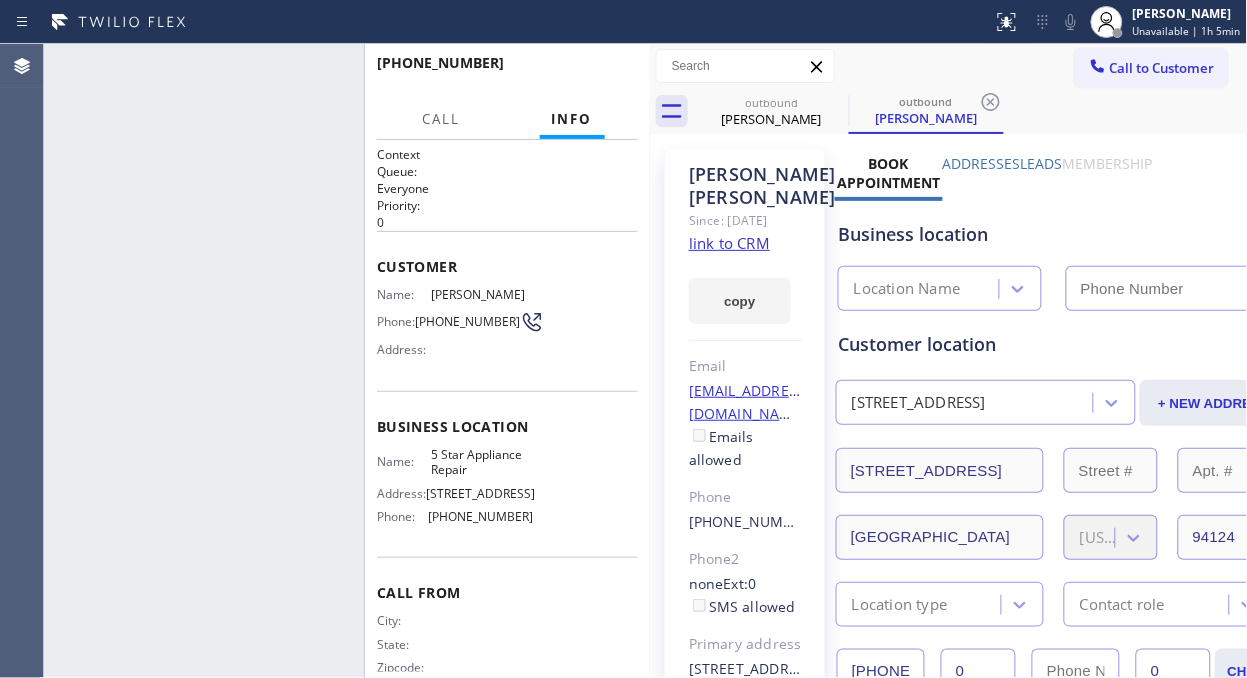 type on "[PHONE_NUMBER]" 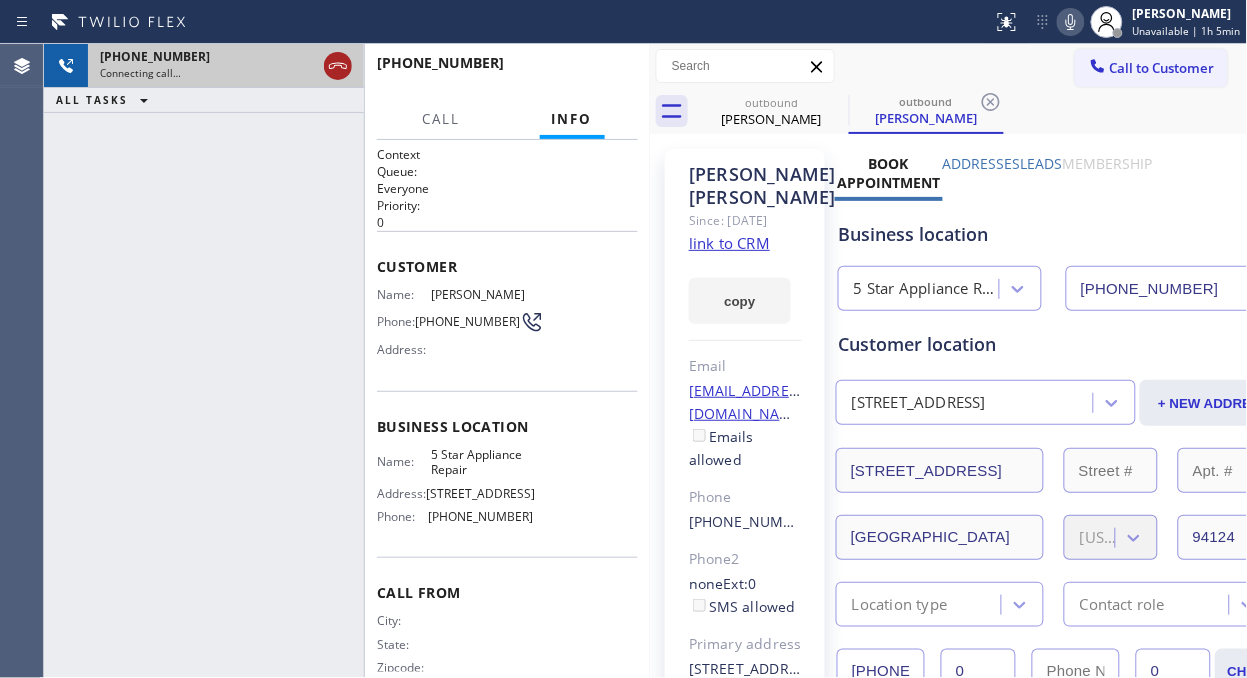 click 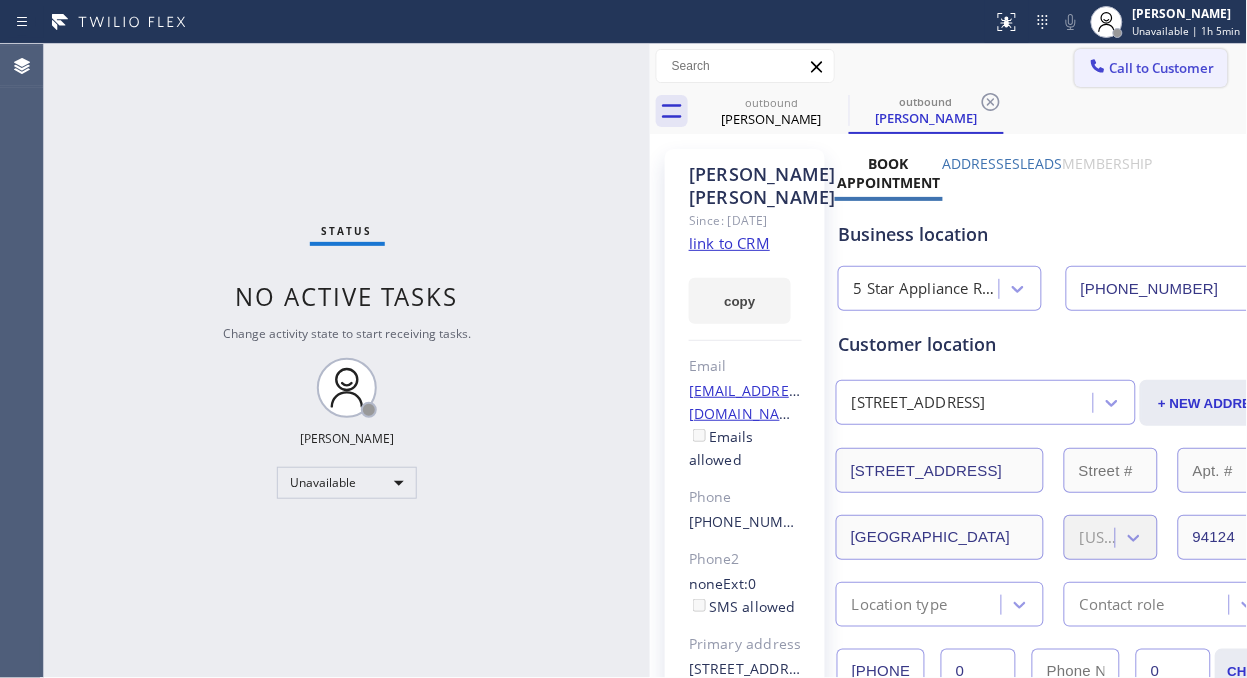click on "Call to Customer" at bounding box center (1162, 68) 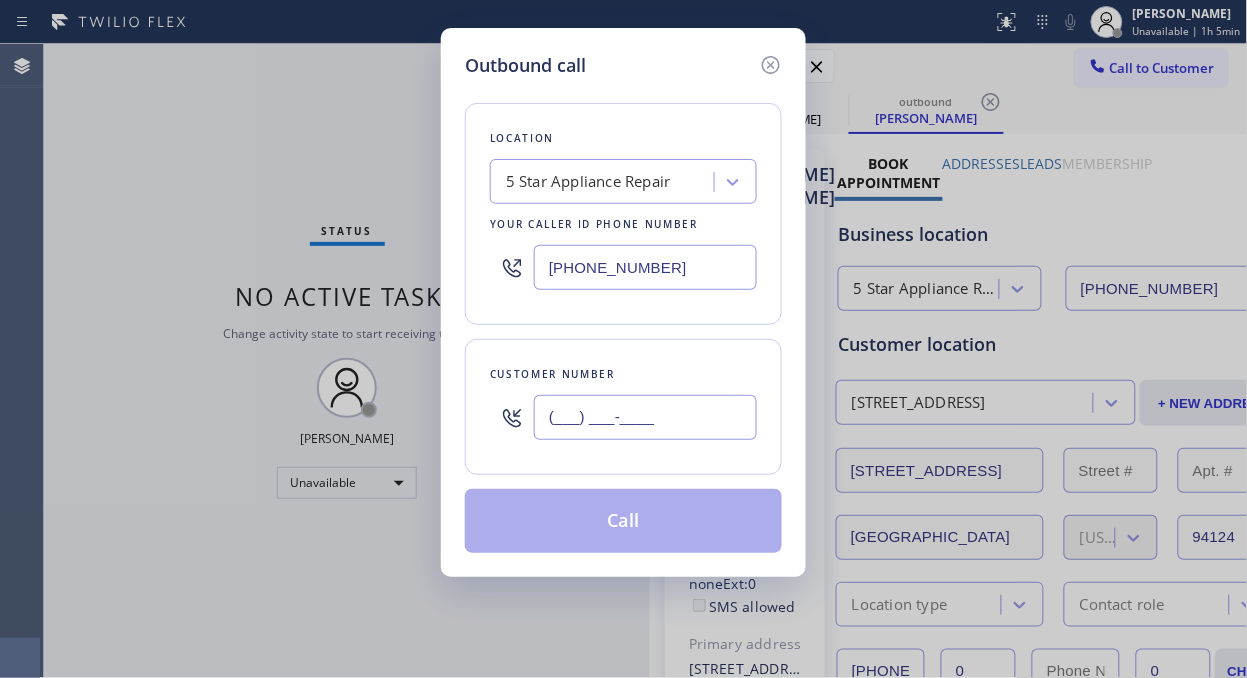 click on "(___) ___-____" at bounding box center (645, 417) 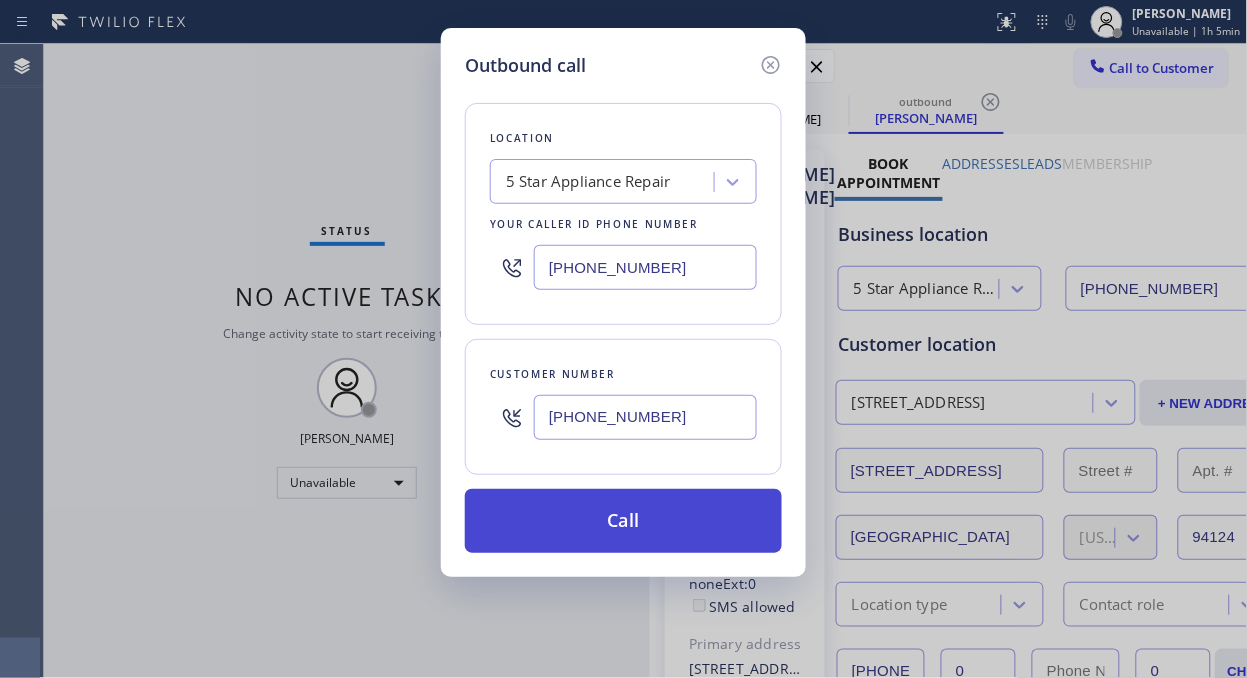 type on "[PHONE_NUMBER]" 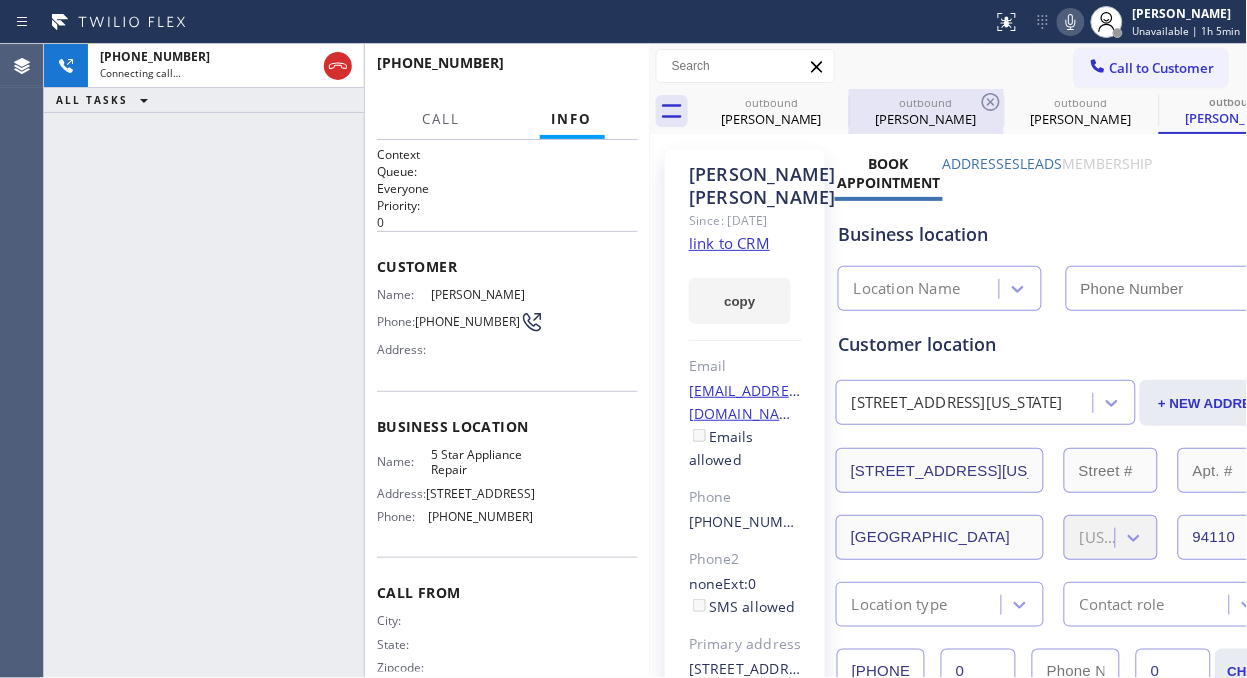 type on "[PHONE_NUMBER]" 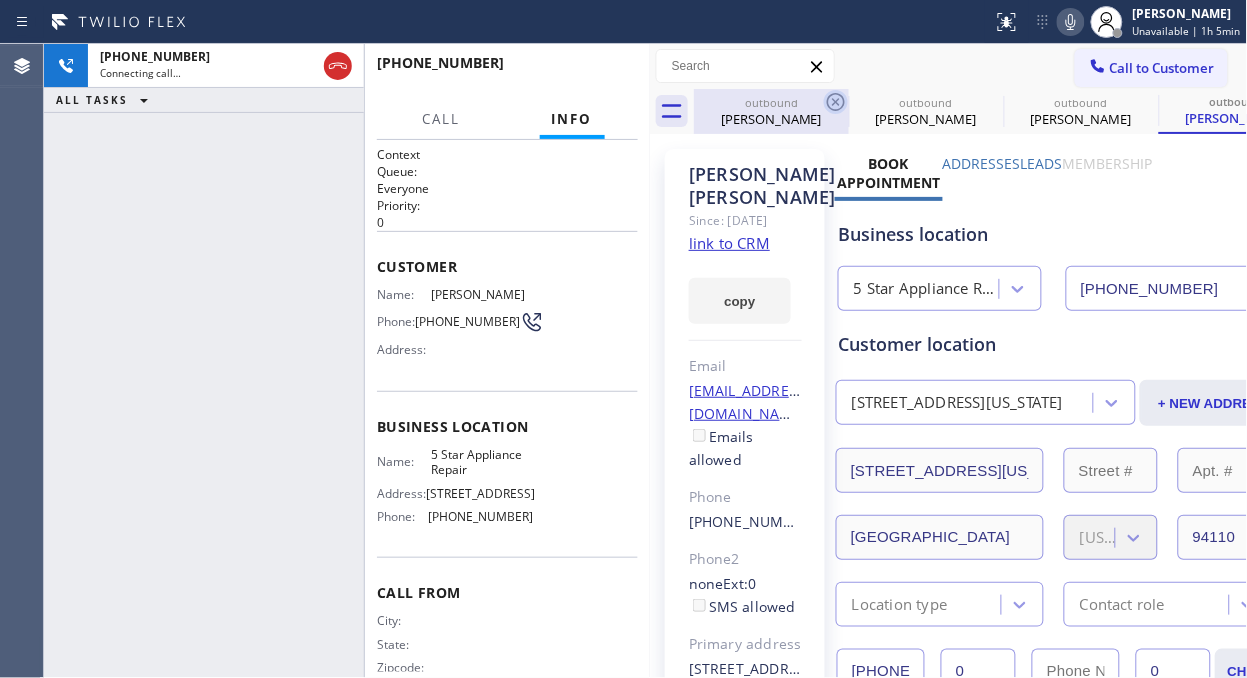 click 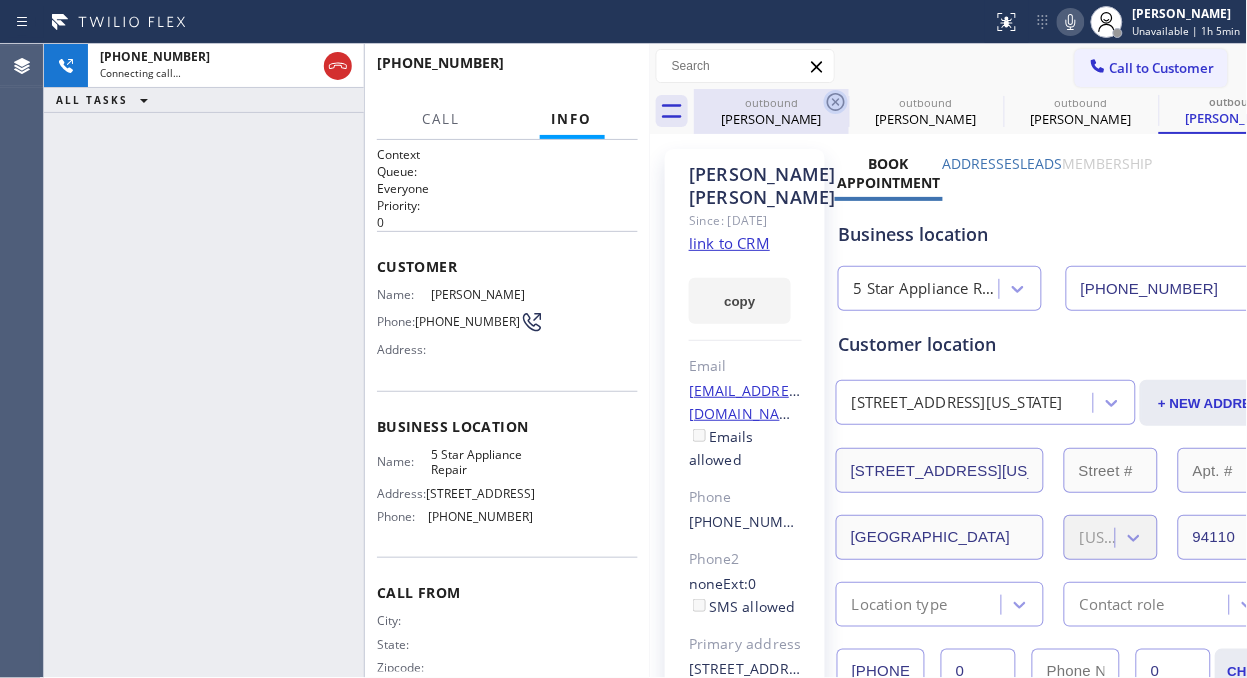 click 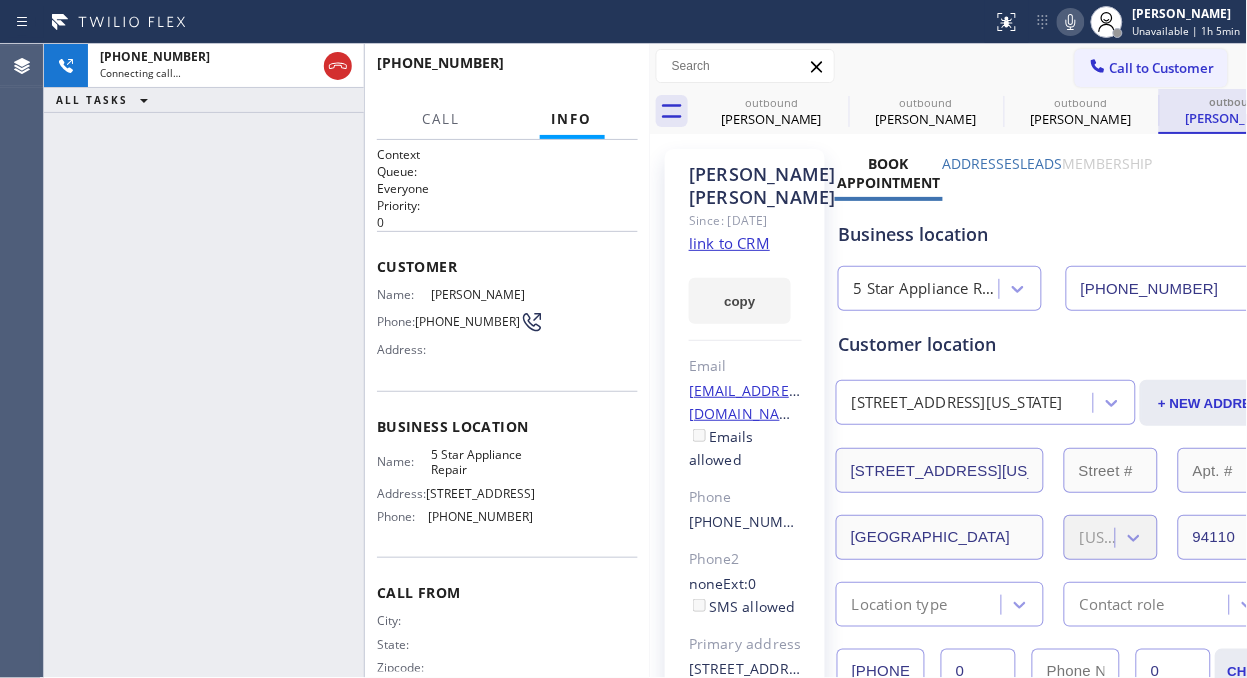 click 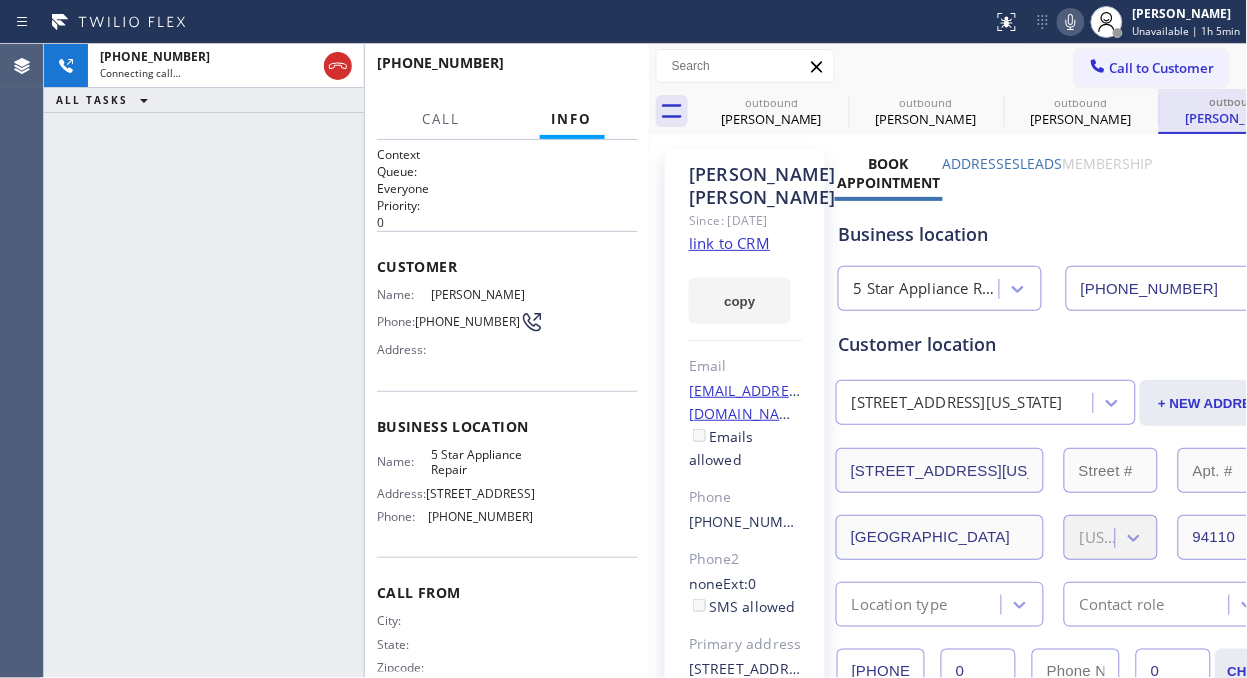 click 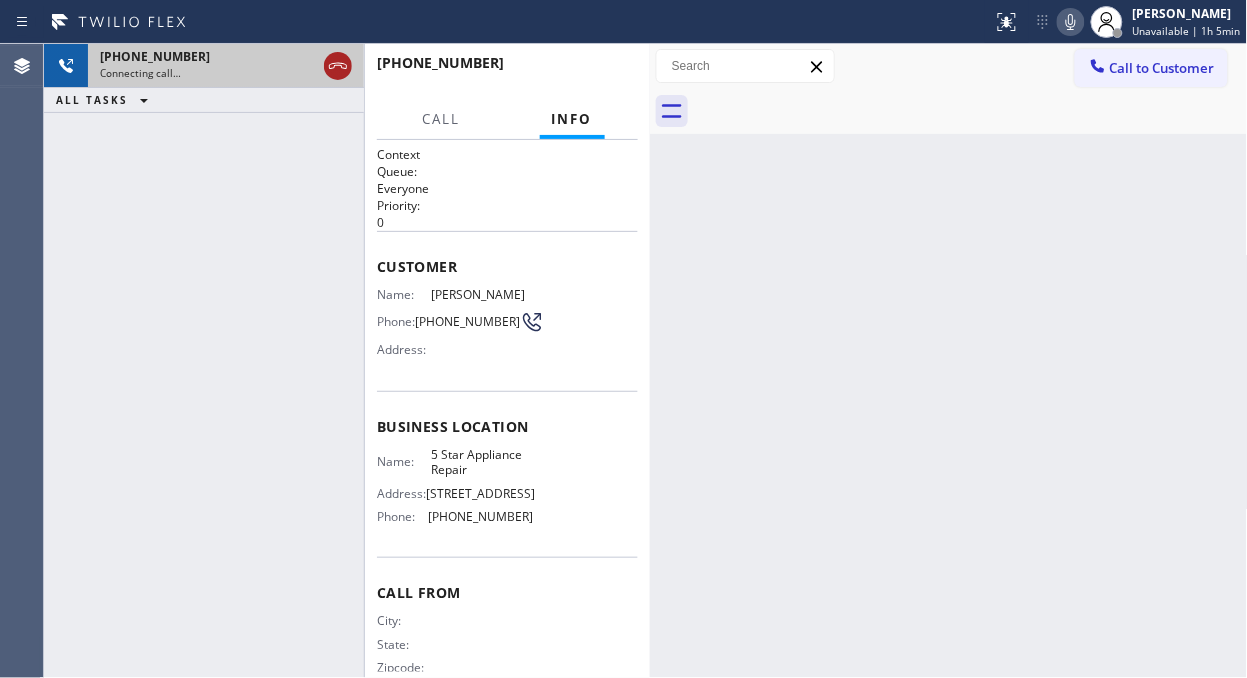 click 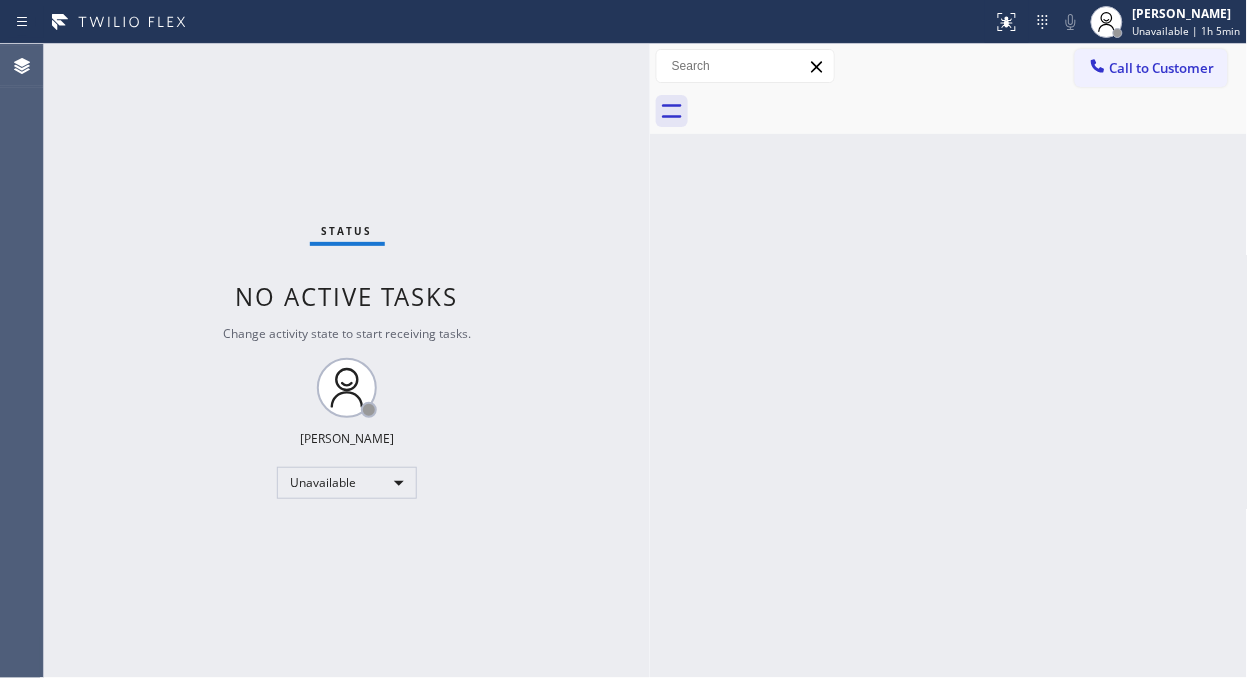 drag, startPoint x: 1165, startPoint y: 61, endPoint x: 895, endPoint y: 286, distance: 351.46124 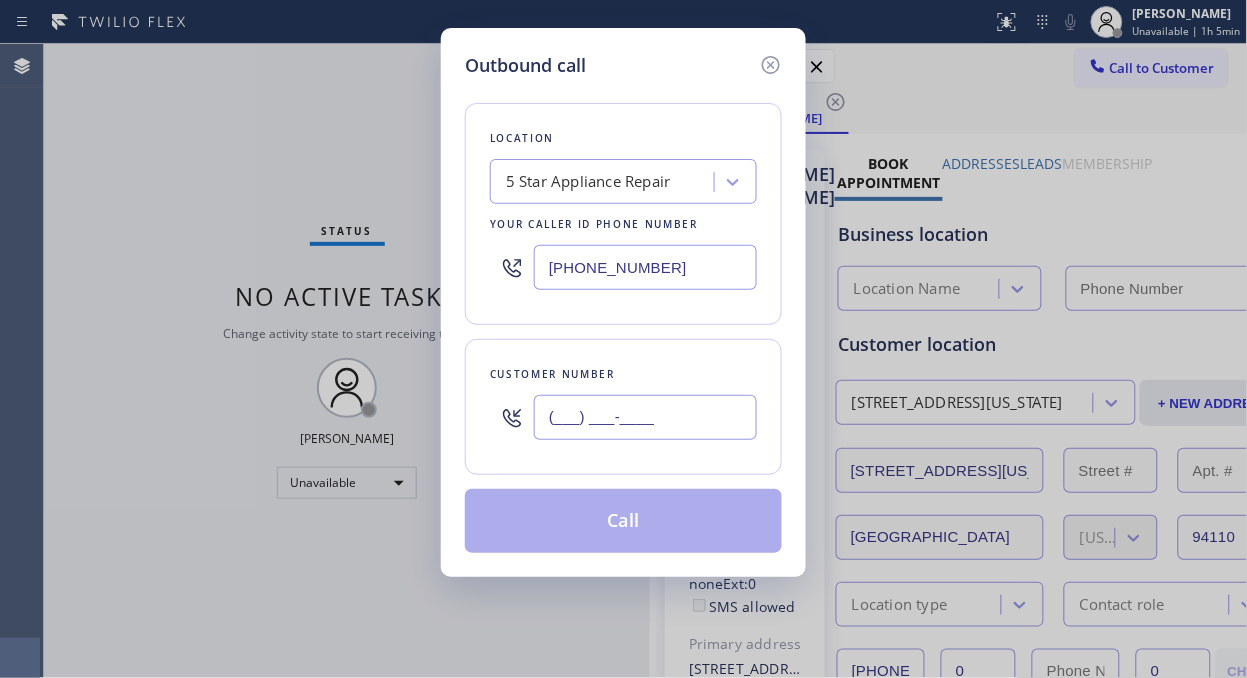 paste on "718) 399-2927" 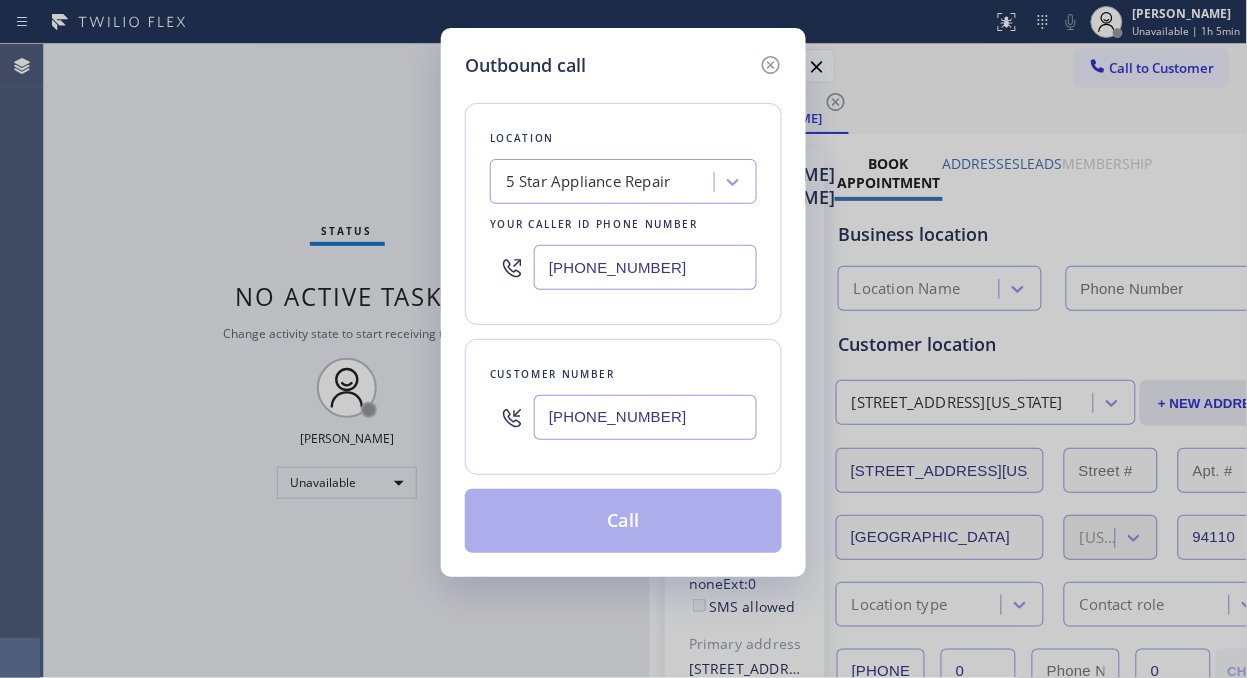 type on "[PHONE_NUMBER]" 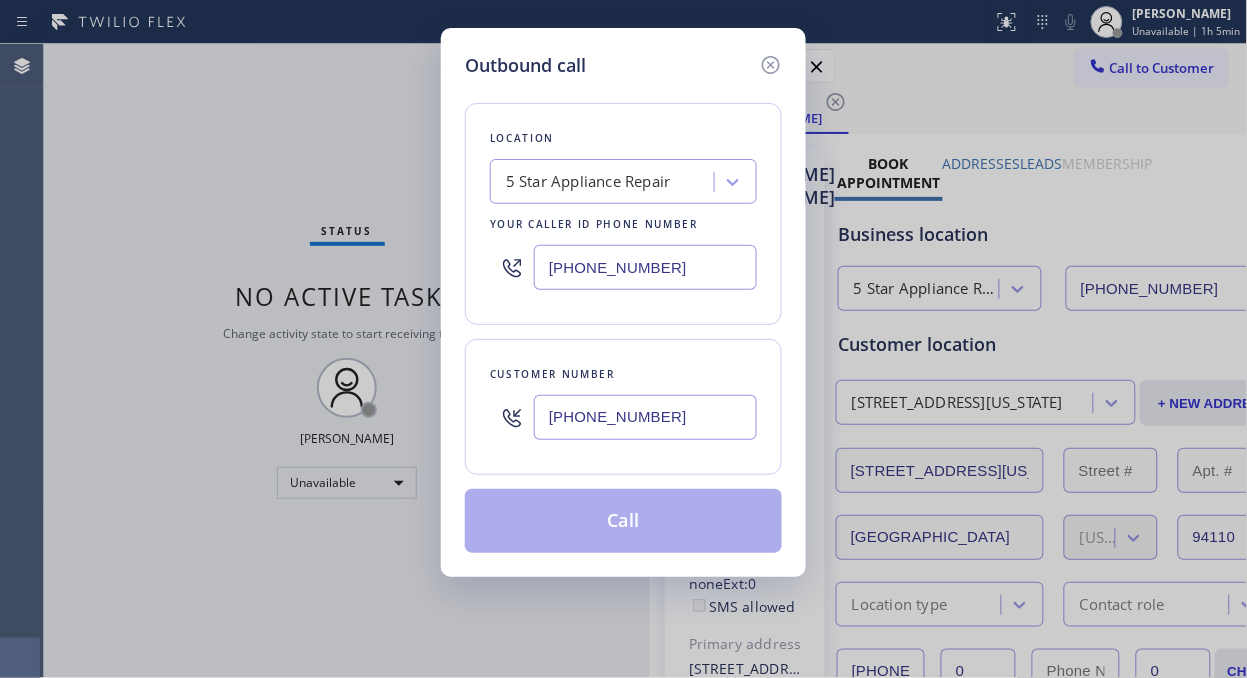 drag, startPoint x: 661, startPoint y: 428, endPoint x: 666, endPoint y: 531, distance: 103.121284 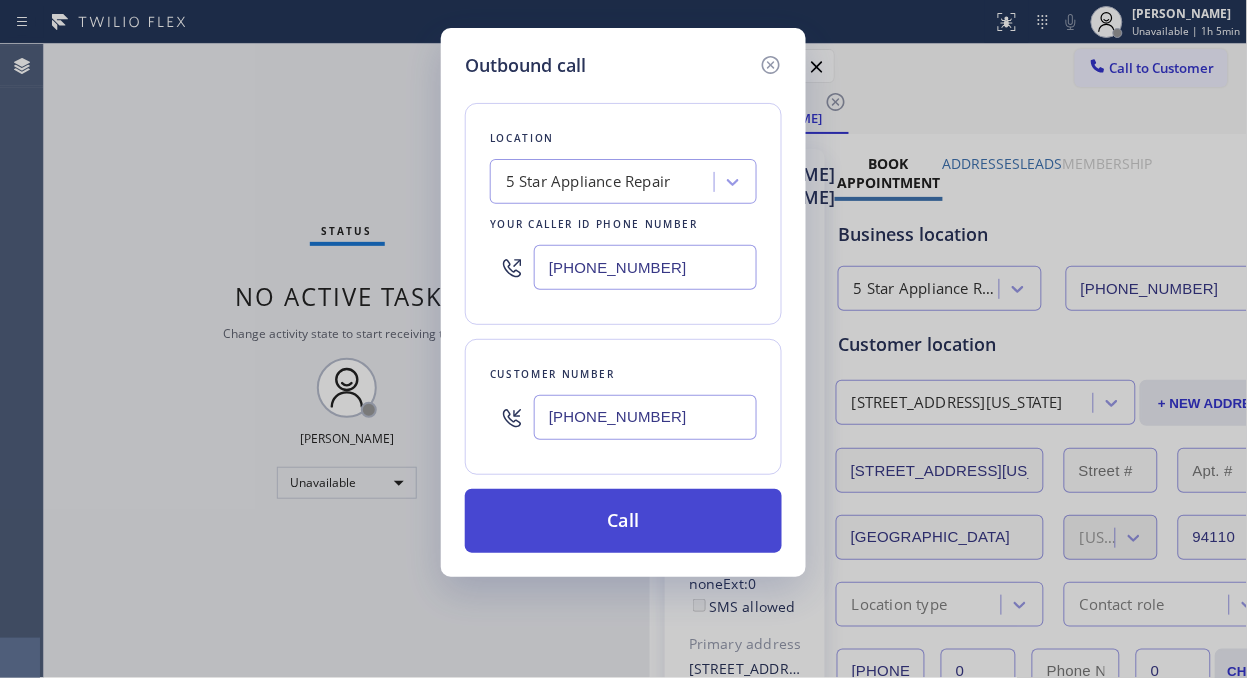 type on "[PHONE_NUMBER]" 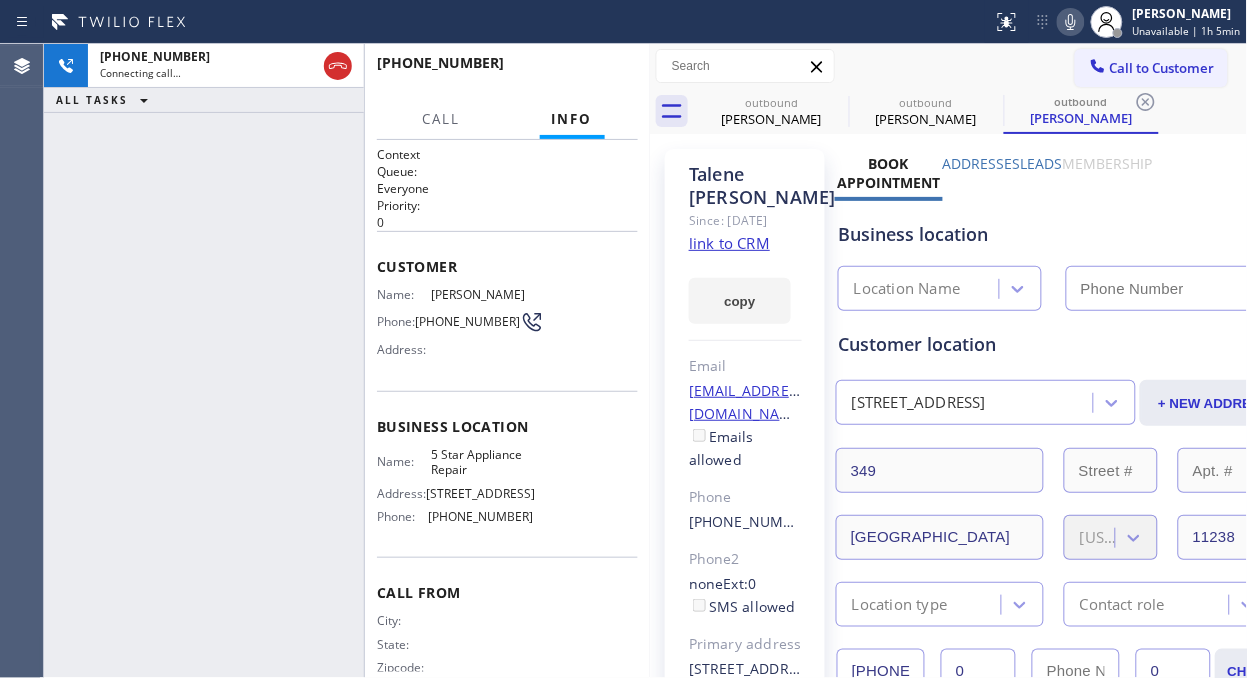 type on "[PHONE_NUMBER]" 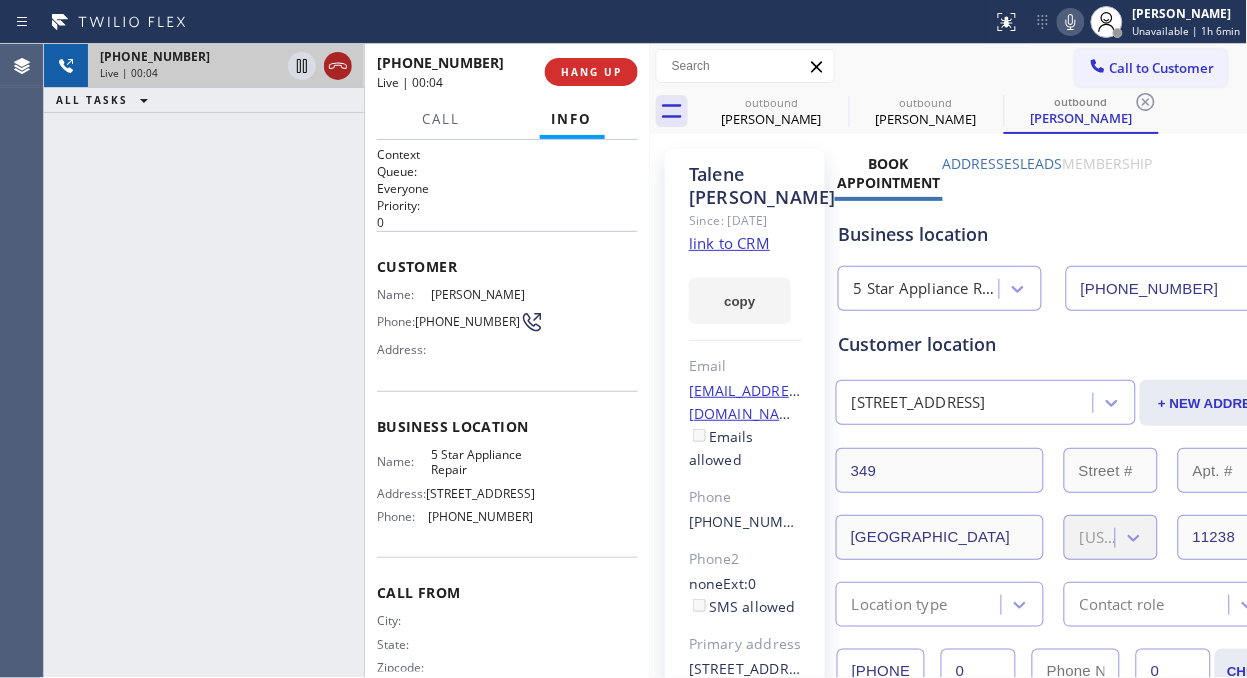 click 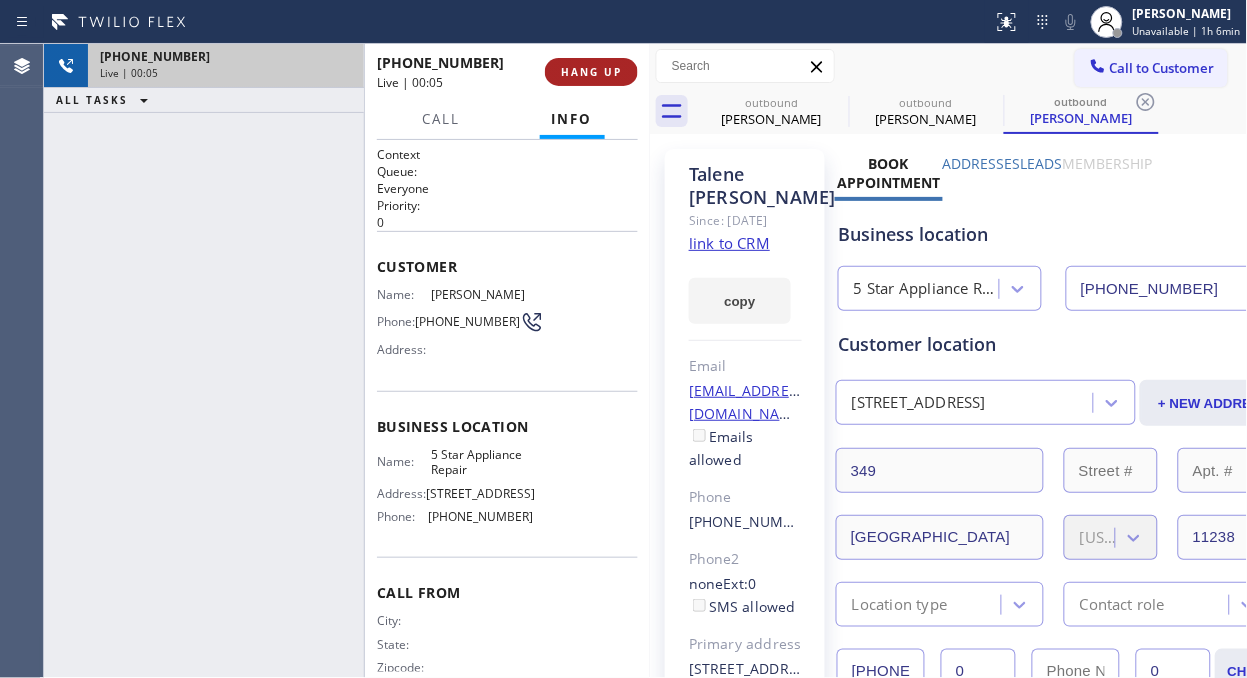 click on "HANG UP" at bounding box center (591, 72) 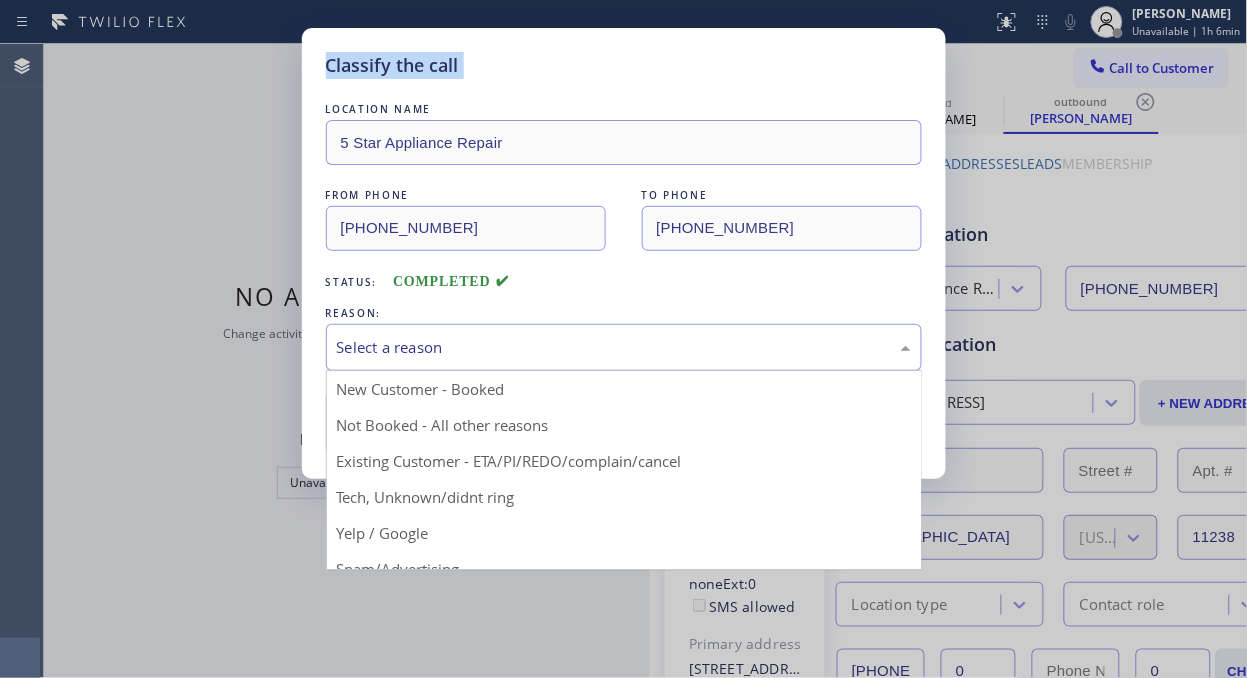 click on "Select a reason" at bounding box center [624, 347] 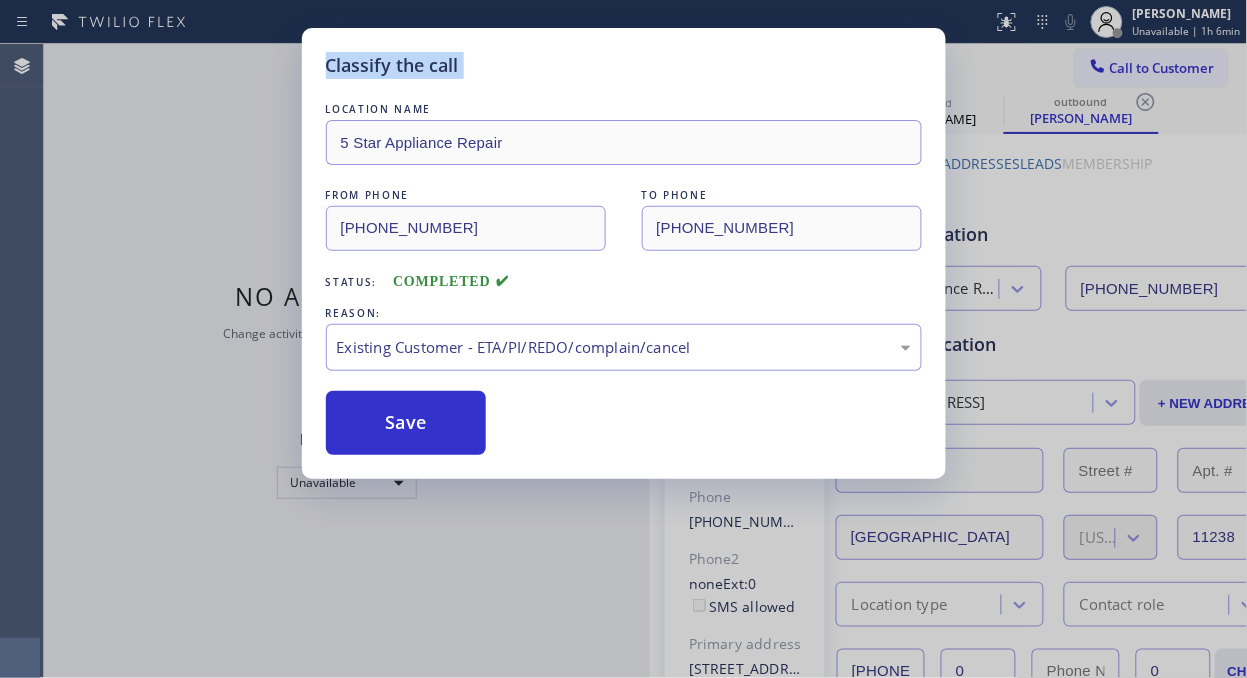 drag, startPoint x: 646, startPoint y: 457, endPoint x: 587, endPoint y: 456, distance: 59.008472 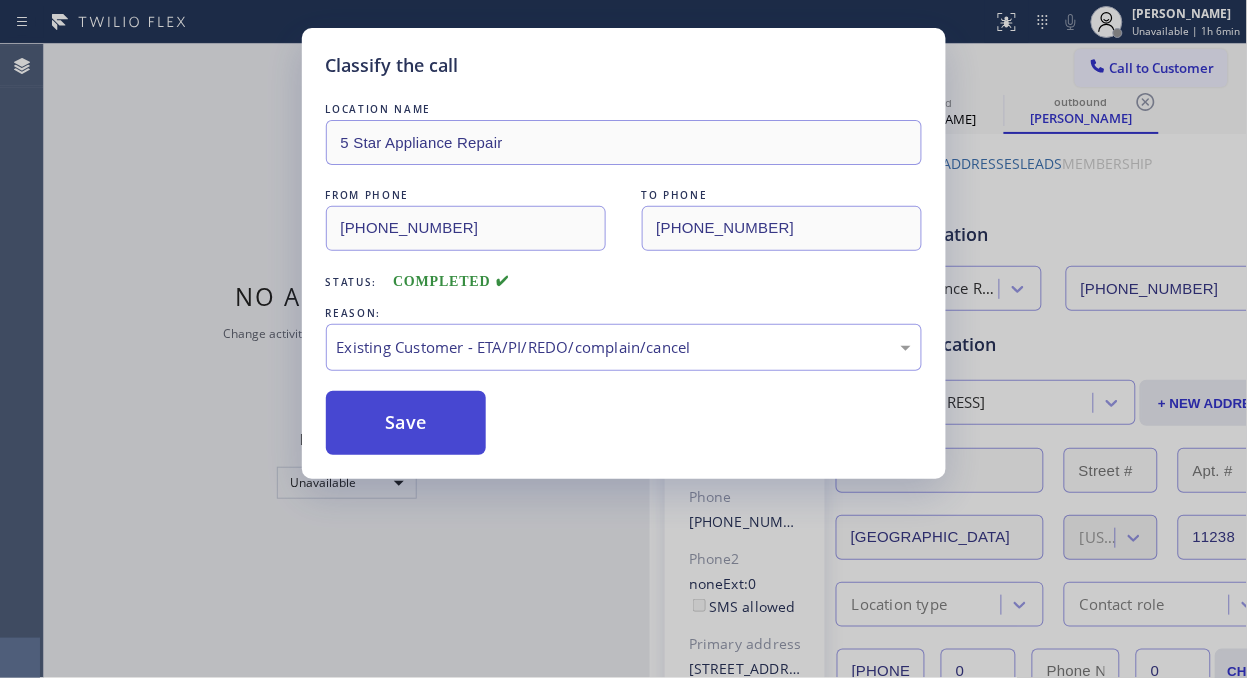click on "Save" at bounding box center (406, 423) 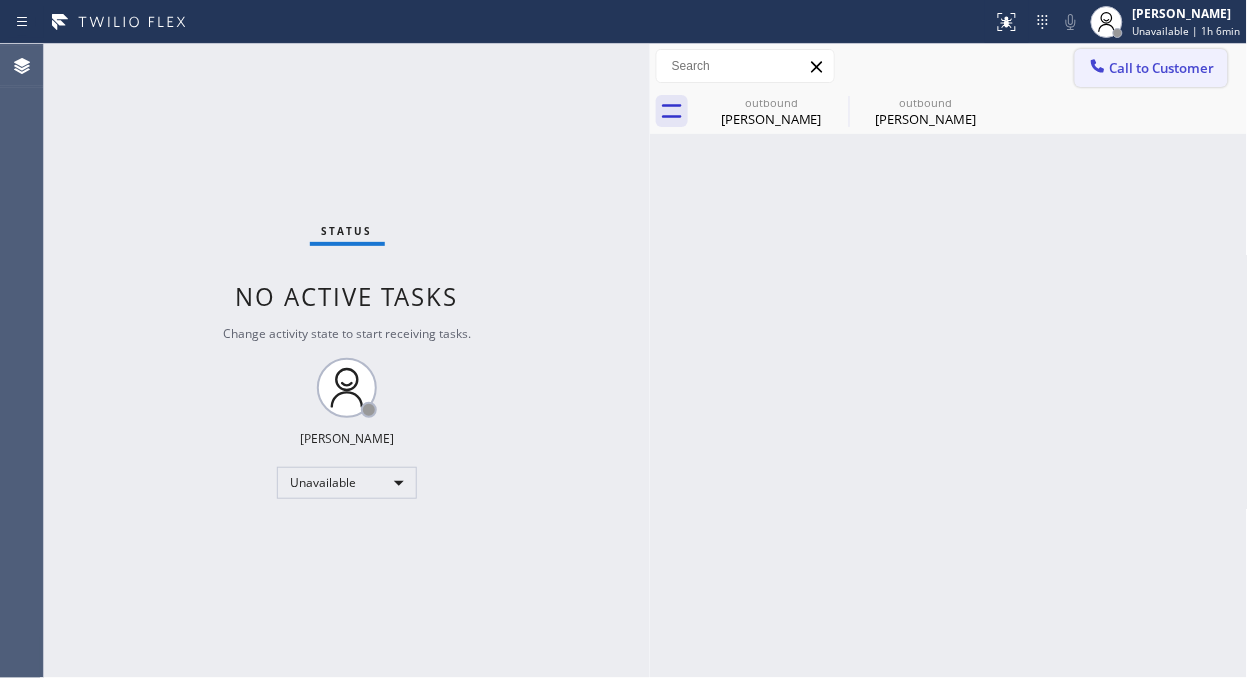 click 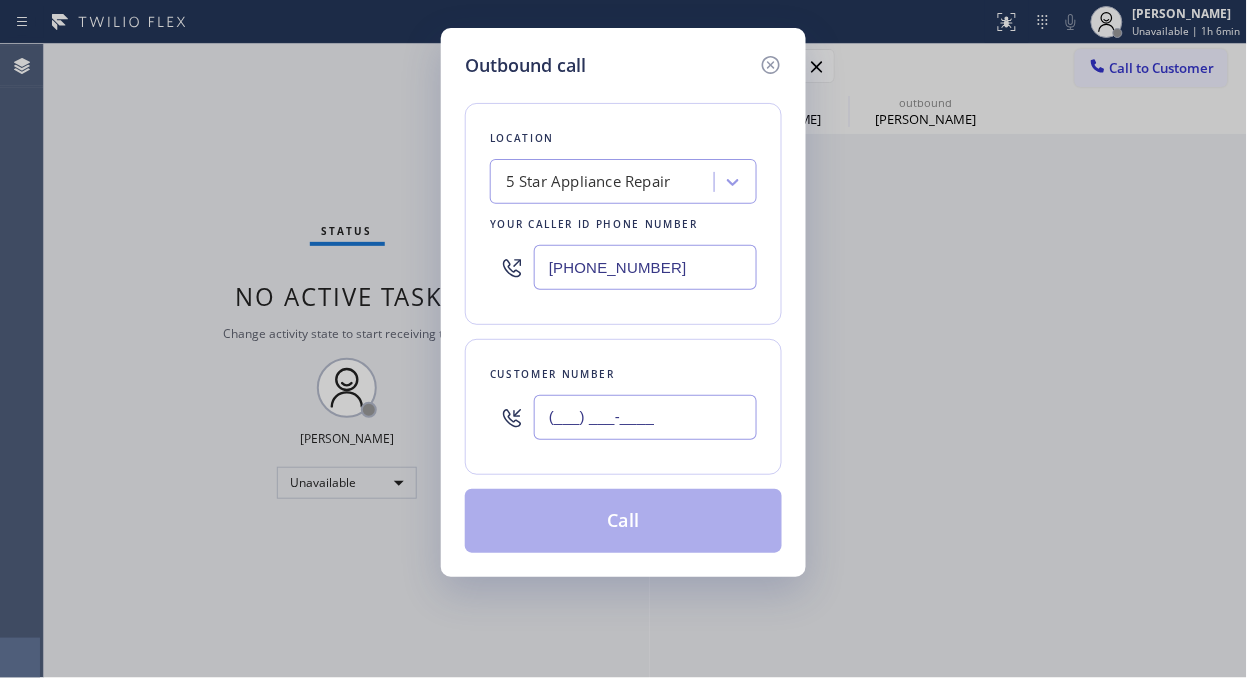 click on "(___) ___-____" at bounding box center [645, 417] 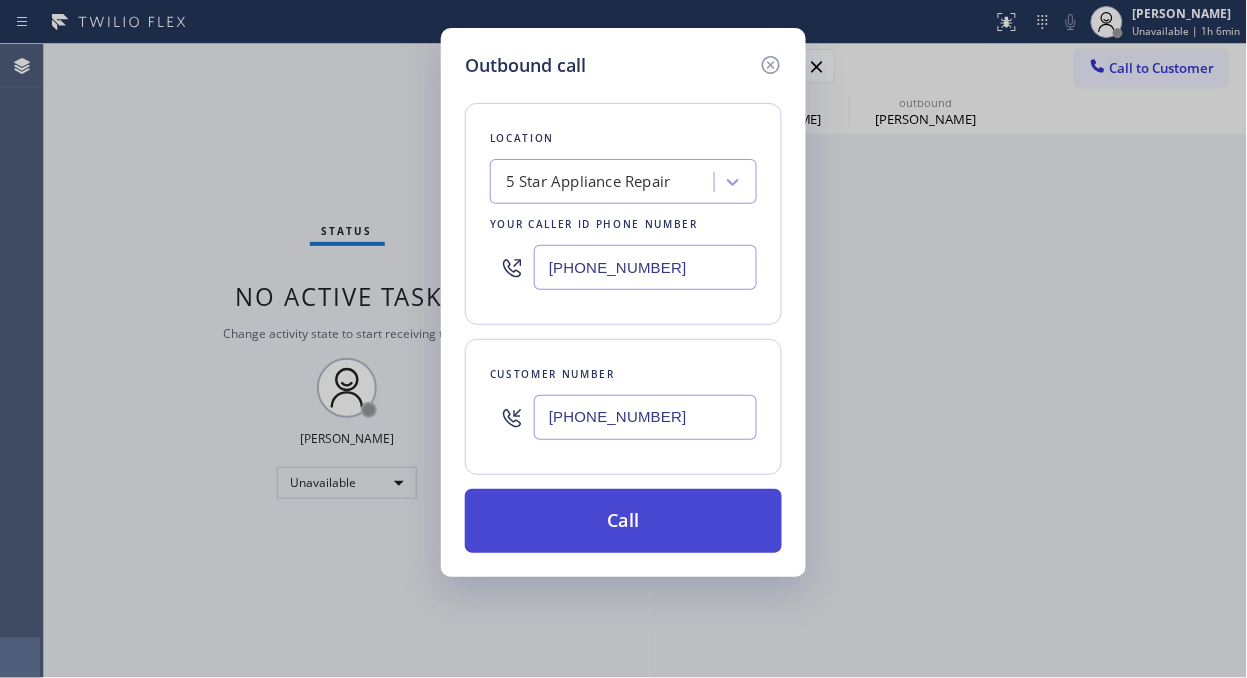 type on "[PHONE_NUMBER]" 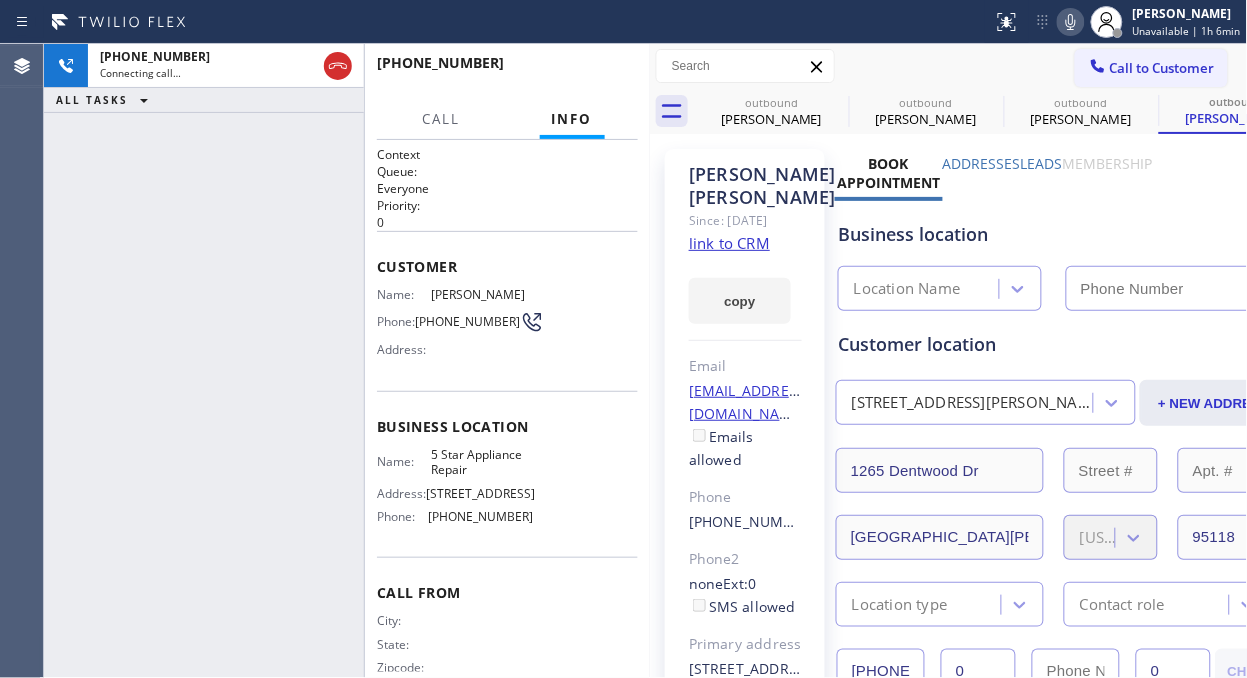 click 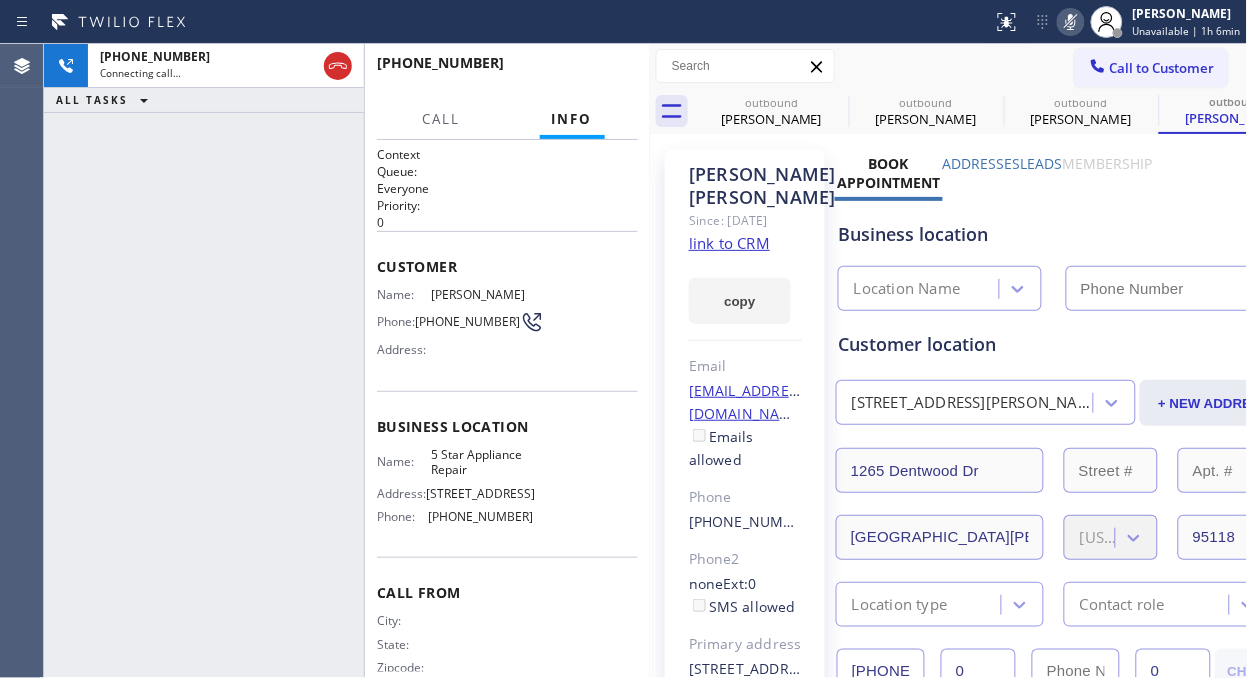type on "[PHONE_NUMBER]" 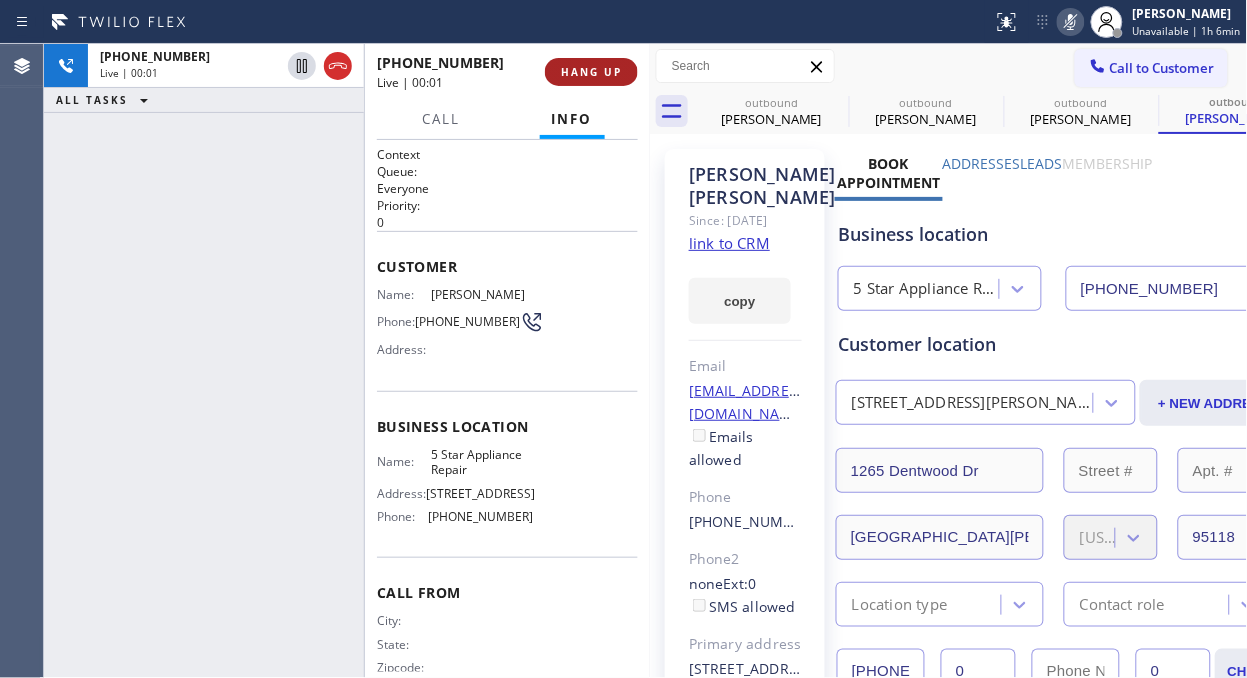 click on "HANG UP" at bounding box center (591, 72) 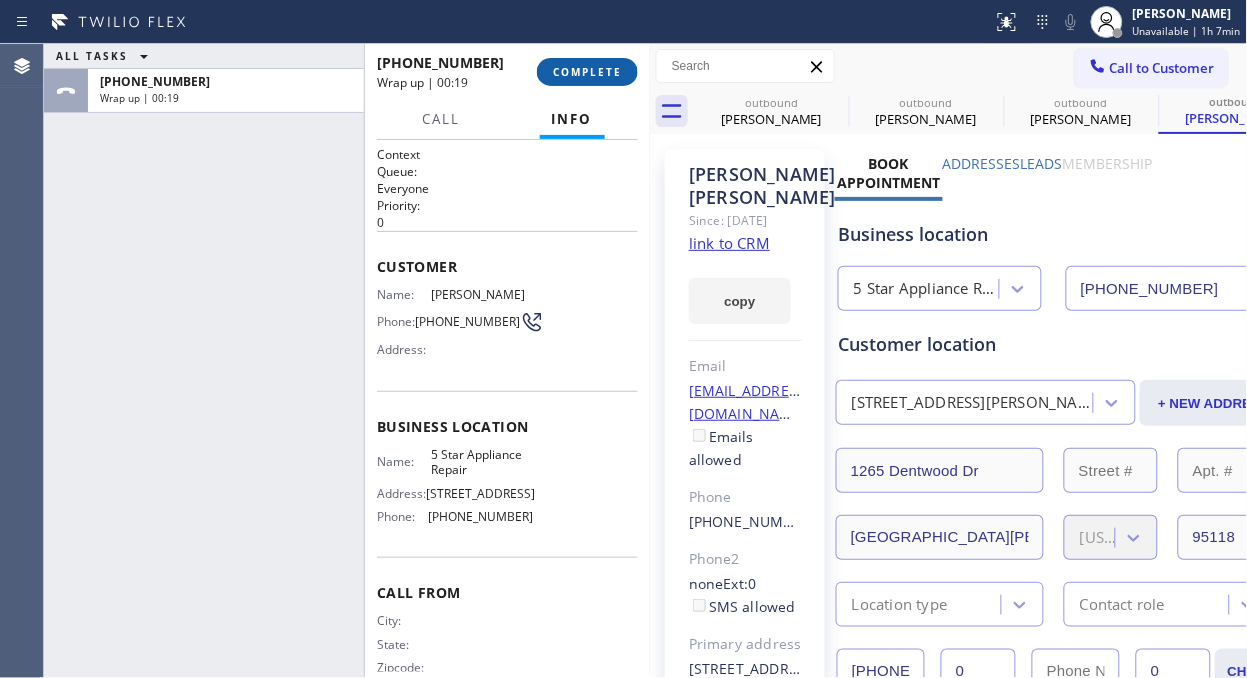 click on "COMPLETE" at bounding box center [587, 72] 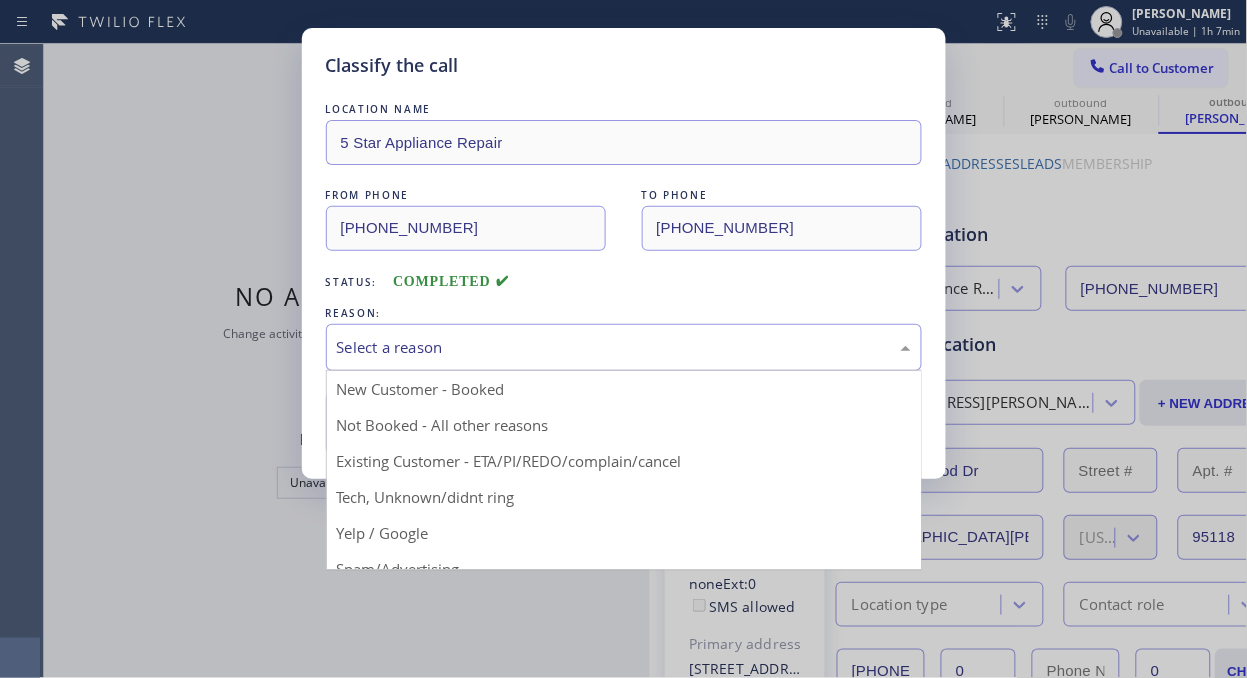 click on "Select a reason" at bounding box center [624, 347] 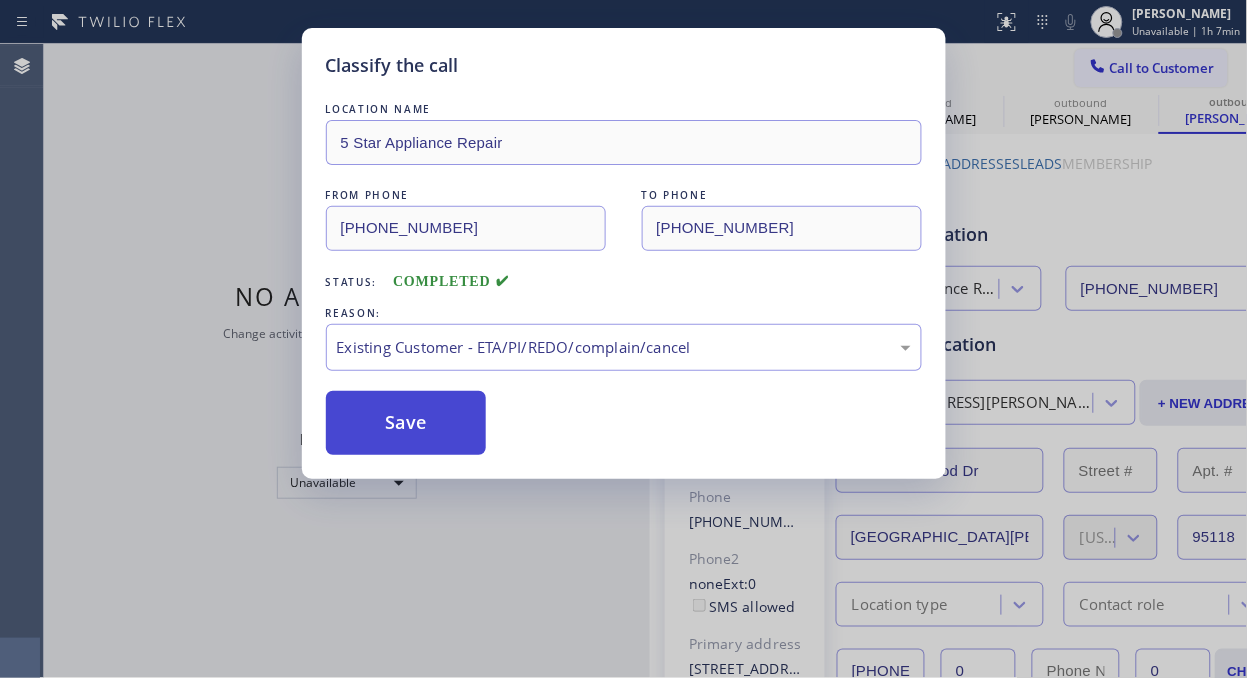 click on "Save" at bounding box center (406, 423) 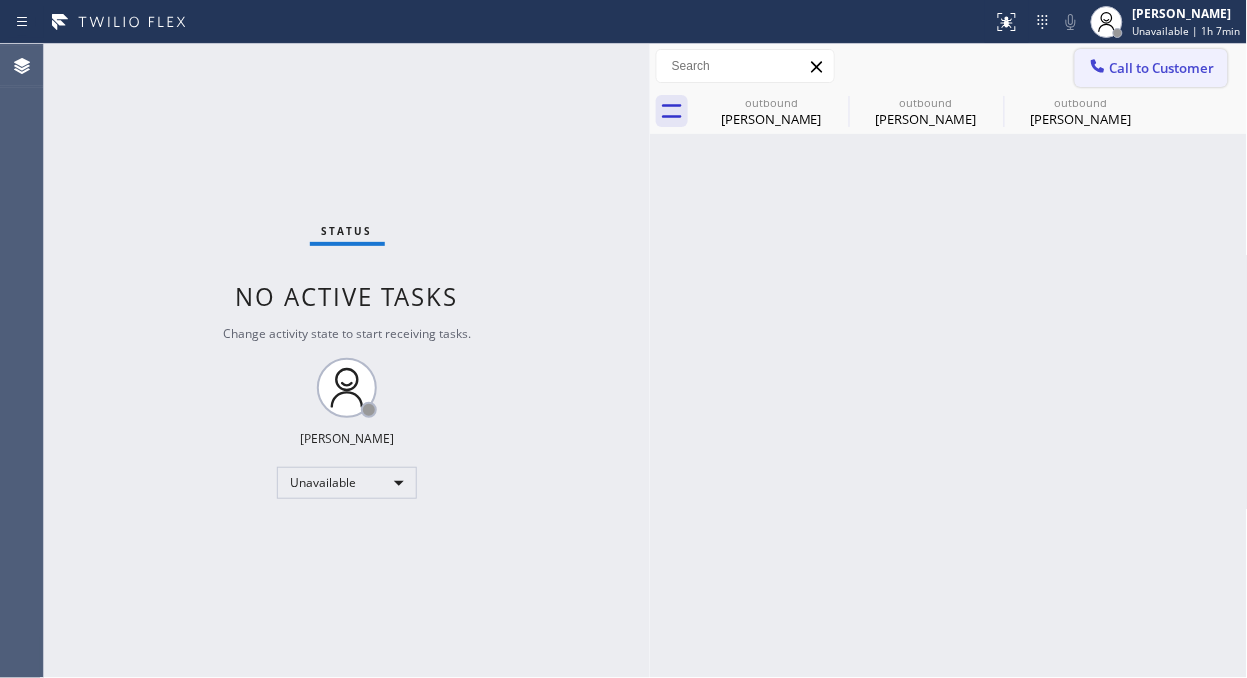 click on "Call to Customer" at bounding box center (1162, 68) 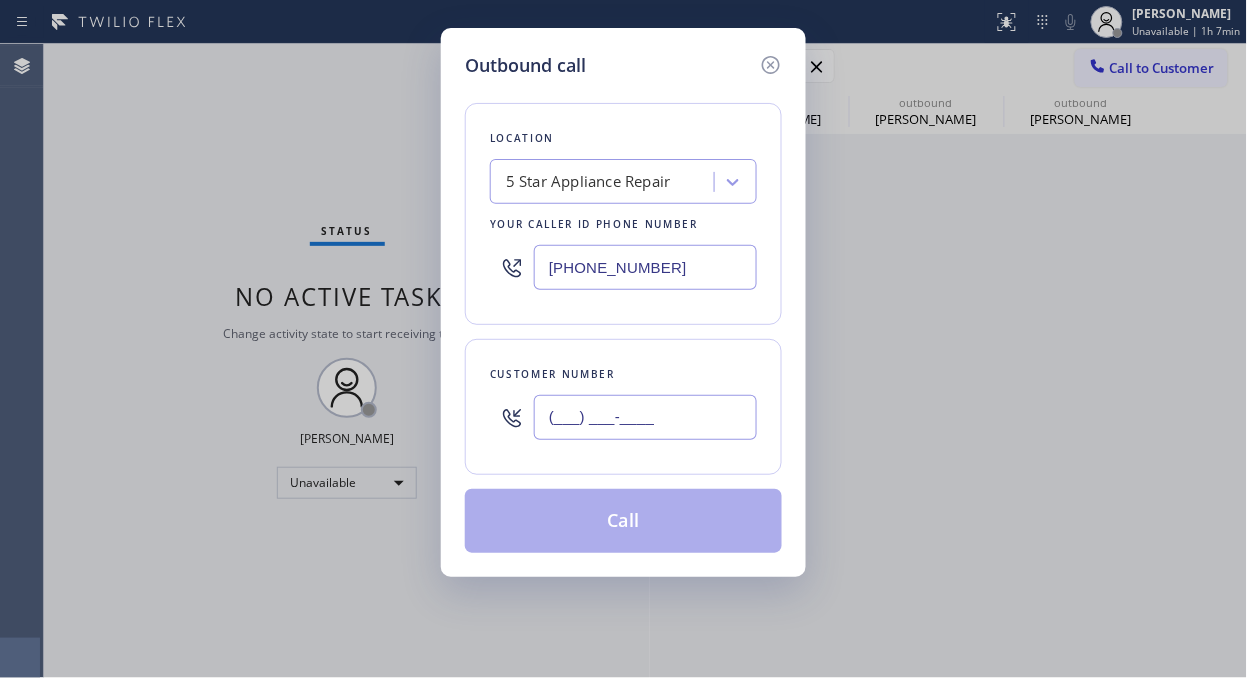 click on "(___) ___-____" at bounding box center (645, 417) 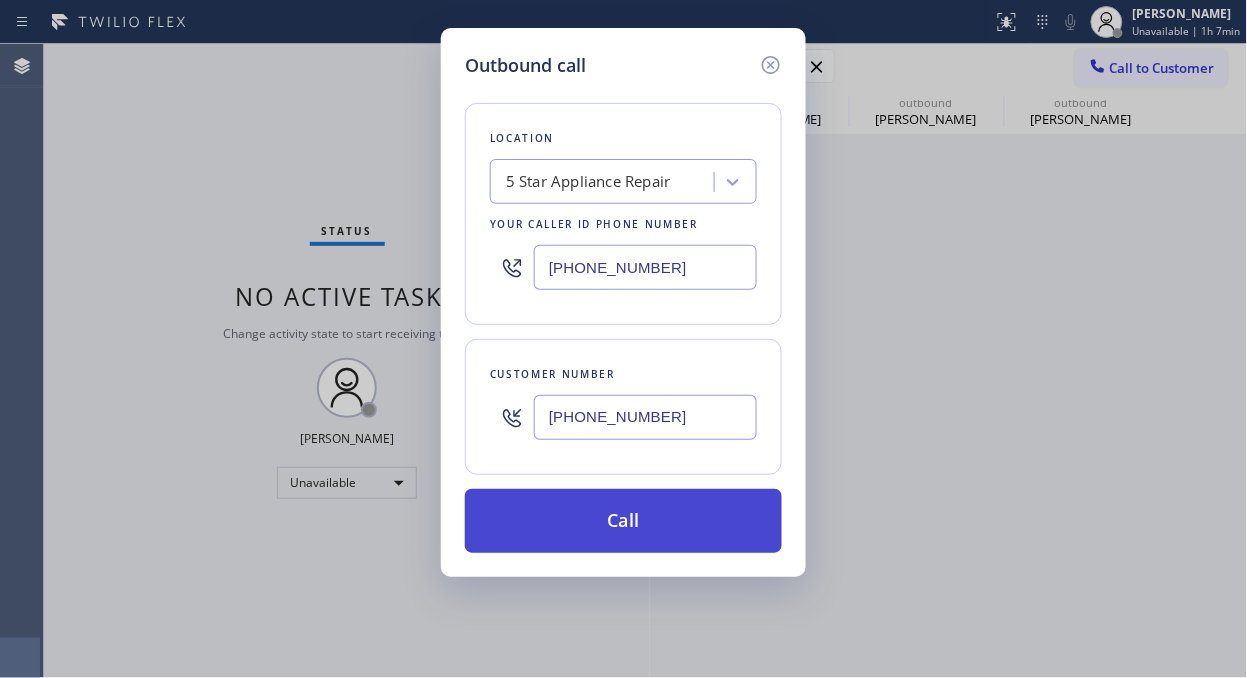 type on "[PHONE_NUMBER]" 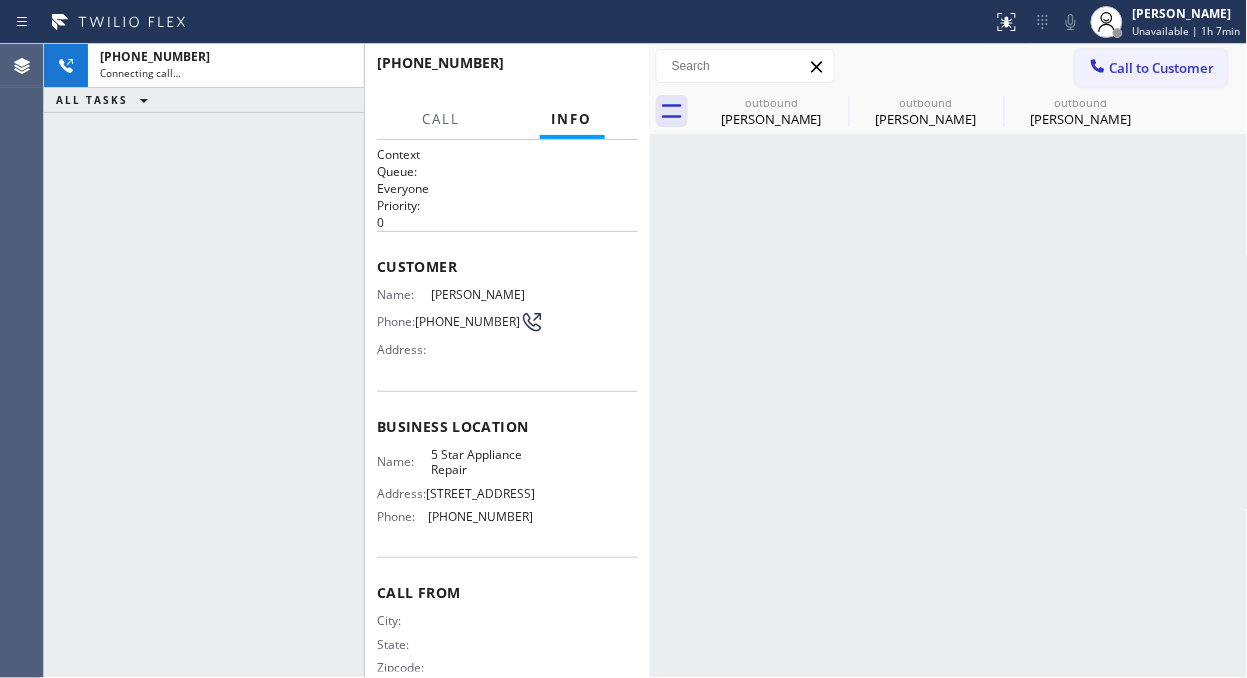 click 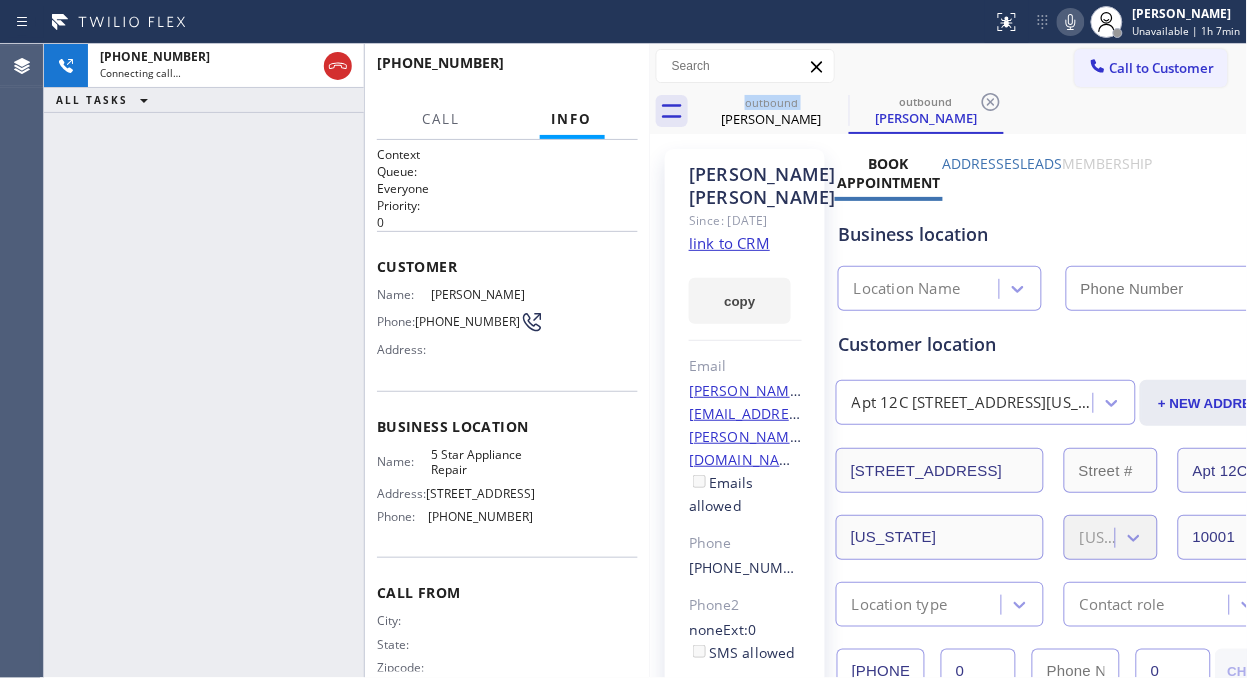 click 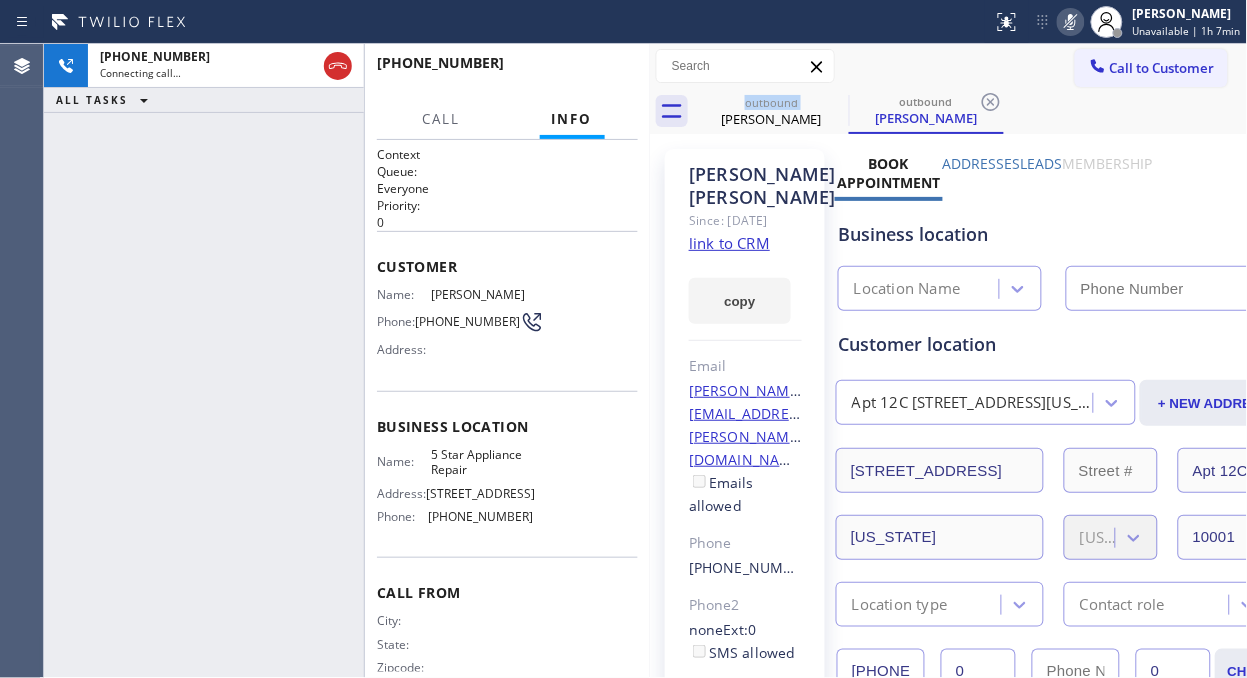 type on "[PHONE_NUMBER]" 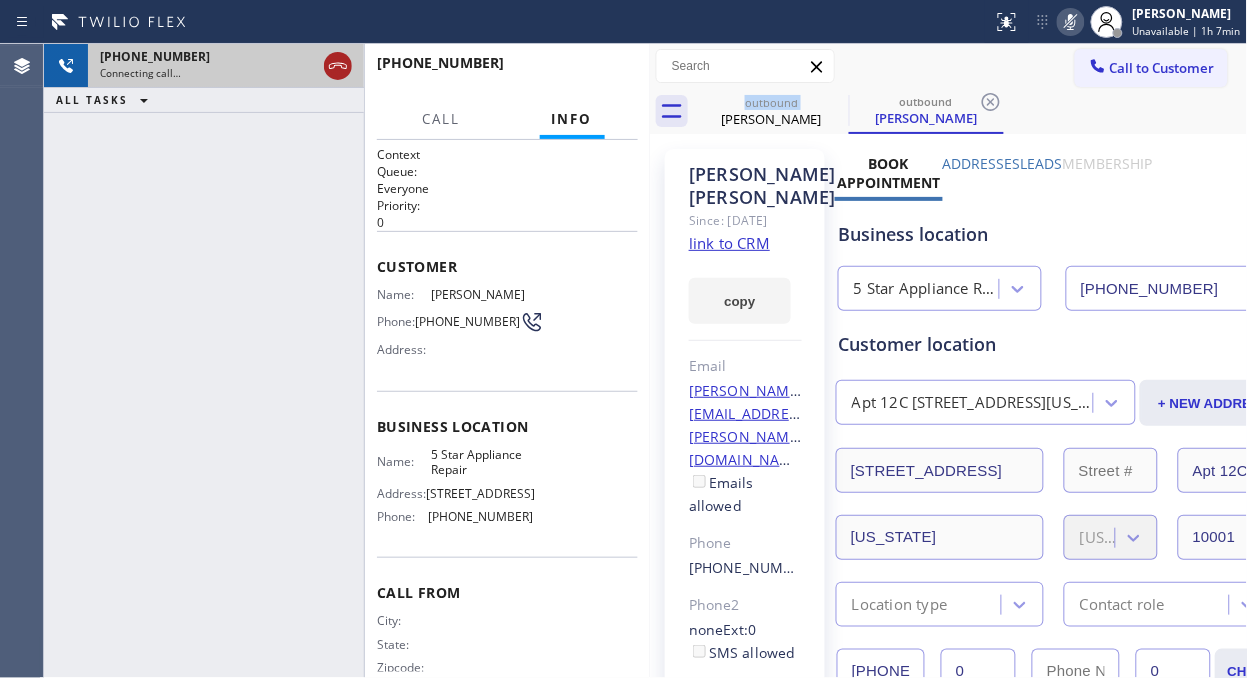 click 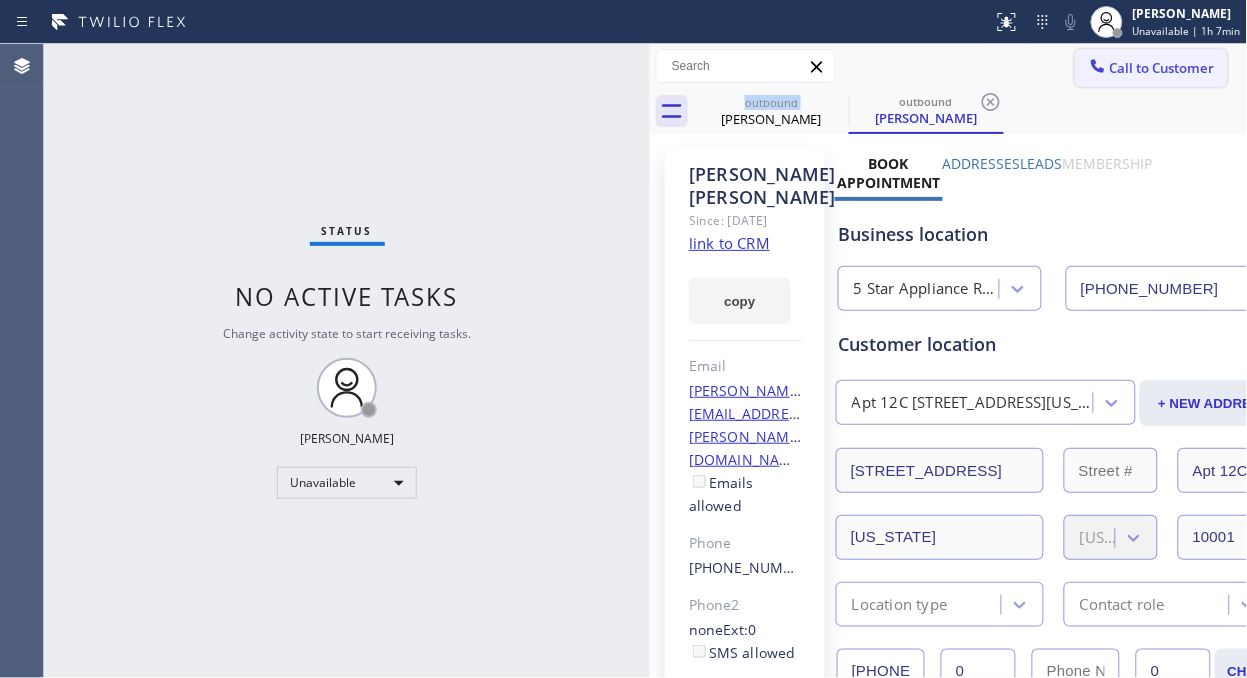 drag, startPoint x: 1111, startPoint y: 73, endPoint x: 773, endPoint y: 287, distance: 400.05 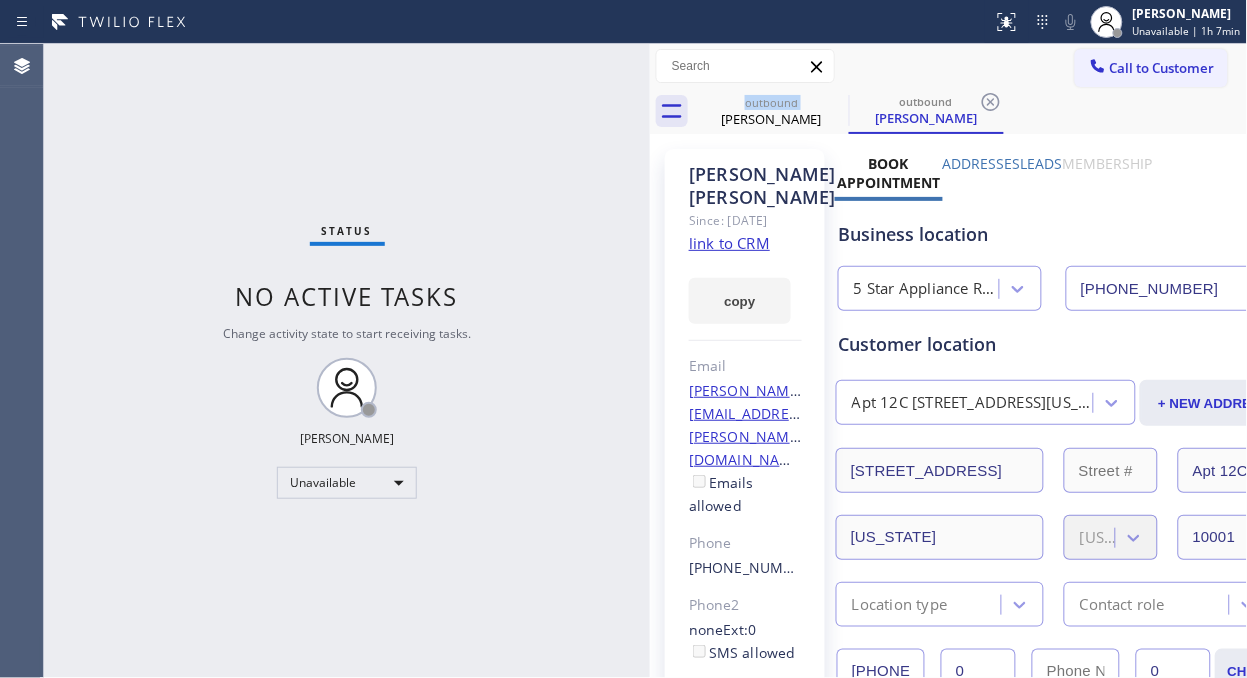 click on "Call to Customer" at bounding box center [1162, 68] 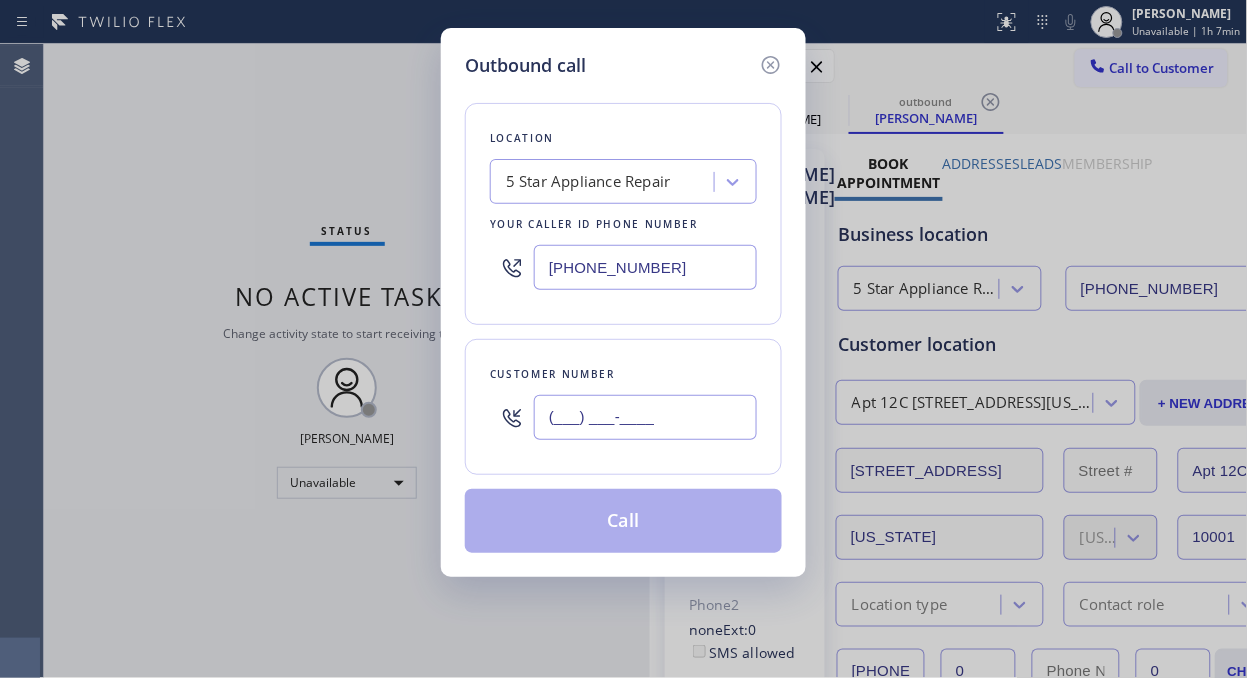 click on "(___) ___-____" at bounding box center [645, 417] 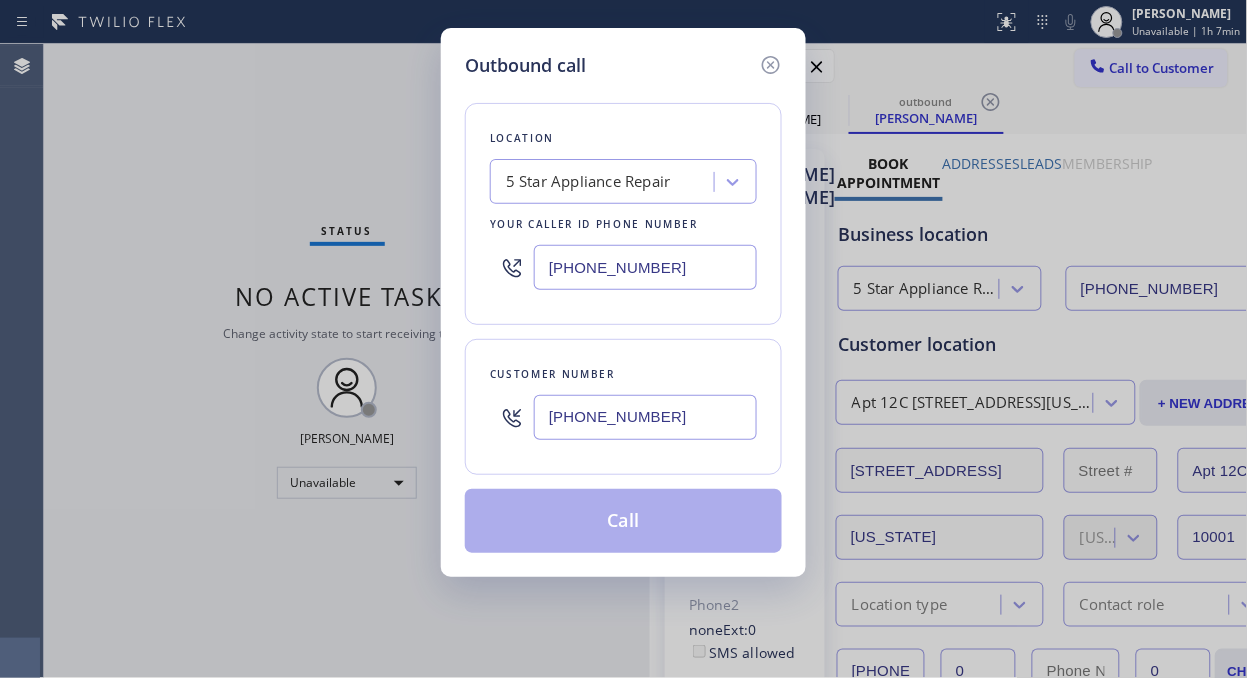 type on "[PHONE_NUMBER]" 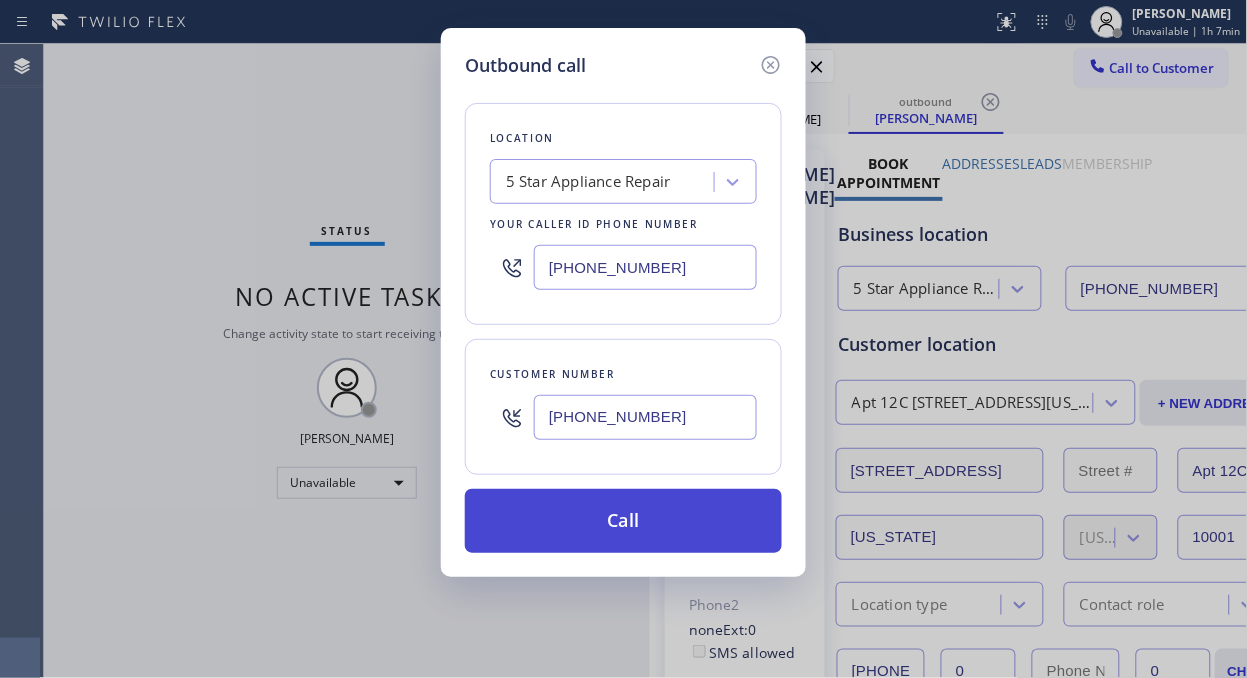 click on "Call" at bounding box center (623, 521) 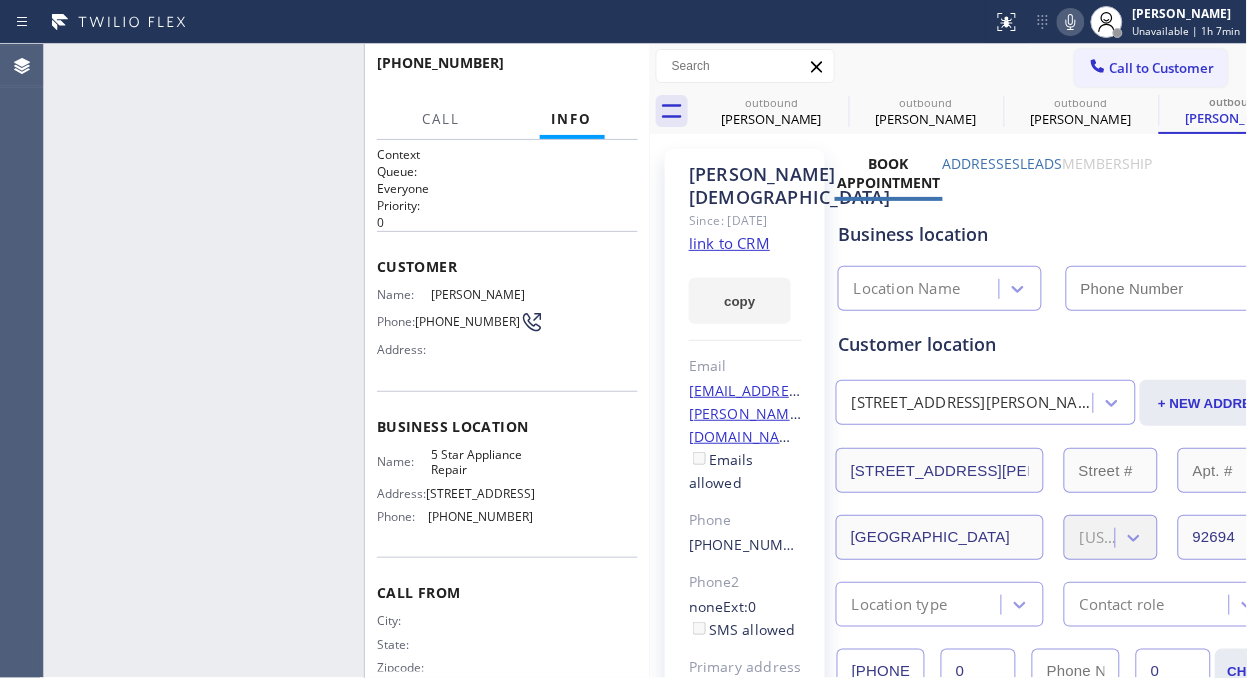 type on "[PHONE_NUMBER]" 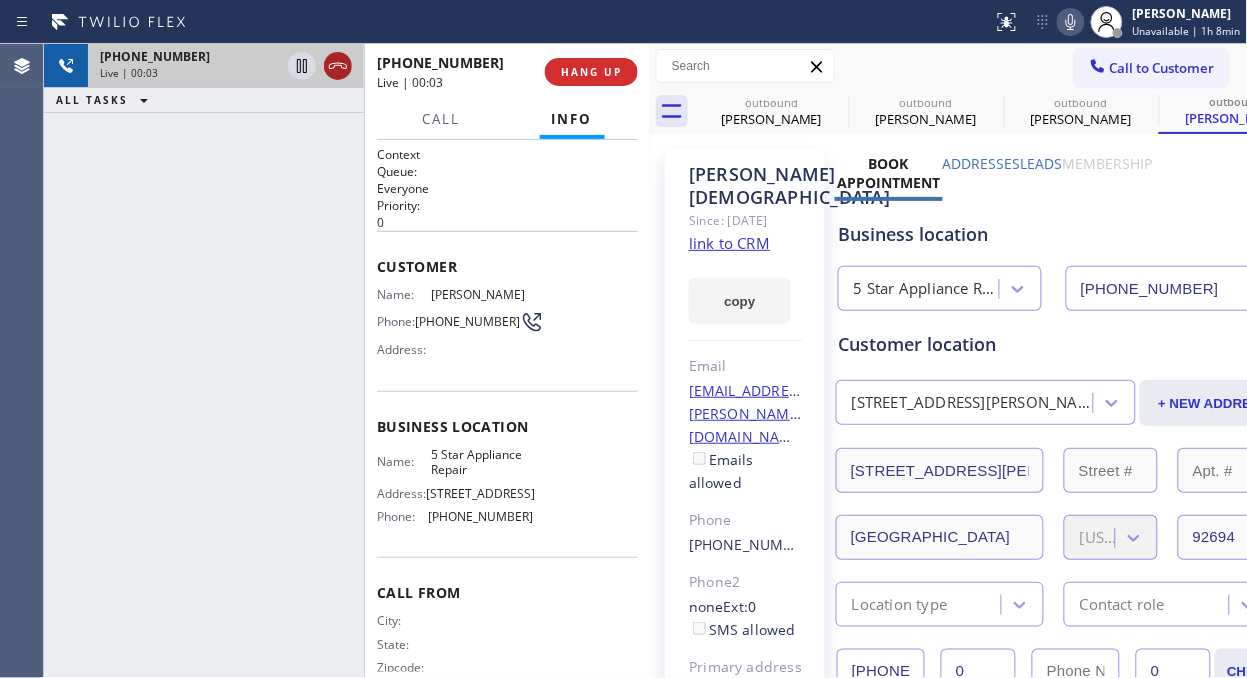 click 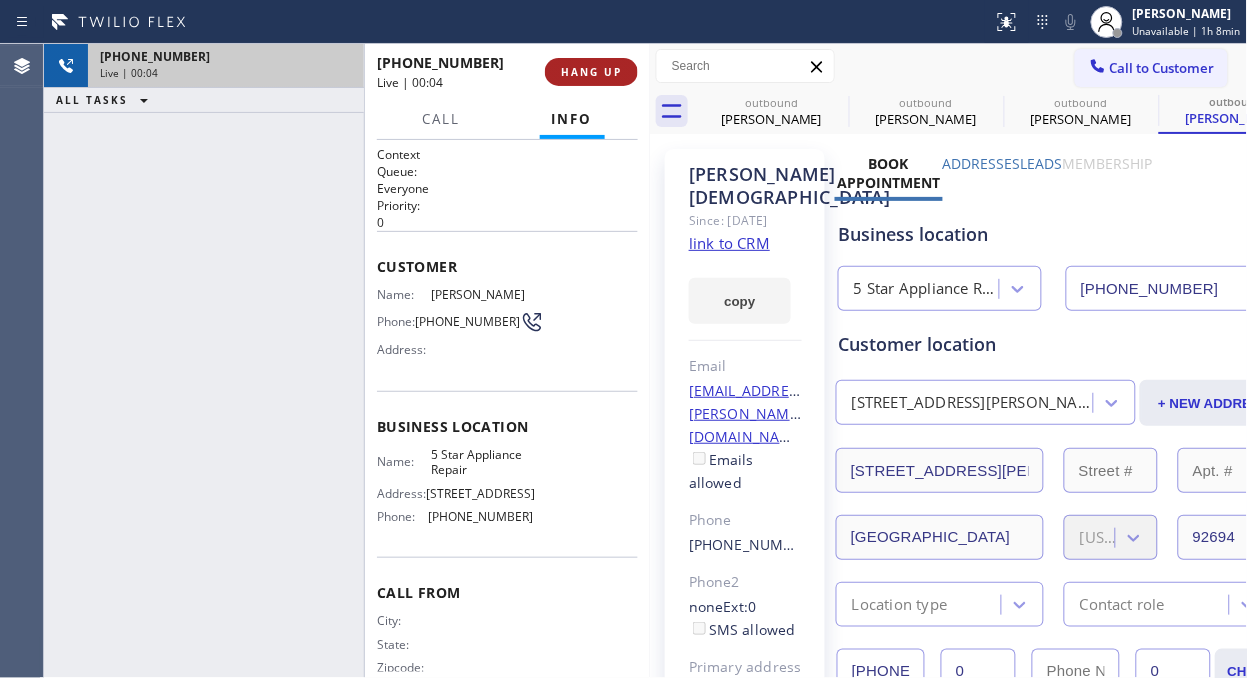 click on "HANG UP" at bounding box center [591, 72] 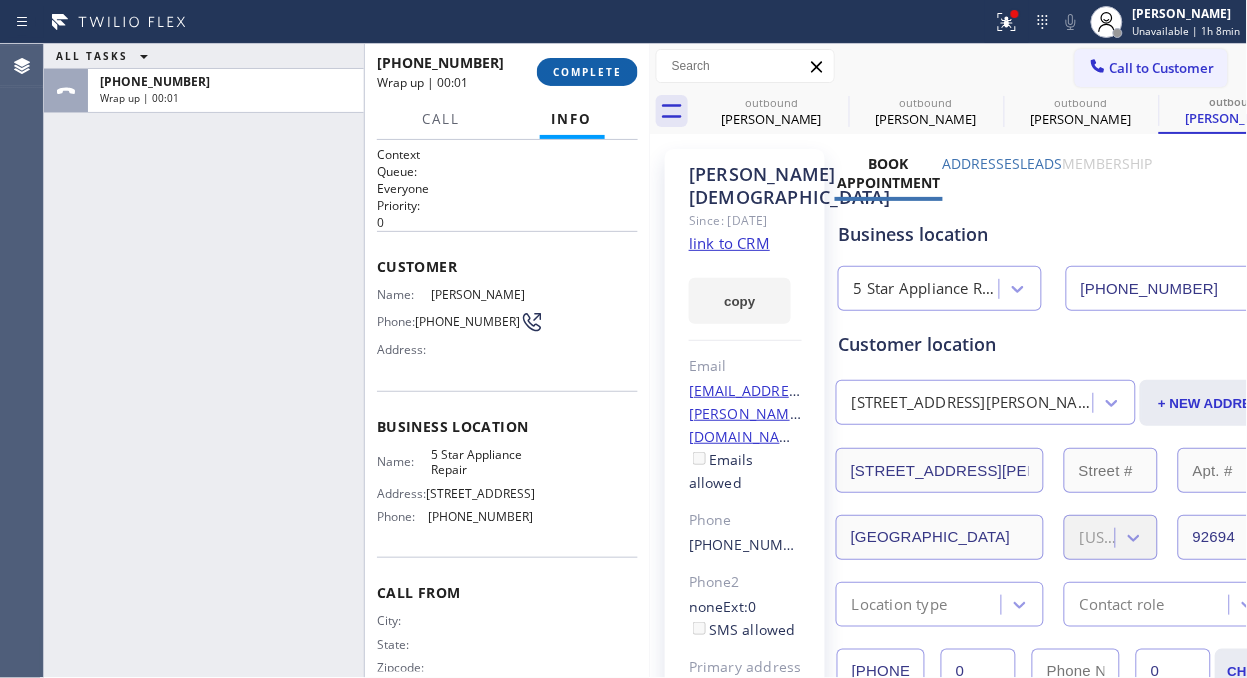 click on "COMPLETE" at bounding box center [587, 72] 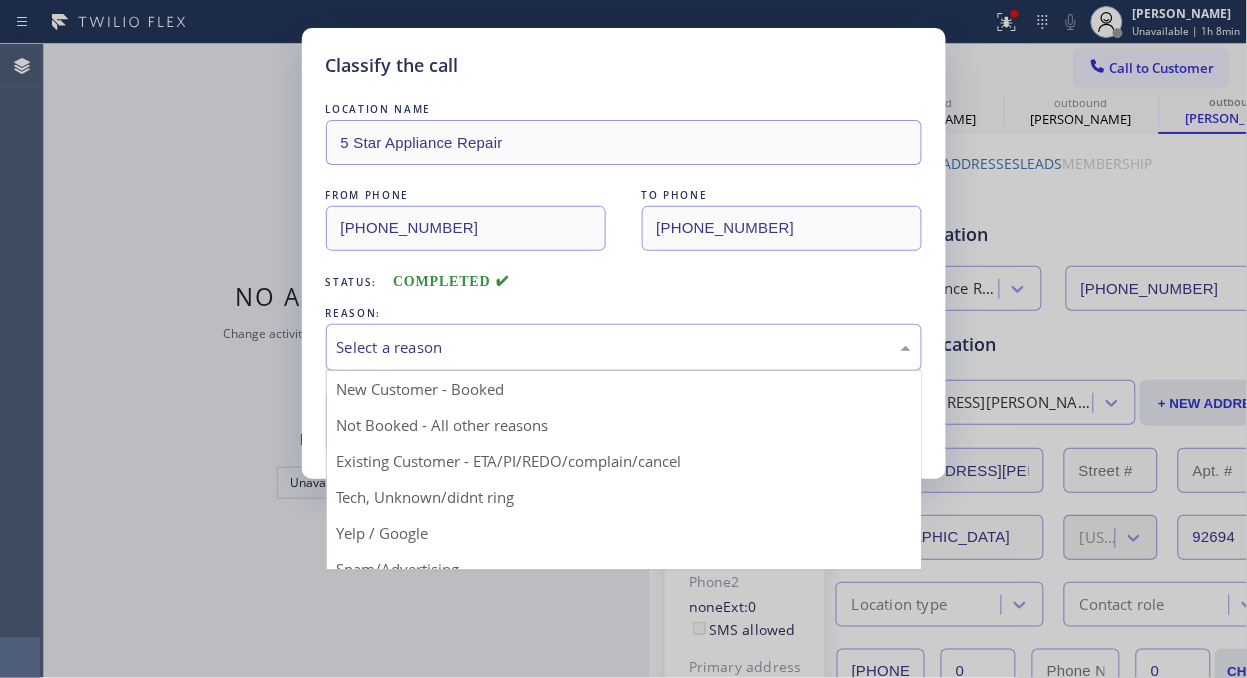click on "Select a reason" at bounding box center [624, 347] 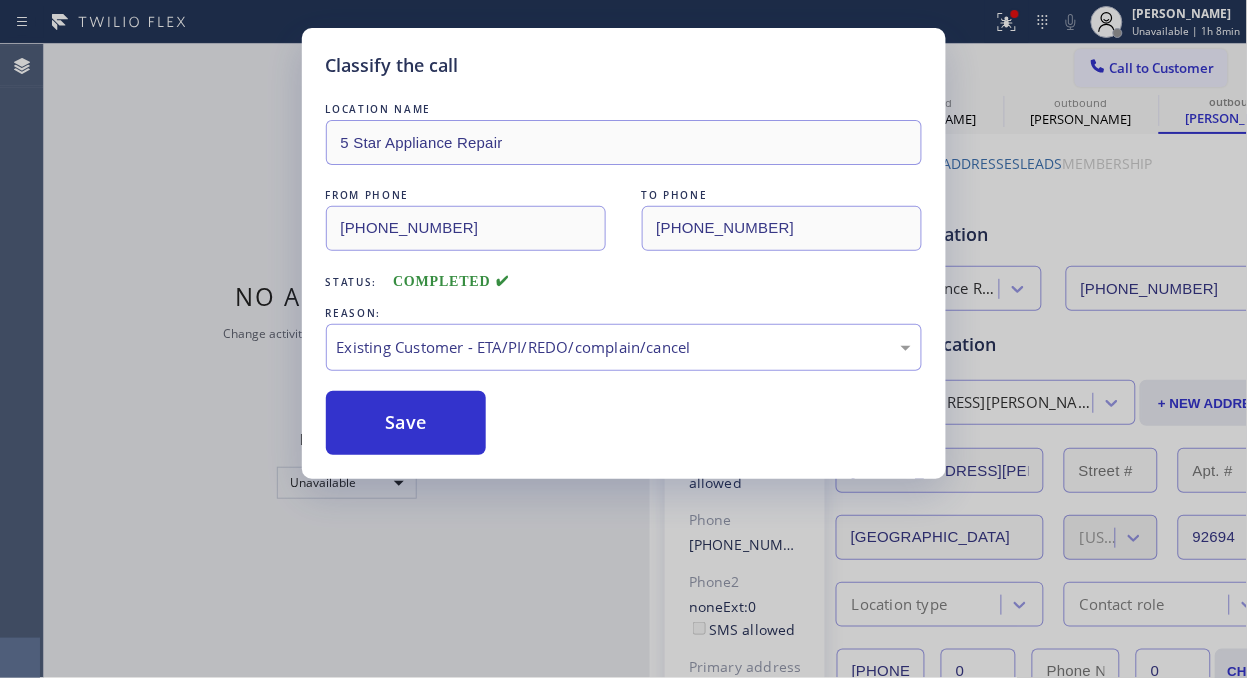 click on "Save" at bounding box center [624, 423] 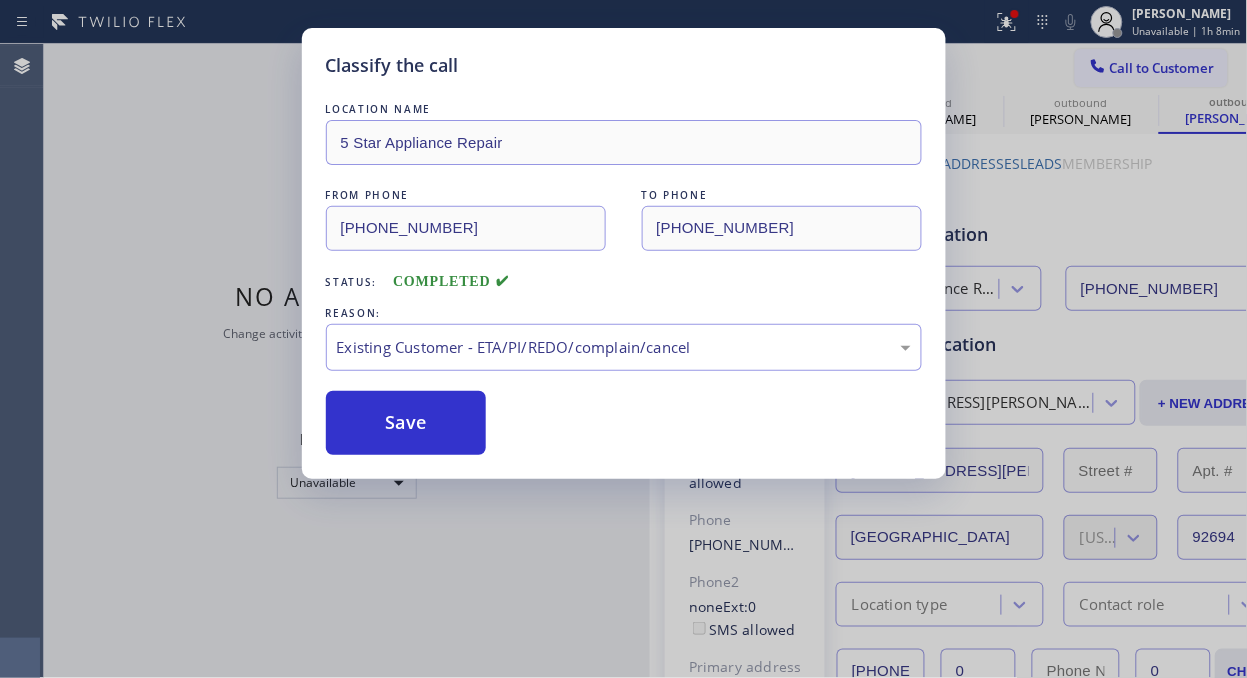drag, startPoint x: 412, startPoint y: 431, endPoint x: 660, endPoint y: 316, distance: 273.36606 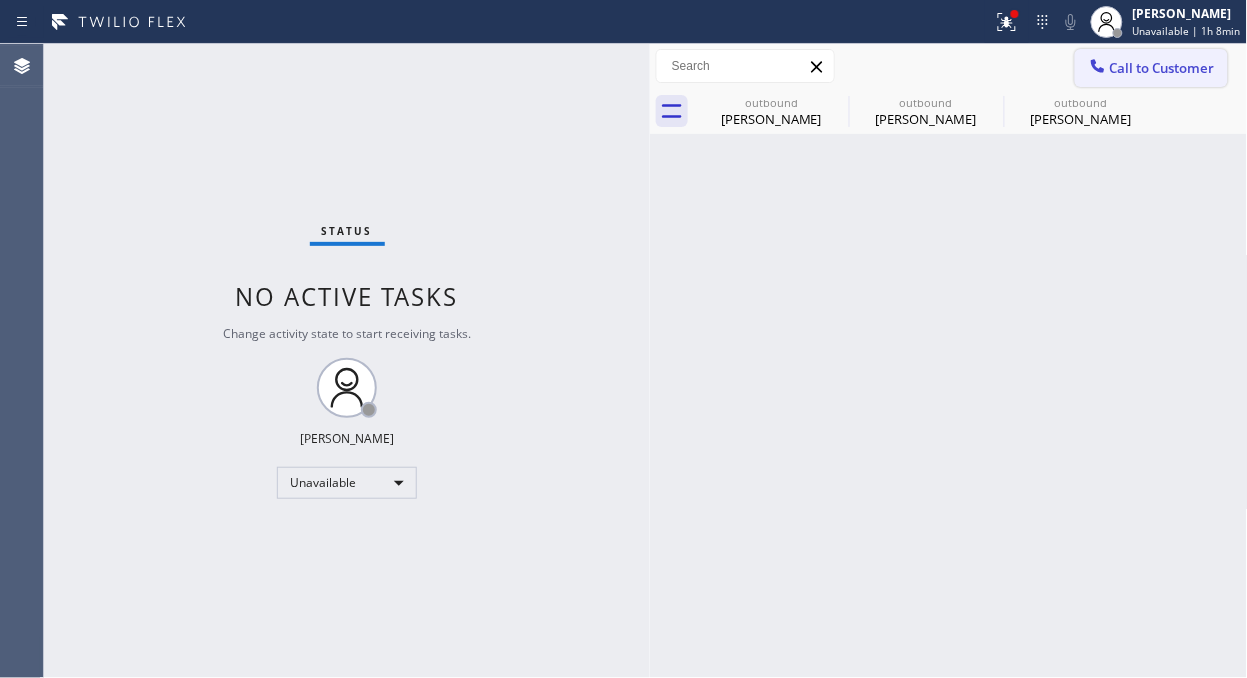 click at bounding box center (1098, 68) 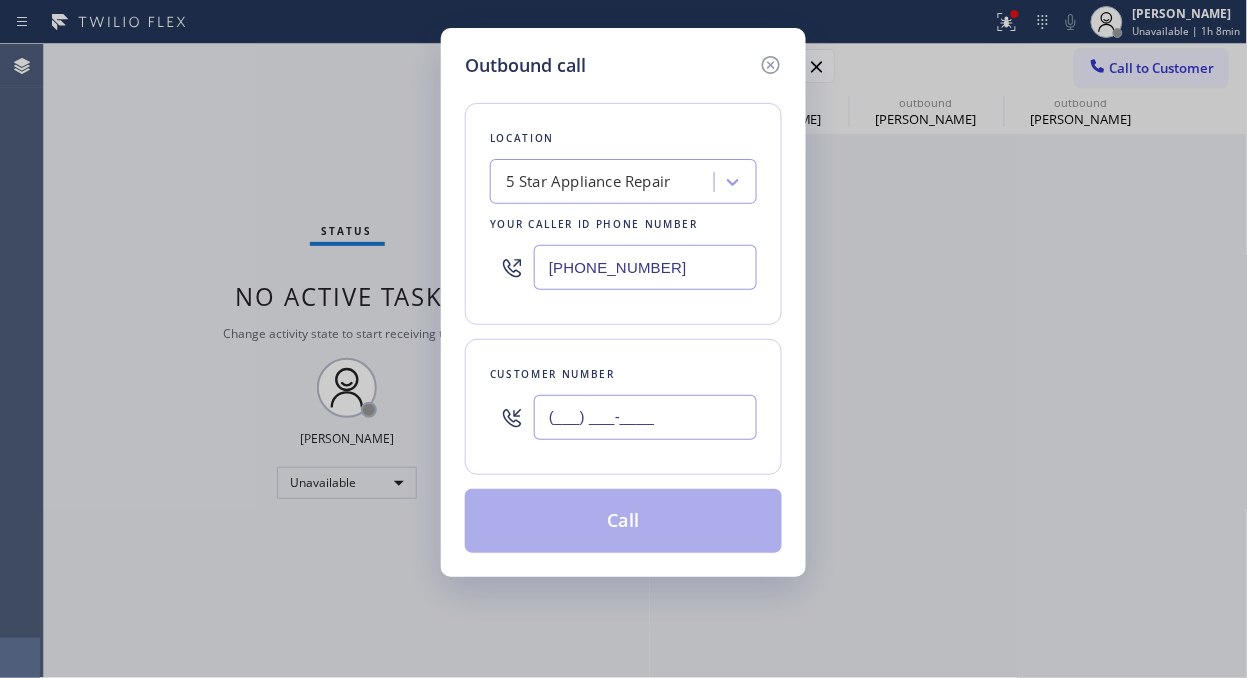 click on "(___) ___-____" at bounding box center [645, 417] 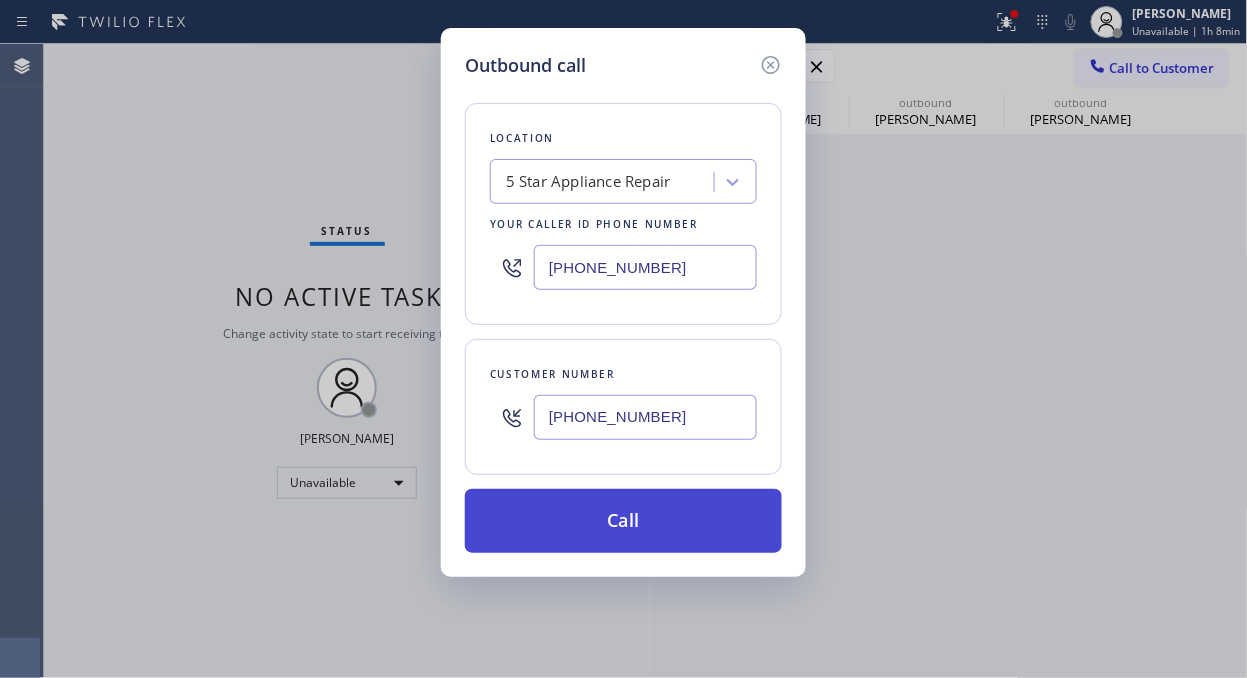 type on "[PHONE_NUMBER]" 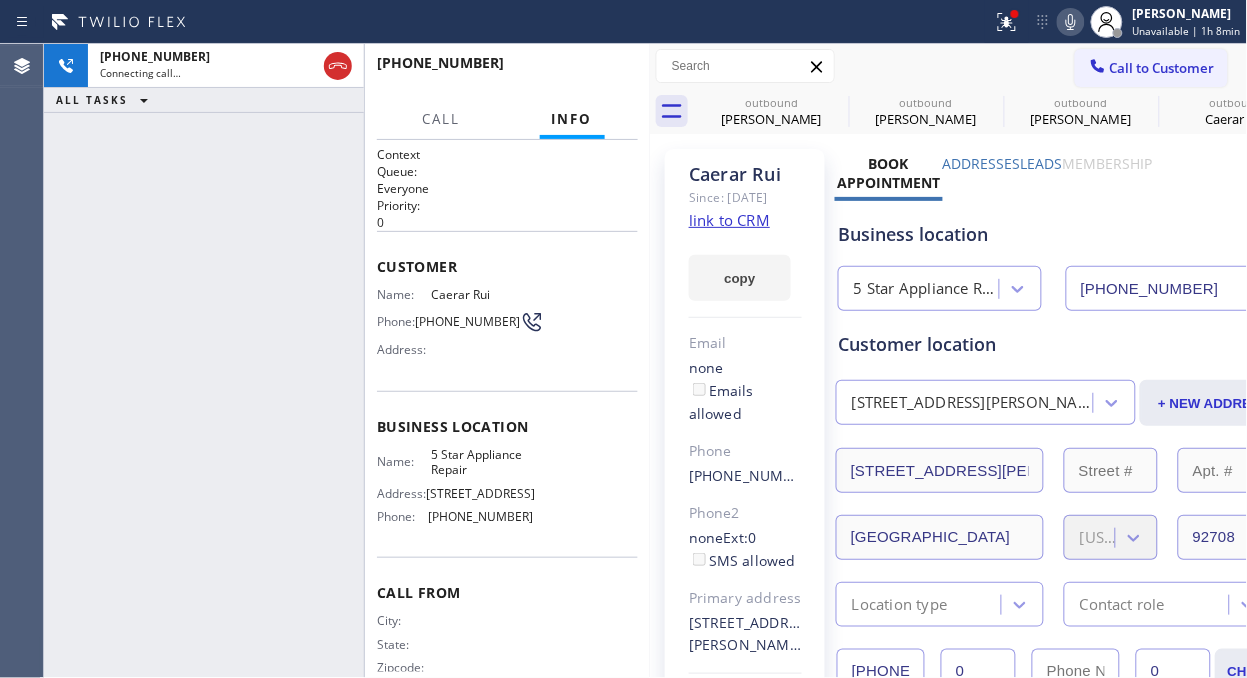 type on "[PHONE_NUMBER]" 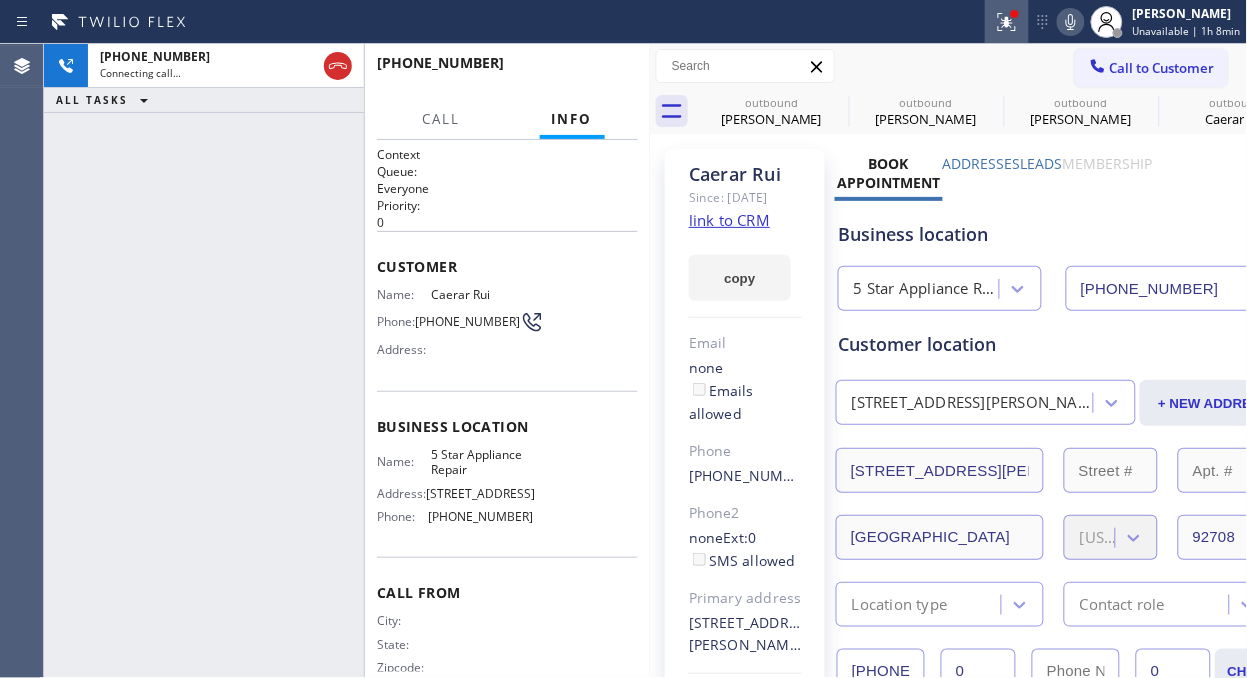 click 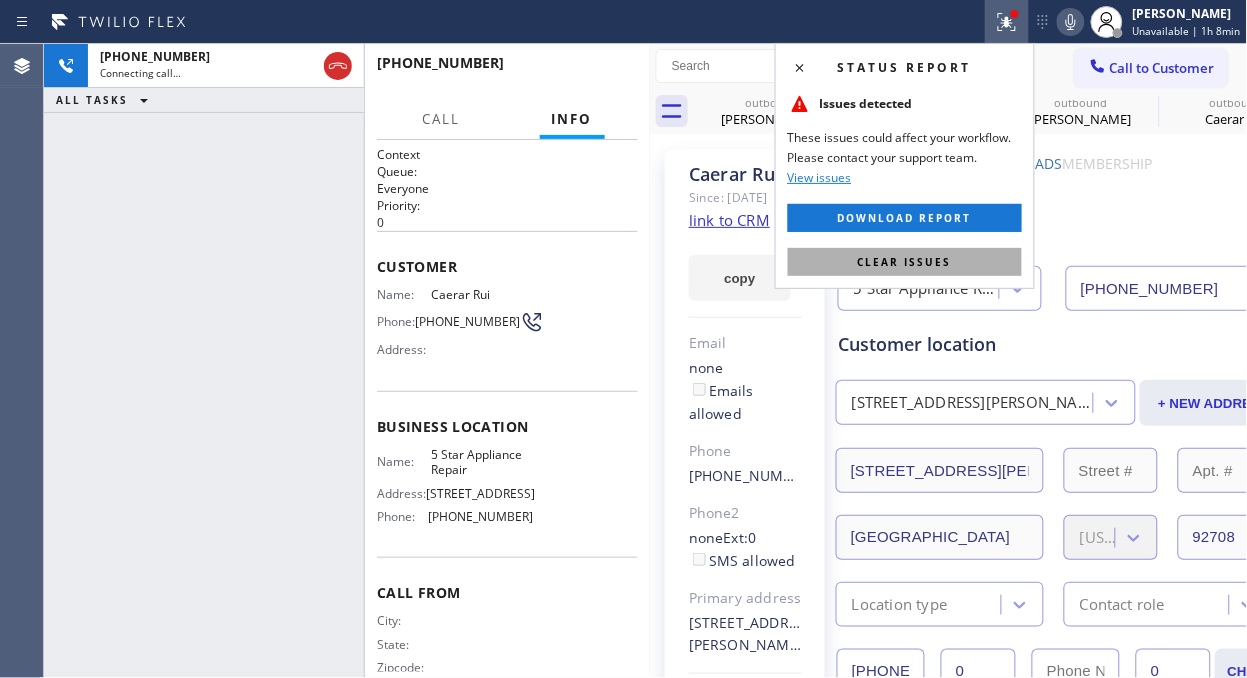 click on "Clear issues" at bounding box center (905, 262) 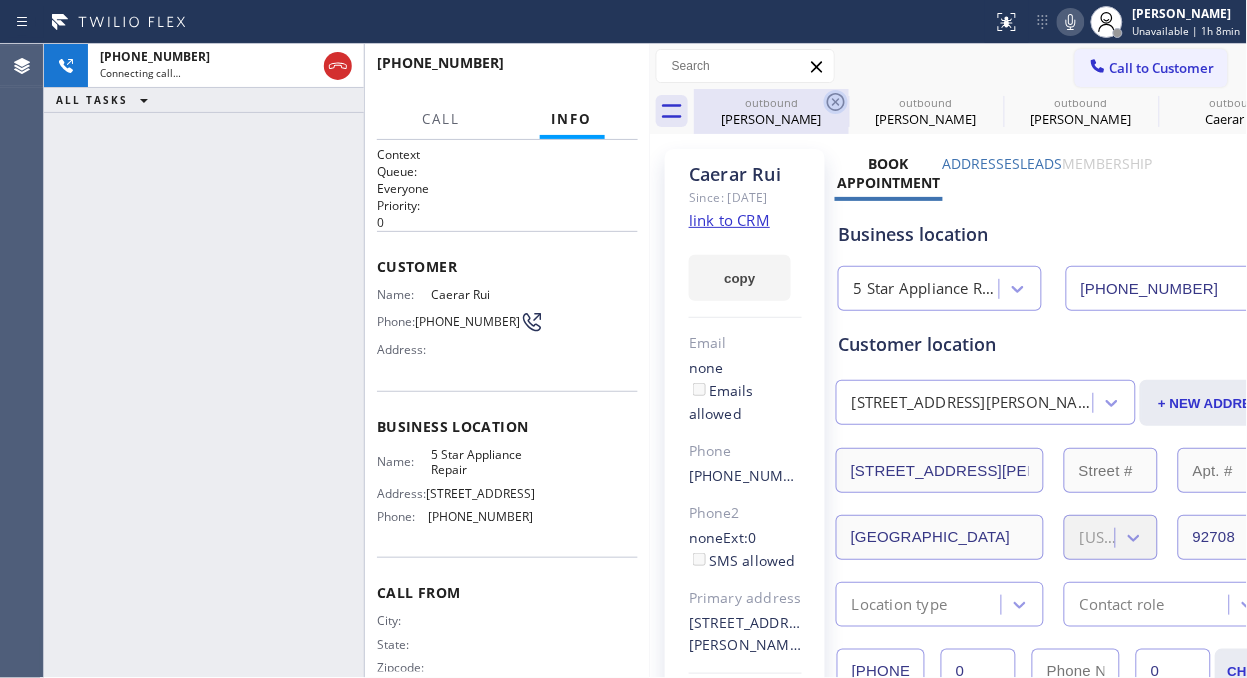 click on "[PERSON_NAME]" at bounding box center (771, 119) 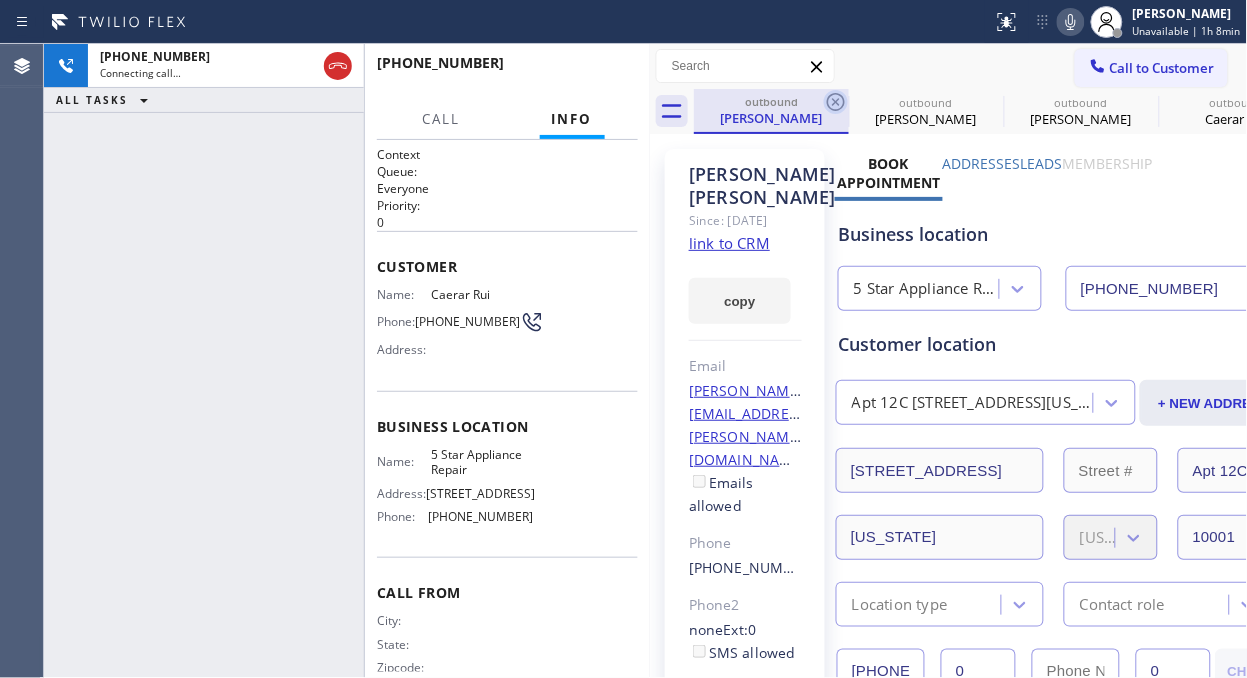 click 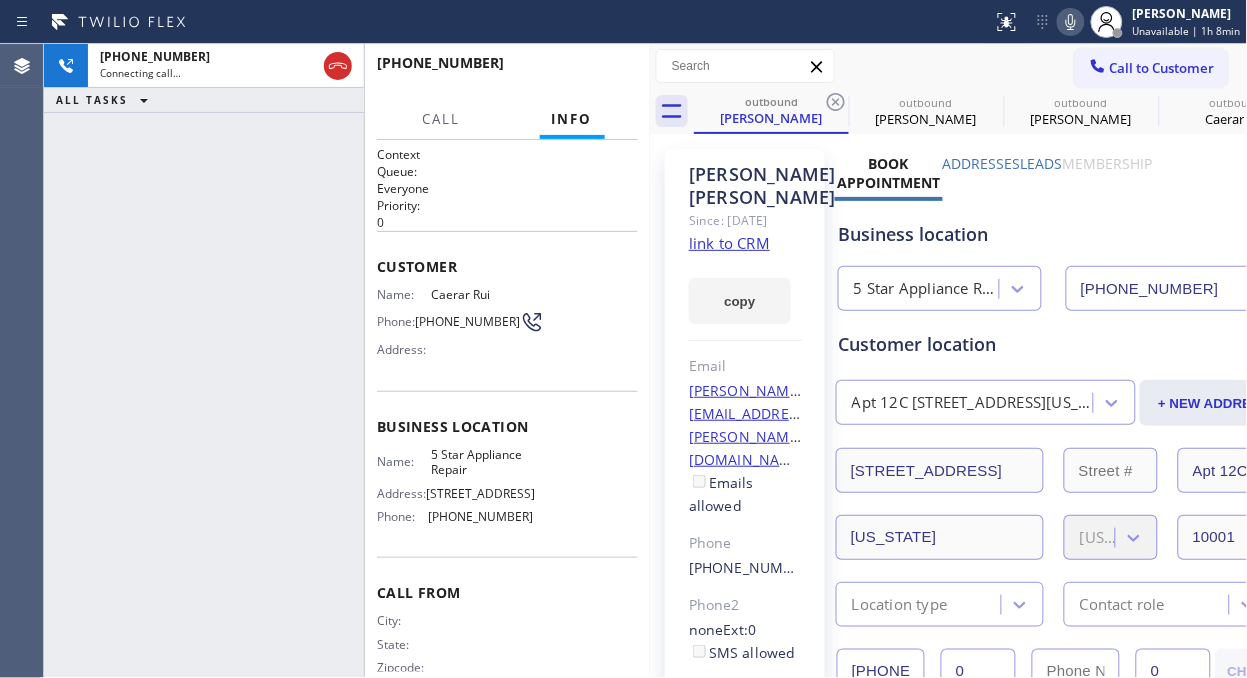 click 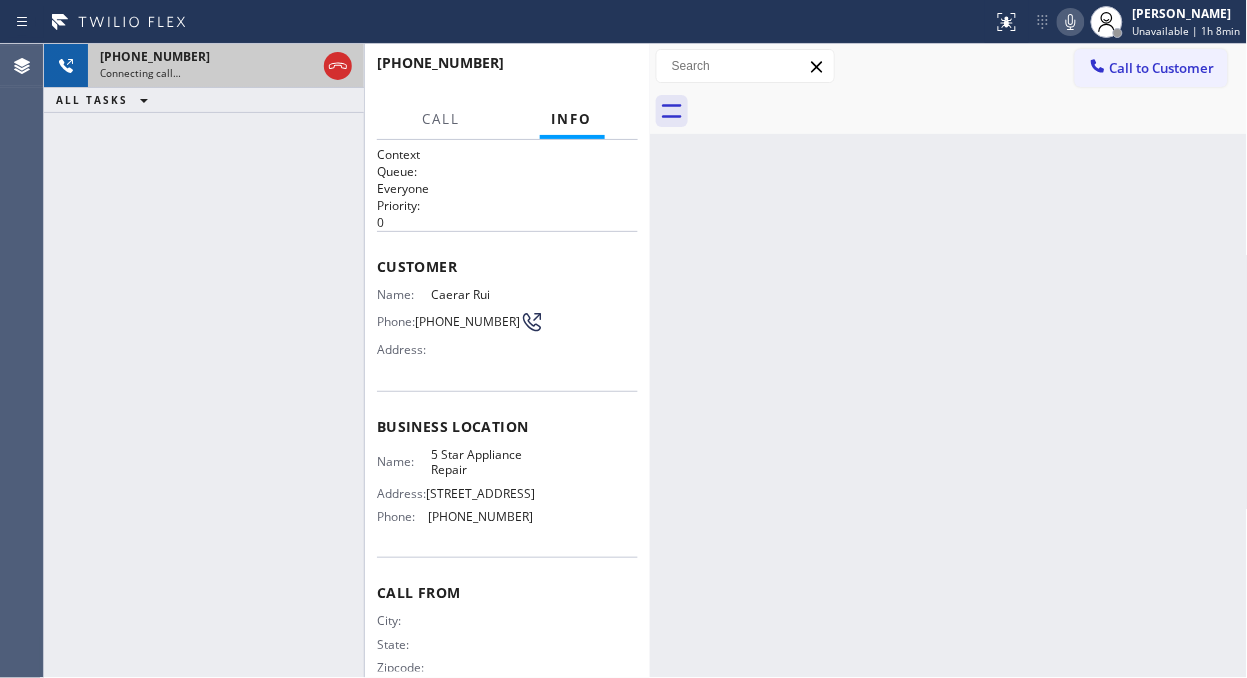 click on "[PHONE_NUMBER]" at bounding box center [208, 56] 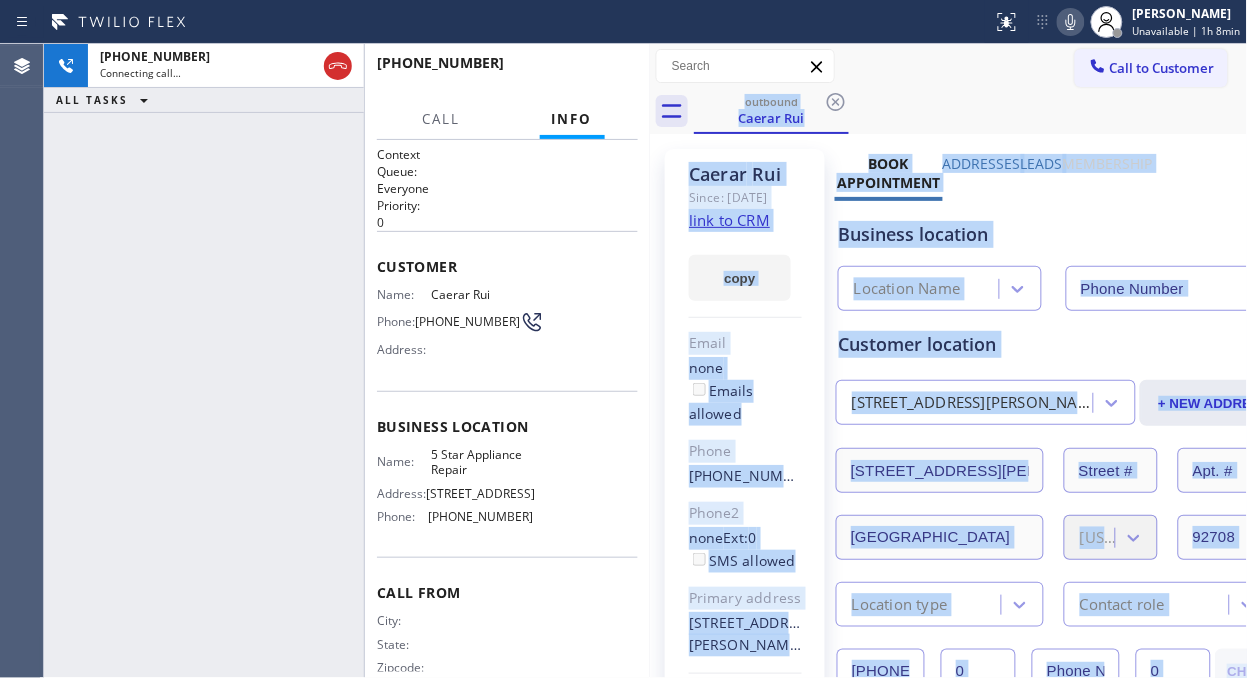 type on "[PHONE_NUMBER]" 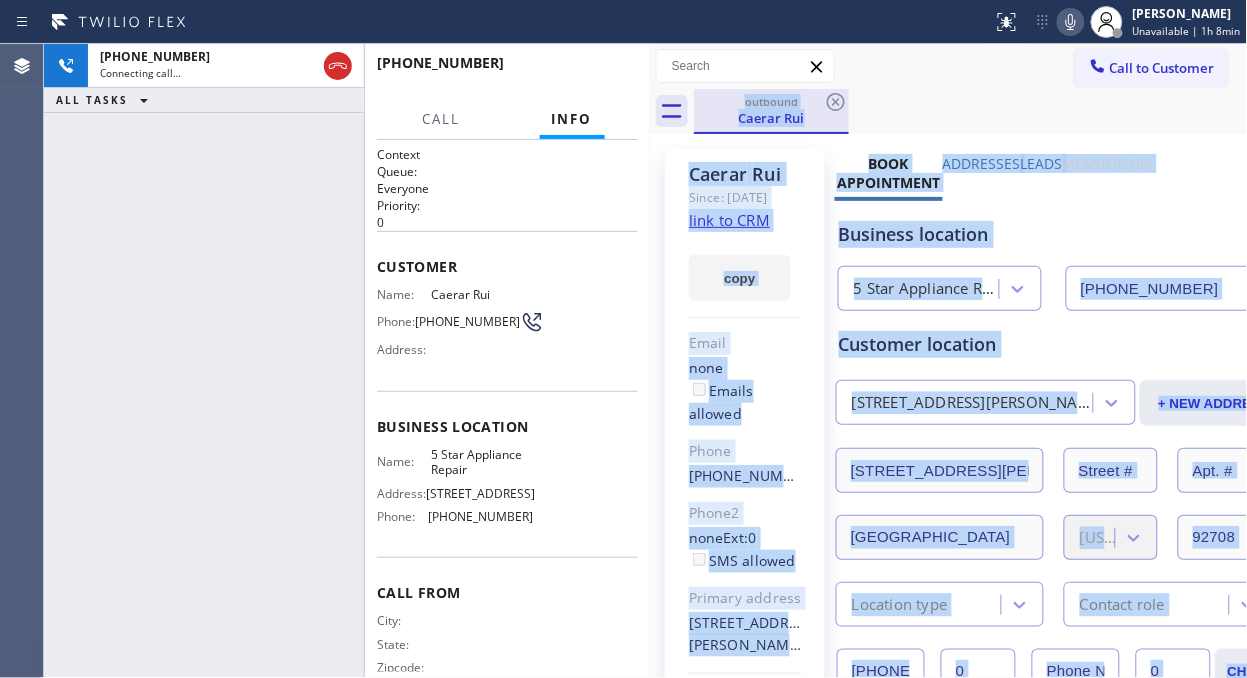 click on "Caerar Rui" at bounding box center [771, 118] 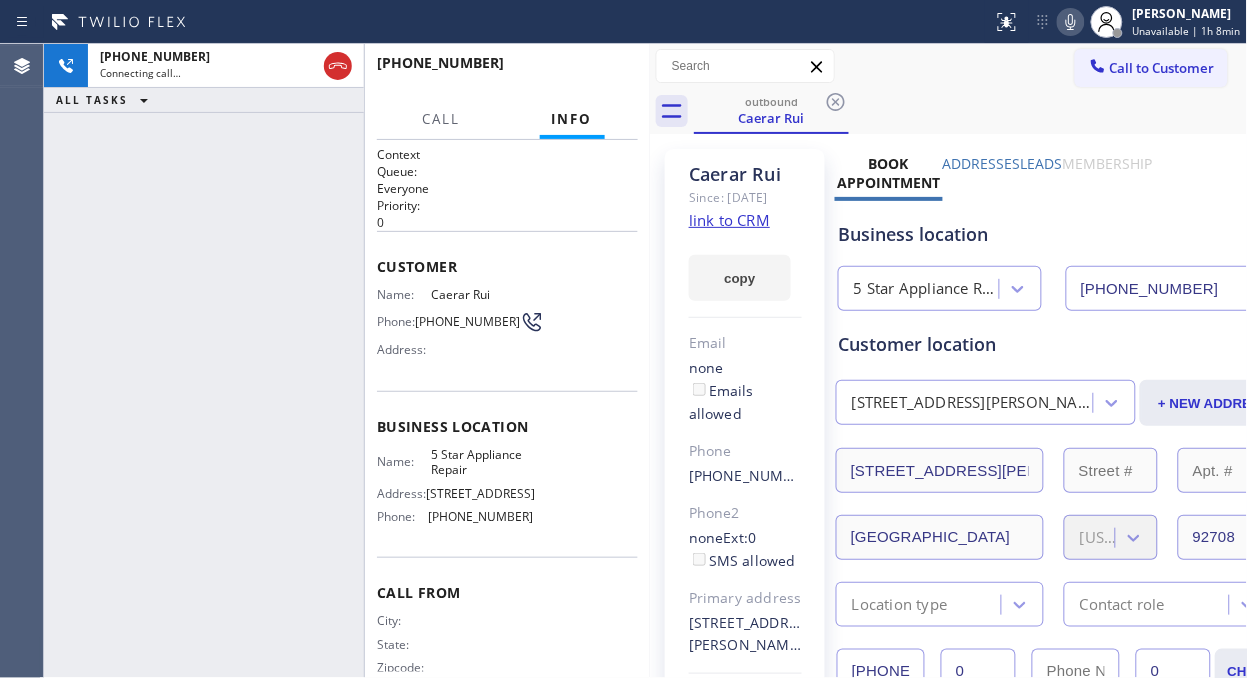 click on "Call to Customer Outbound call Location 5 Star Appliance Repair Your caller id phone number [PHONE_NUMBER] Customer number Call Outbound call Technician Search Technician Your caller id phone number Your caller id phone number Call" at bounding box center [949, 66] 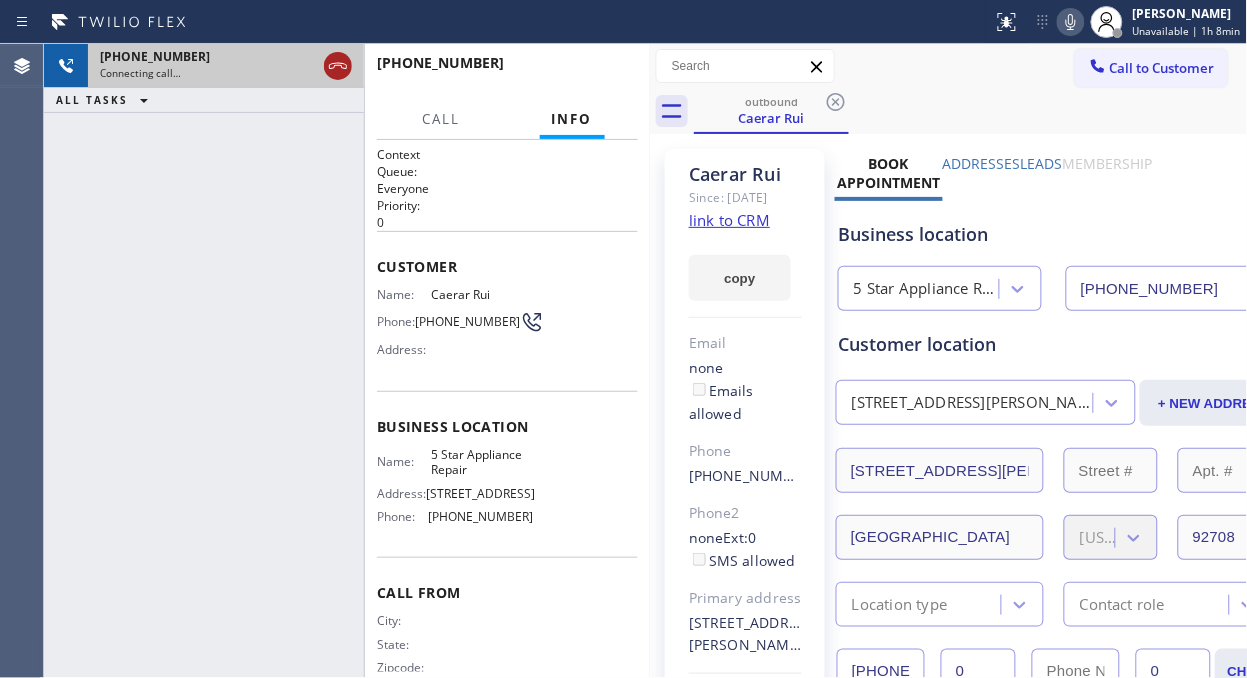 click 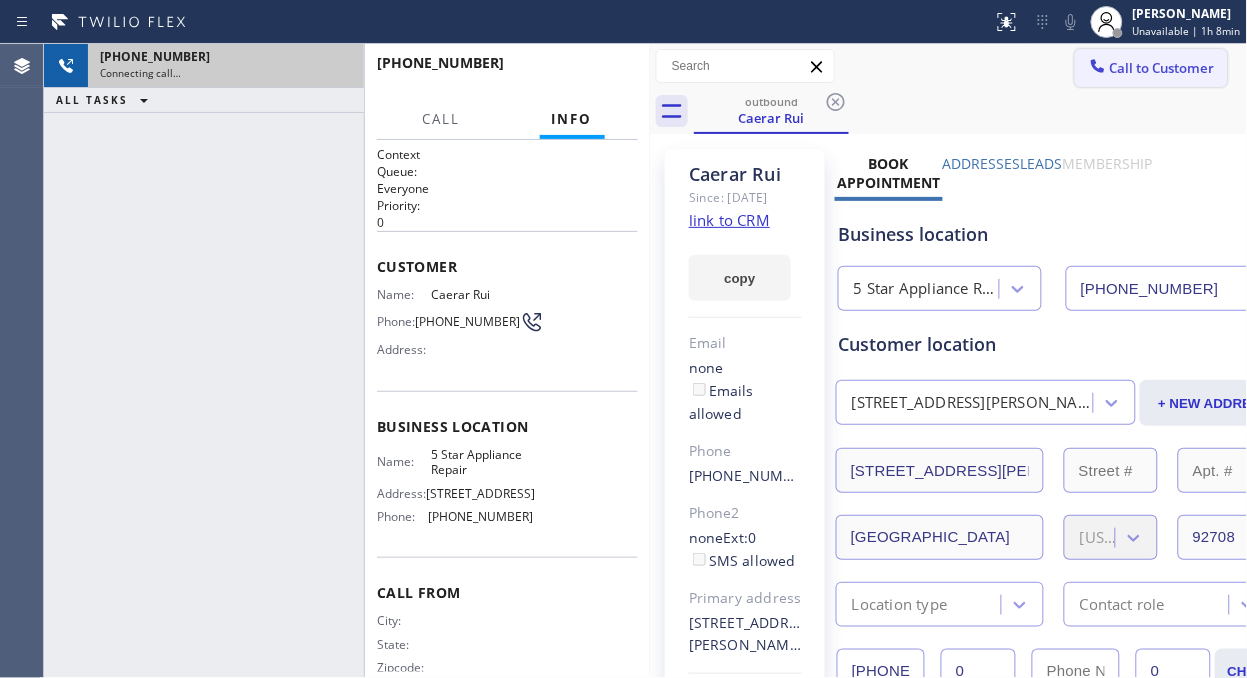 click on "Call to Customer" at bounding box center (1162, 68) 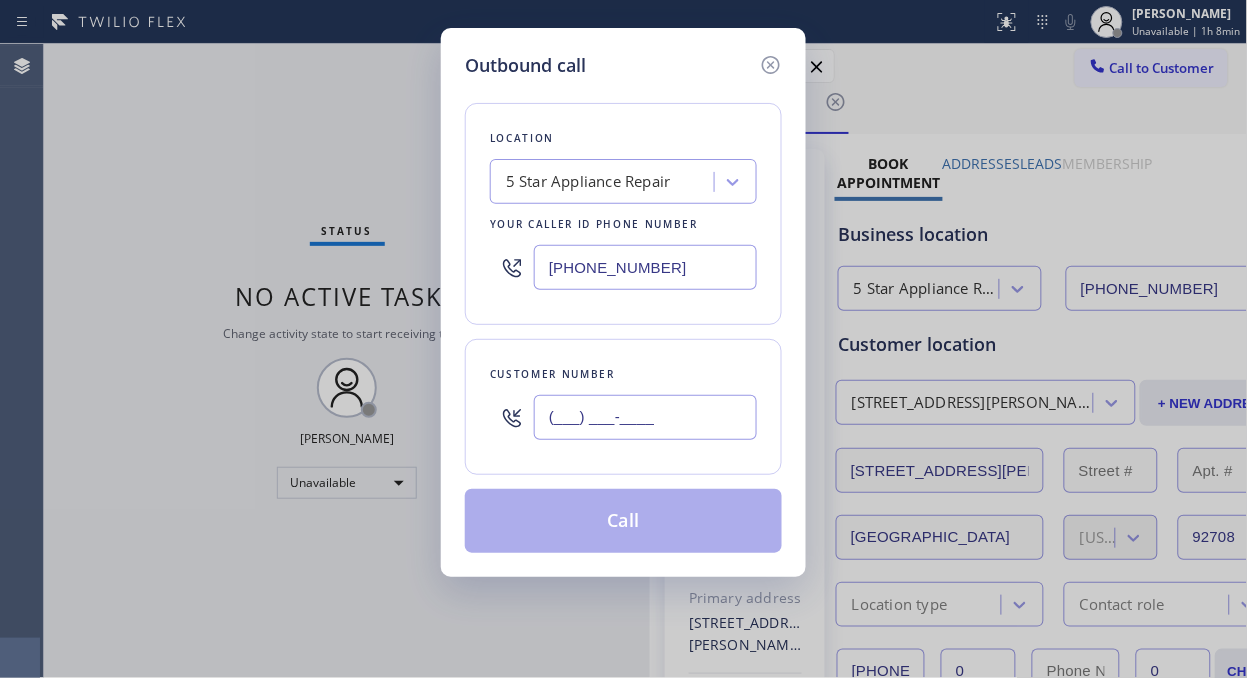 paste 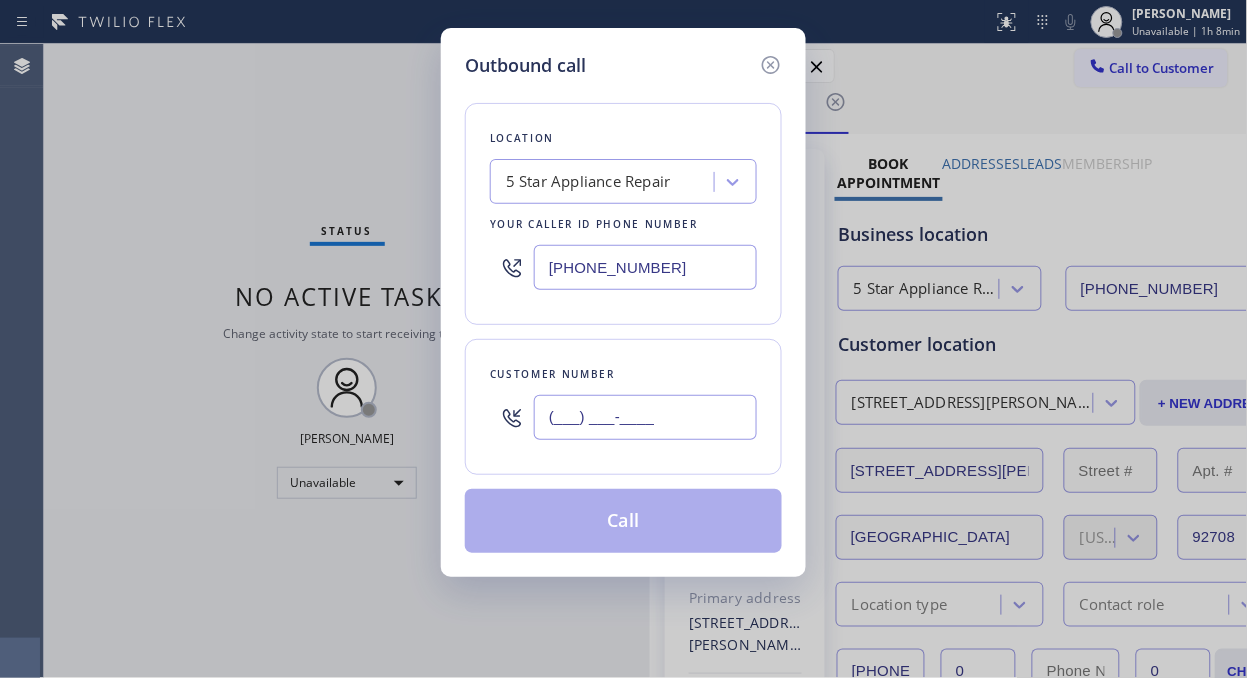 click on "(___) ___-____" at bounding box center [645, 417] 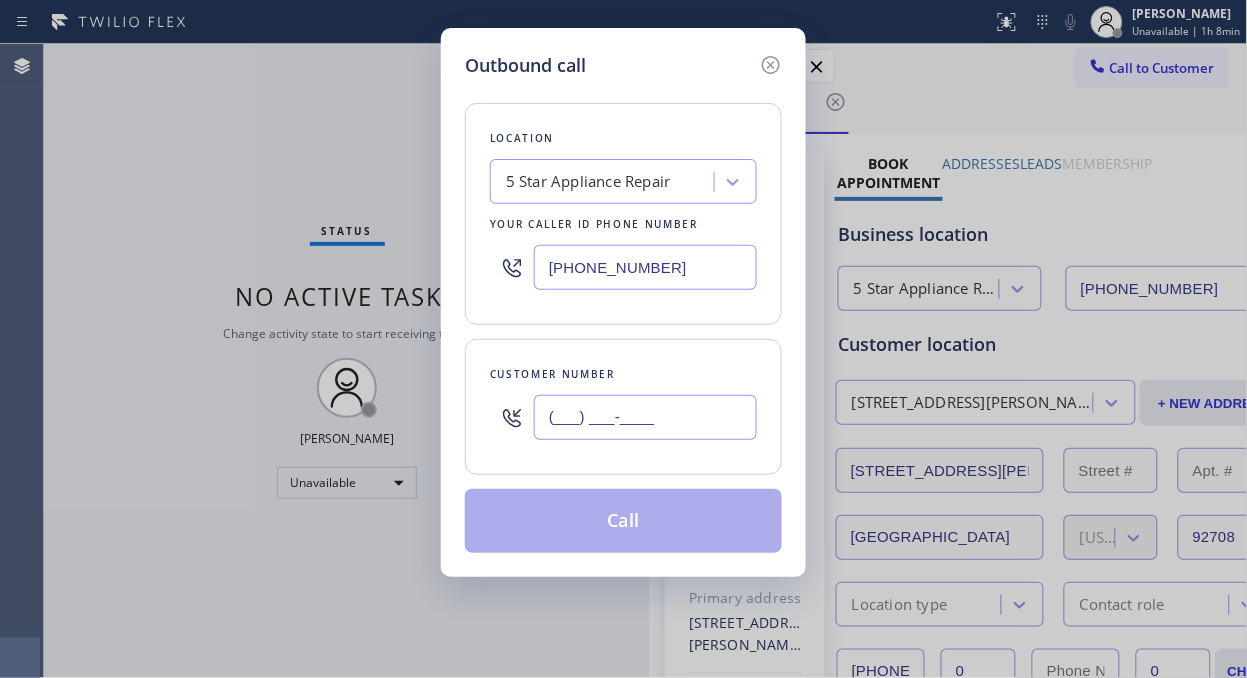 paste on "917) 648-0383" 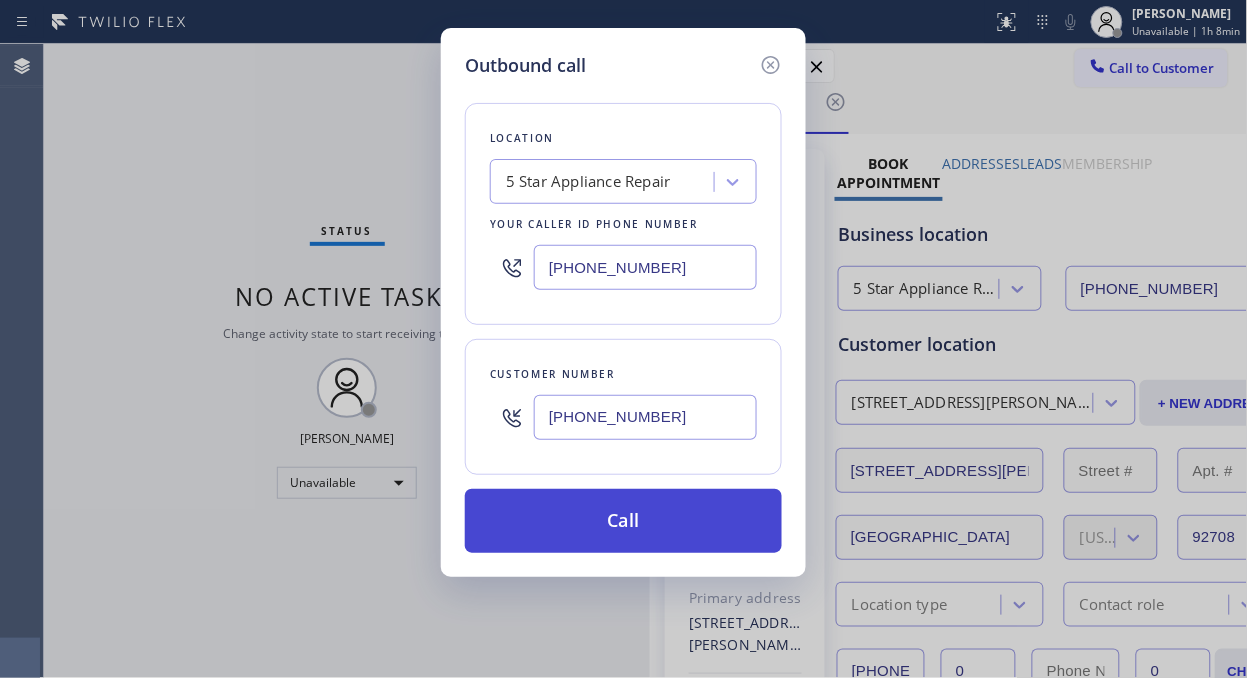type on "[PHONE_NUMBER]" 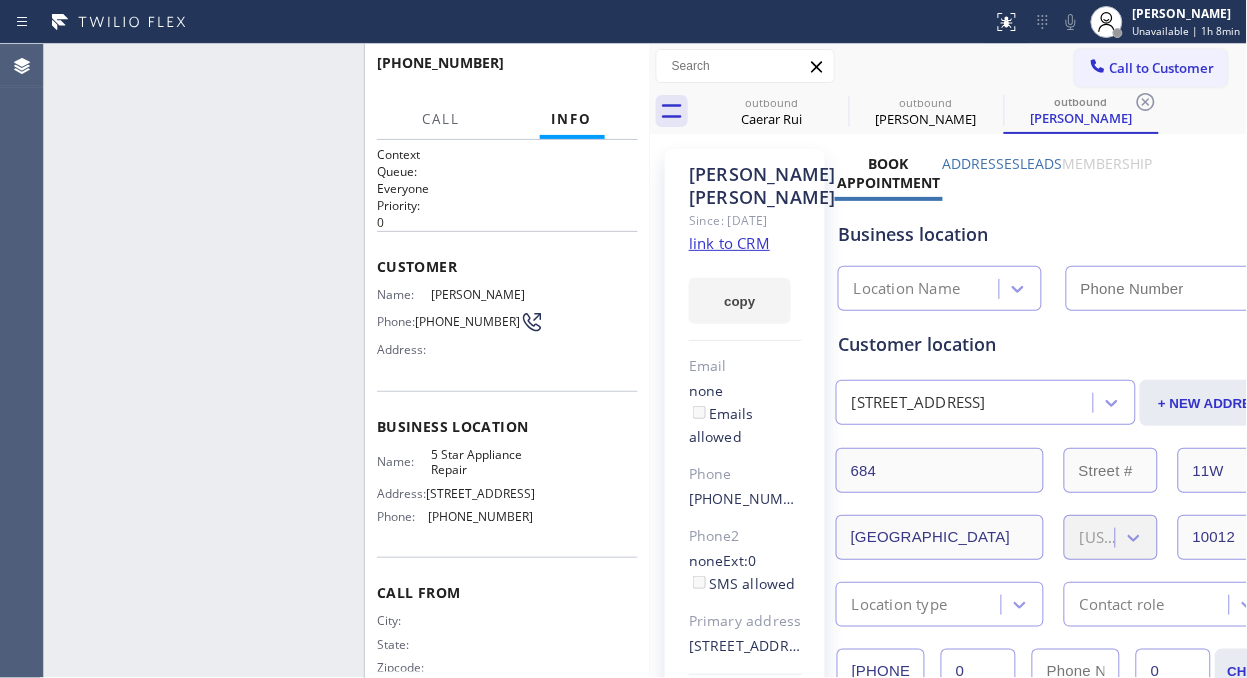type on "[PHONE_NUMBER]" 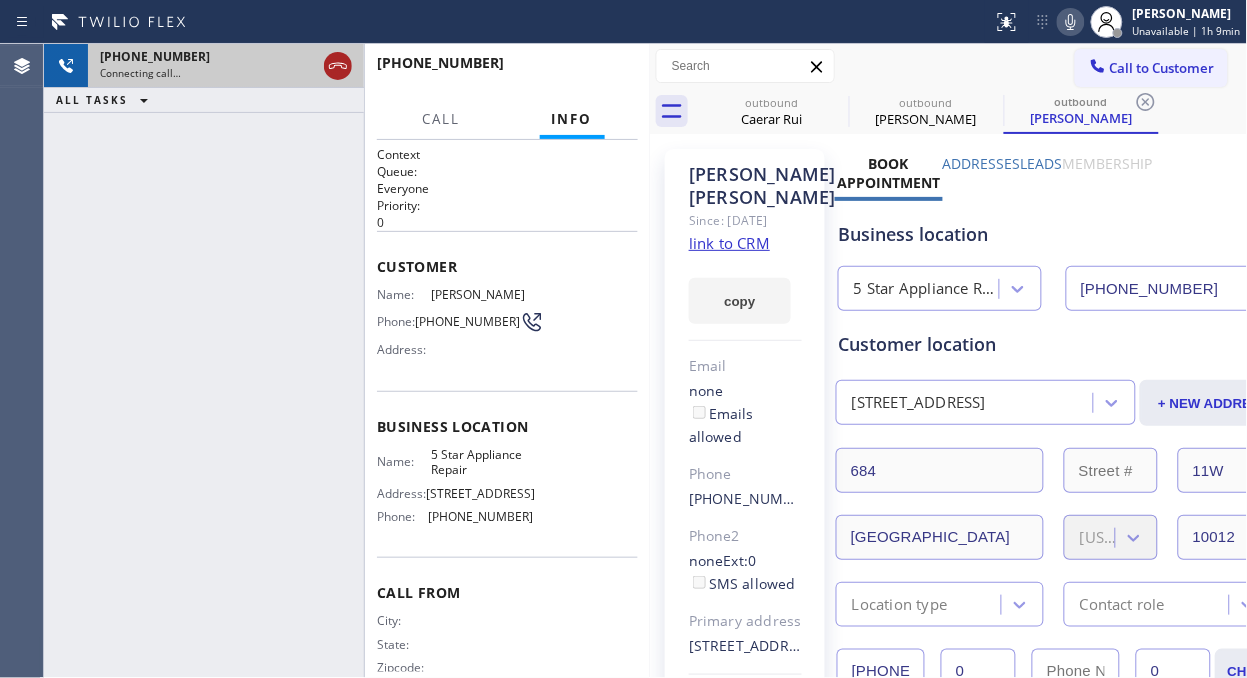 click 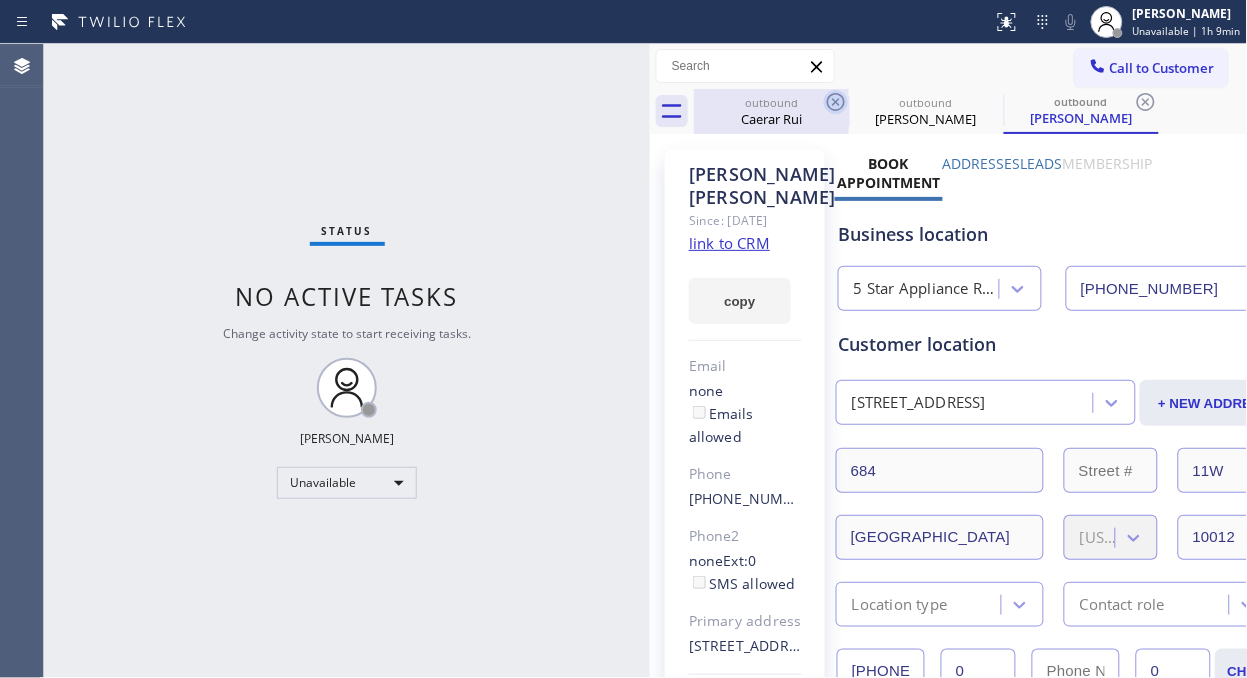 drag, startPoint x: 784, startPoint y: 114, endPoint x: 830, endPoint y: 101, distance: 47.801674 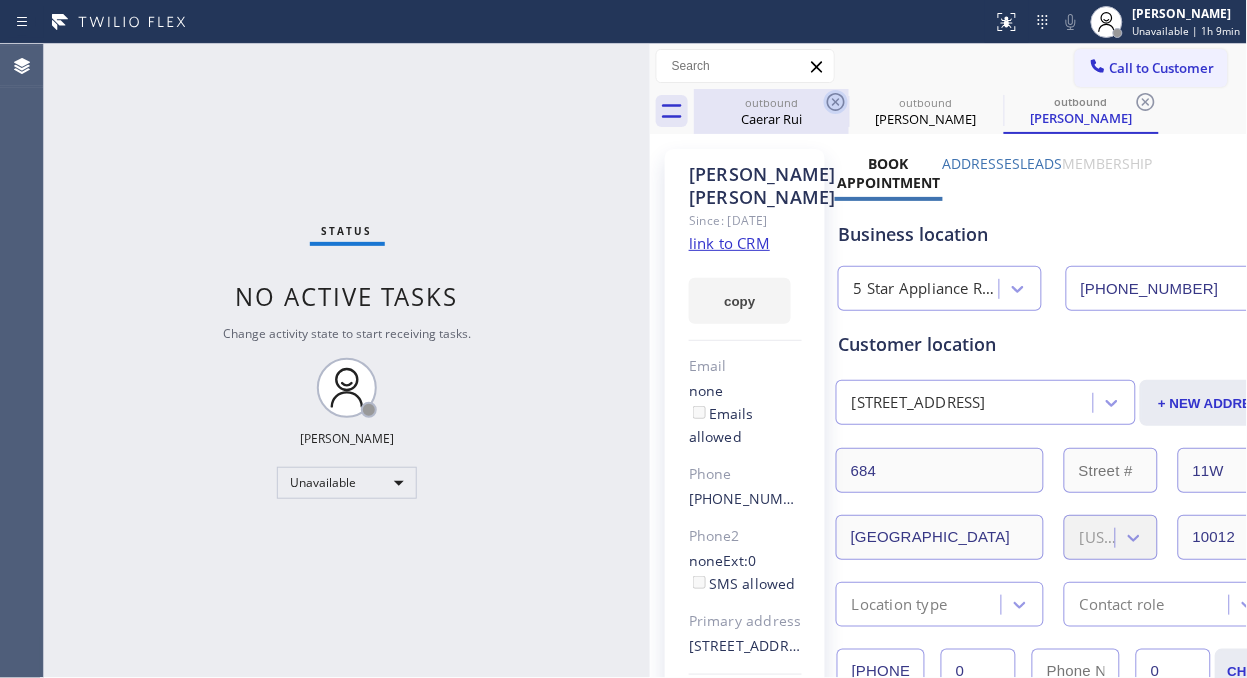 click on "Caerar Rui" at bounding box center (771, 119) 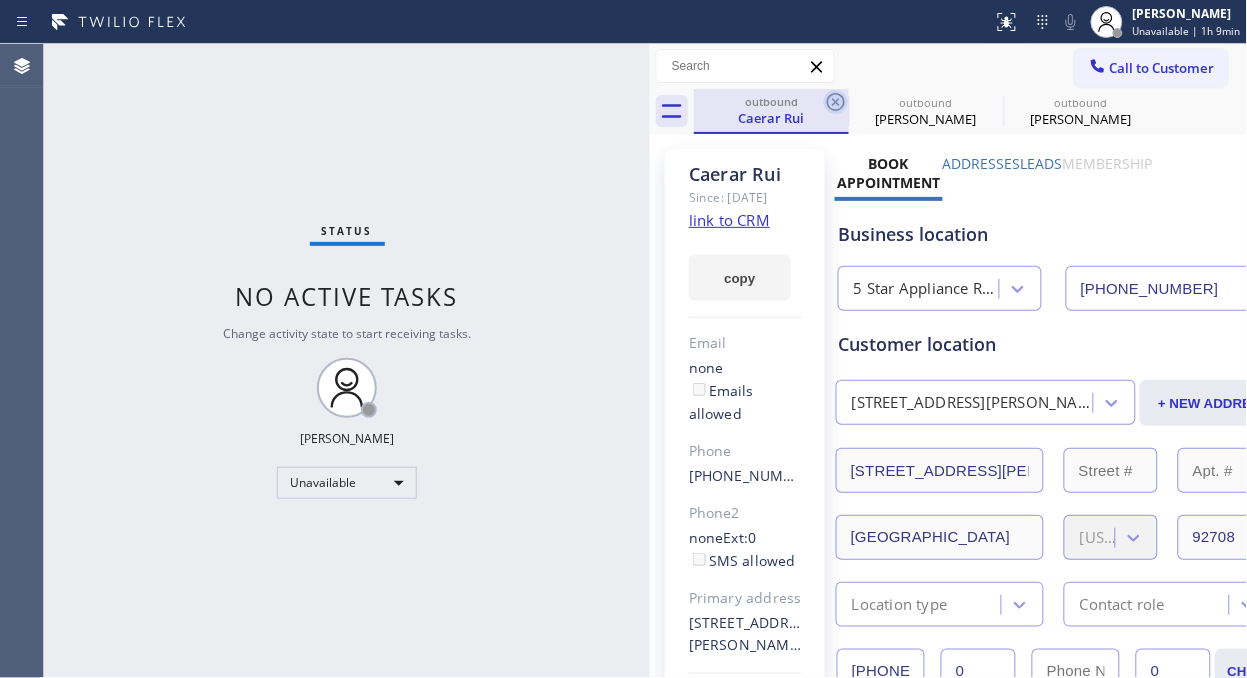 click 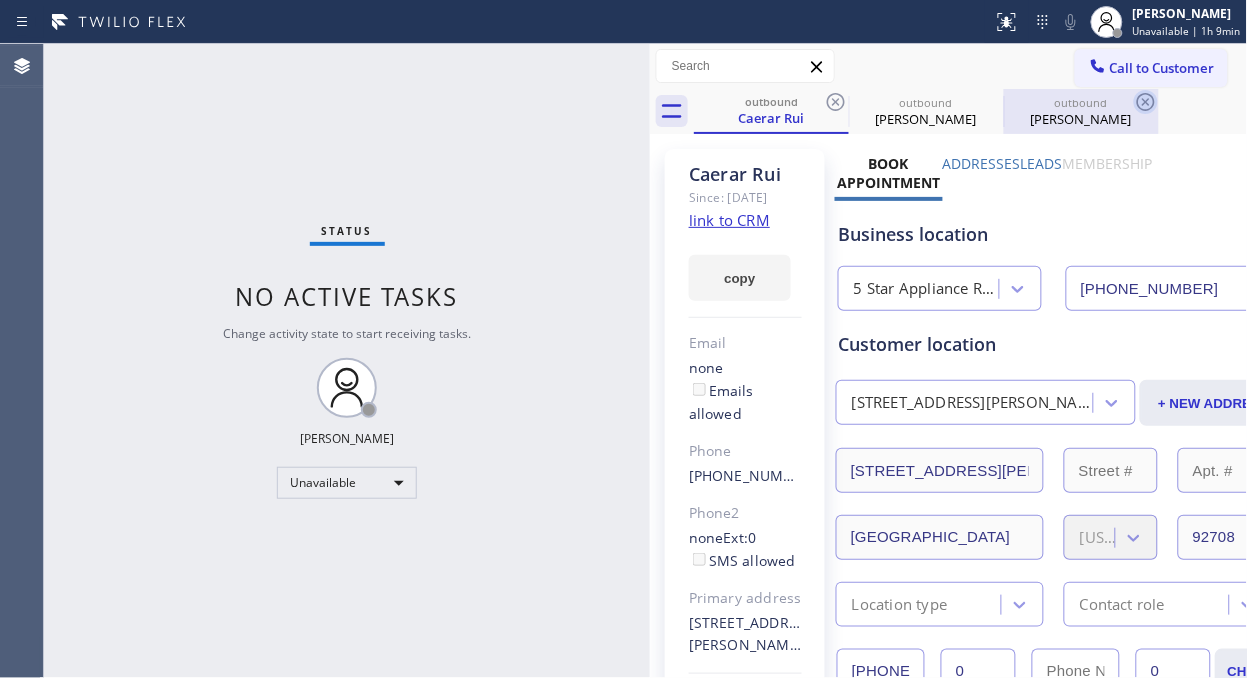 click 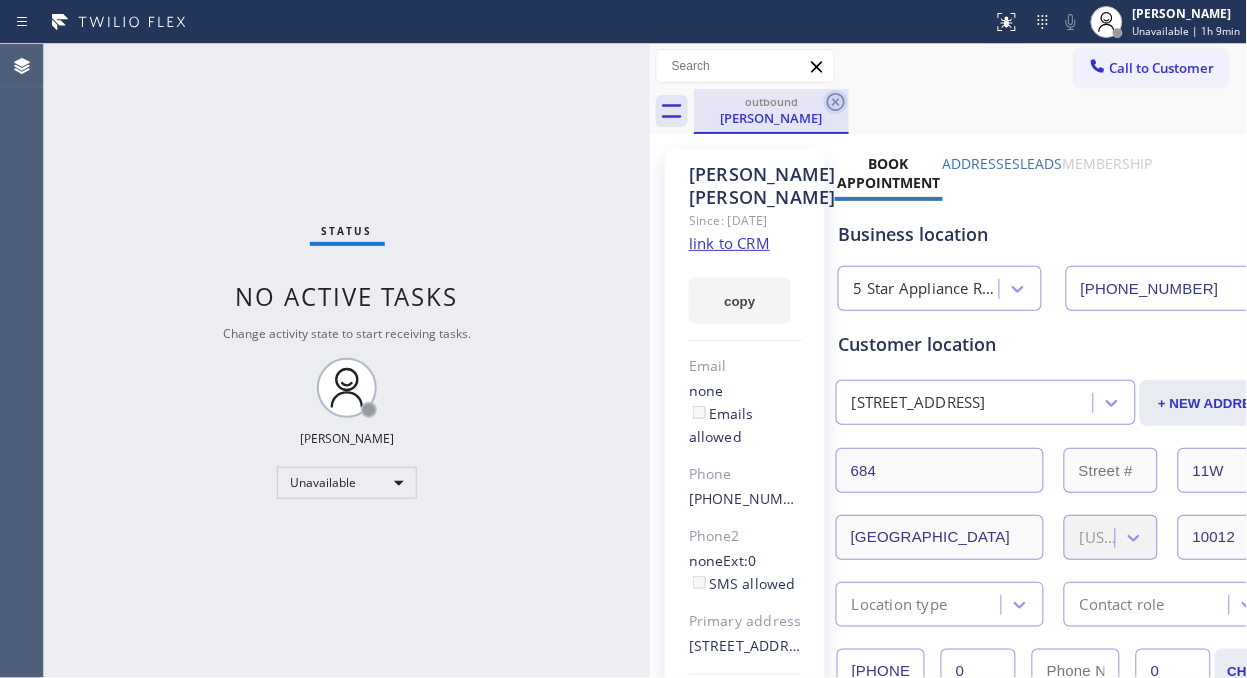 click 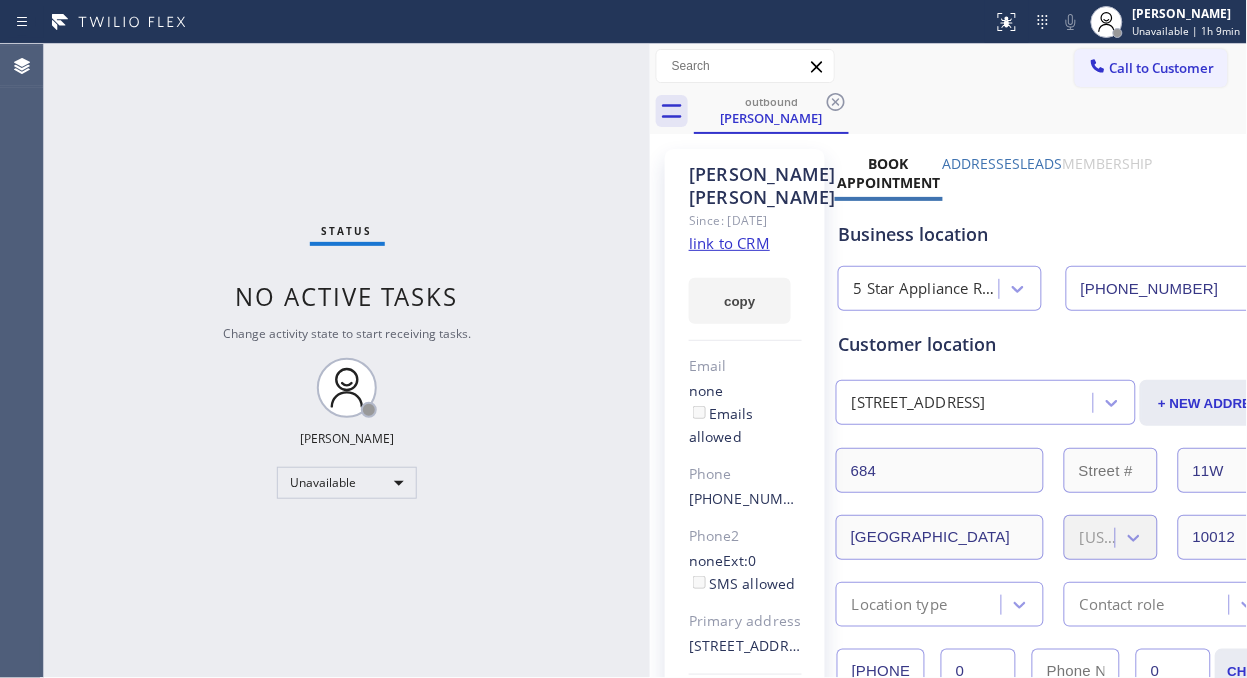 click on "outbound [PERSON_NAME]" at bounding box center (971, 111) 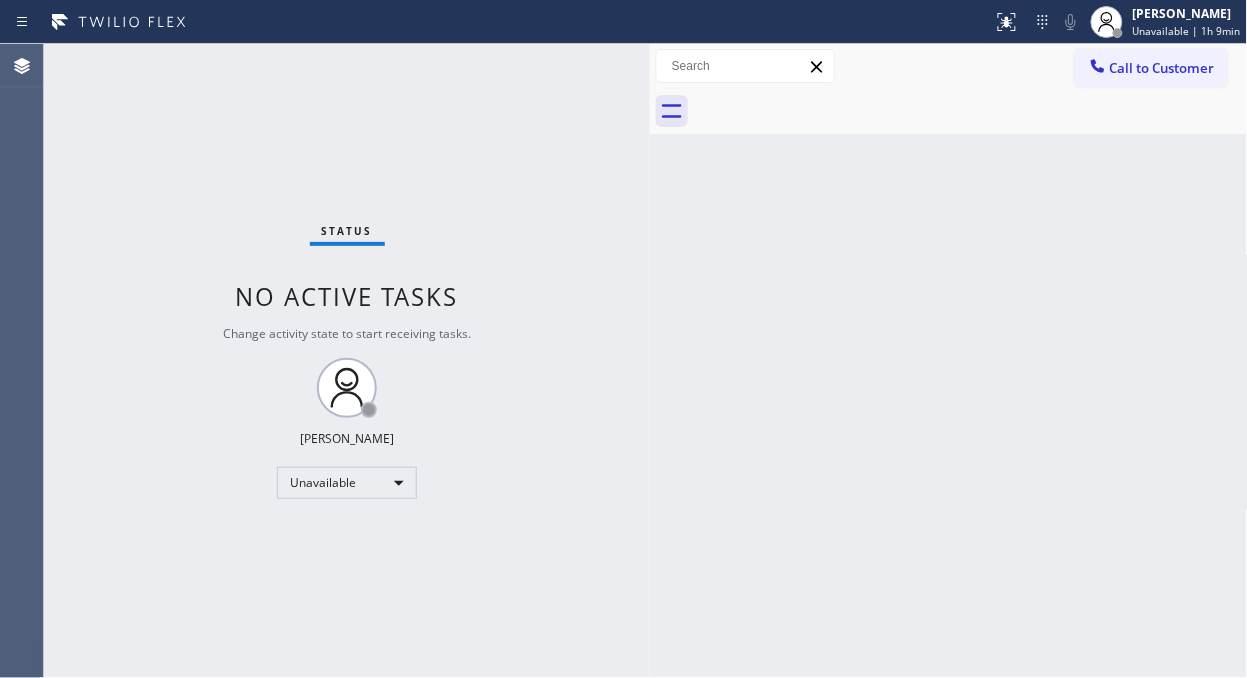click at bounding box center [971, 111] 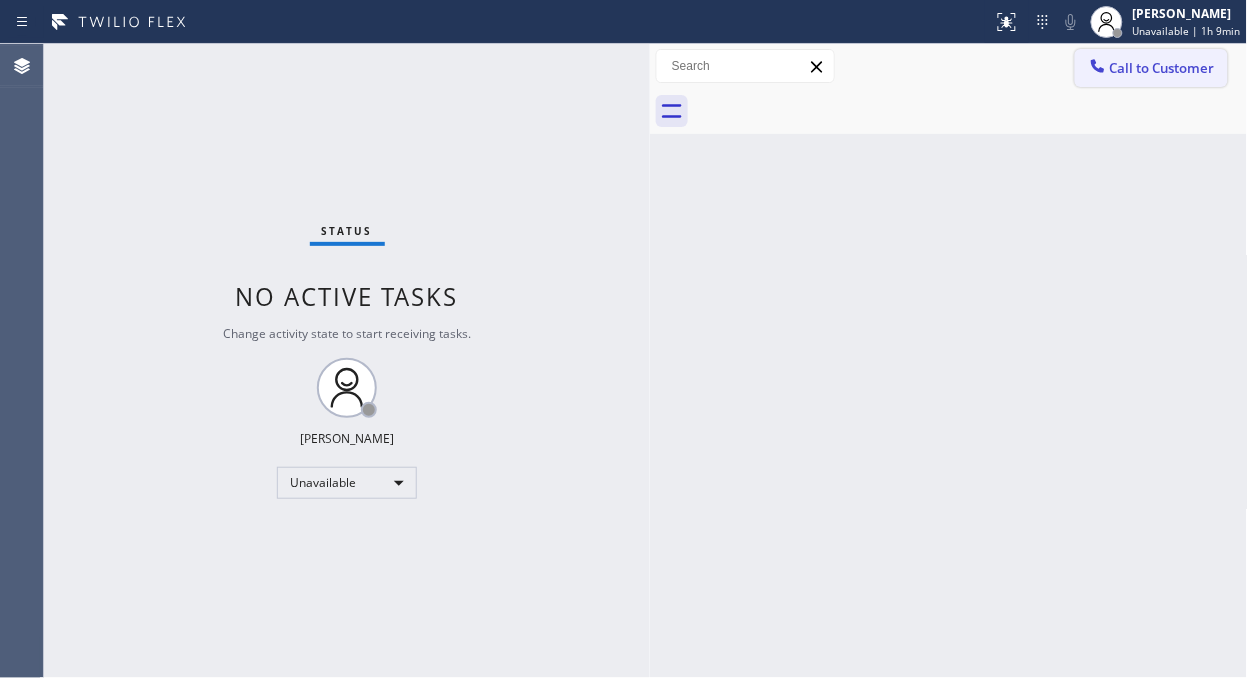 click 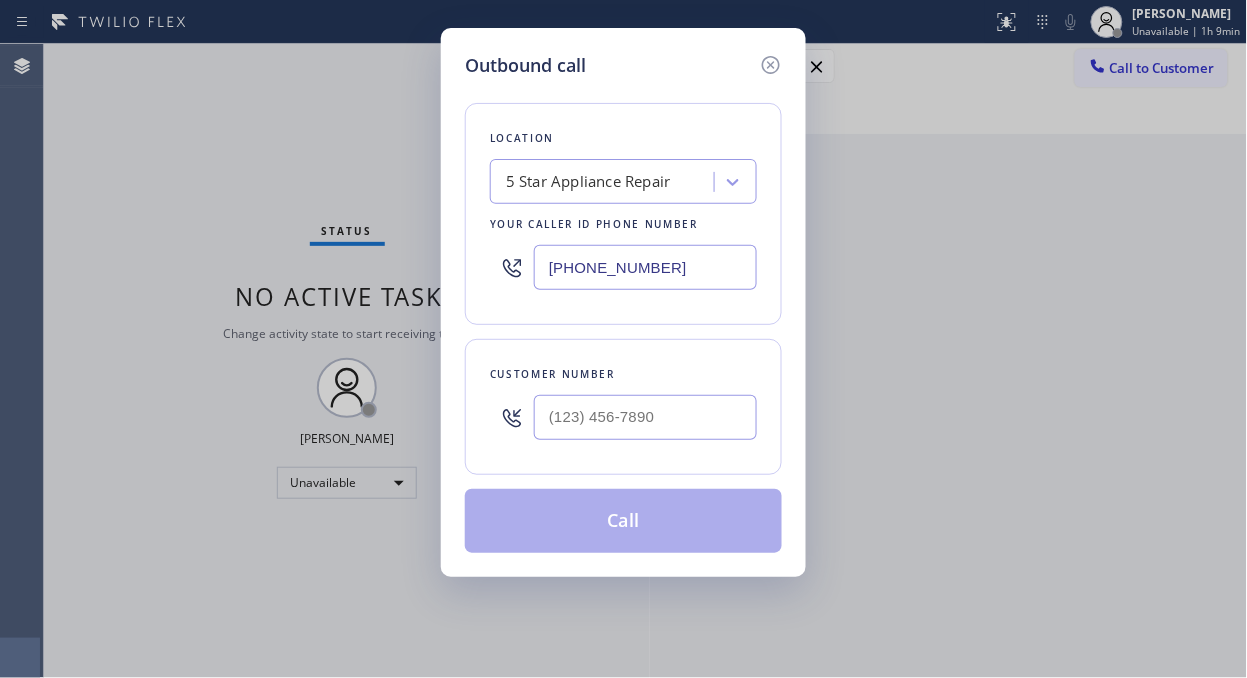 click at bounding box center [645, 417] 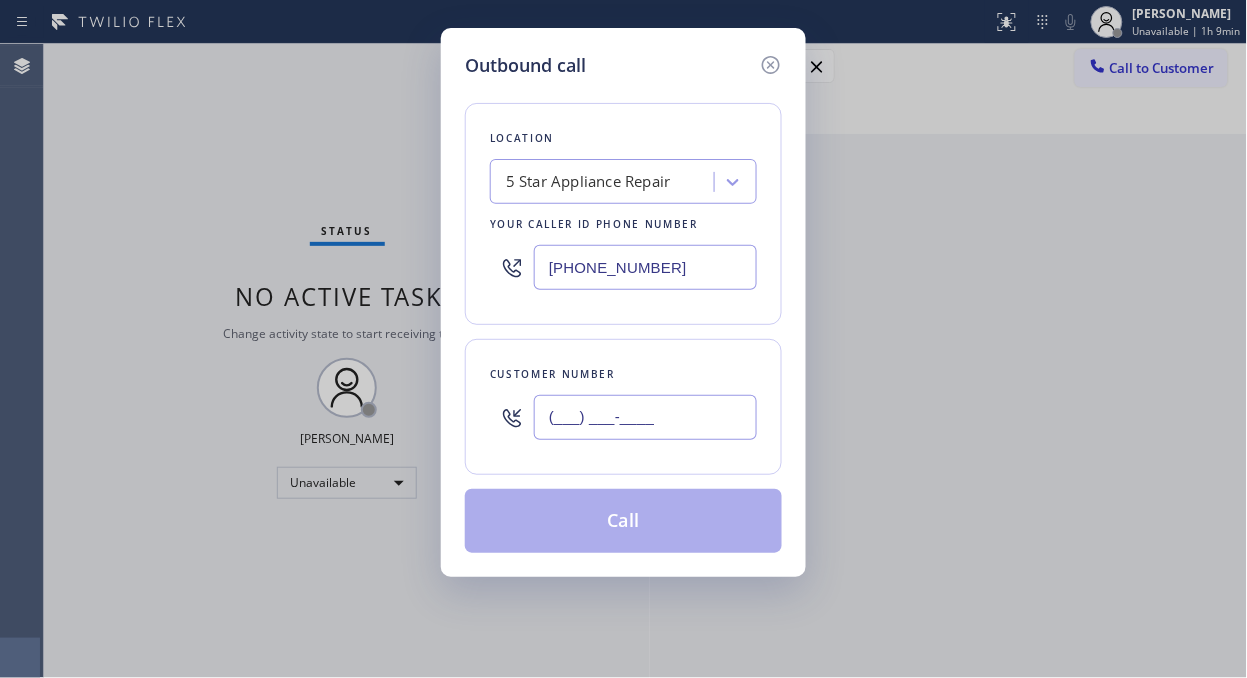 click on "(___) ___-____" at bounding box center [645, 417] 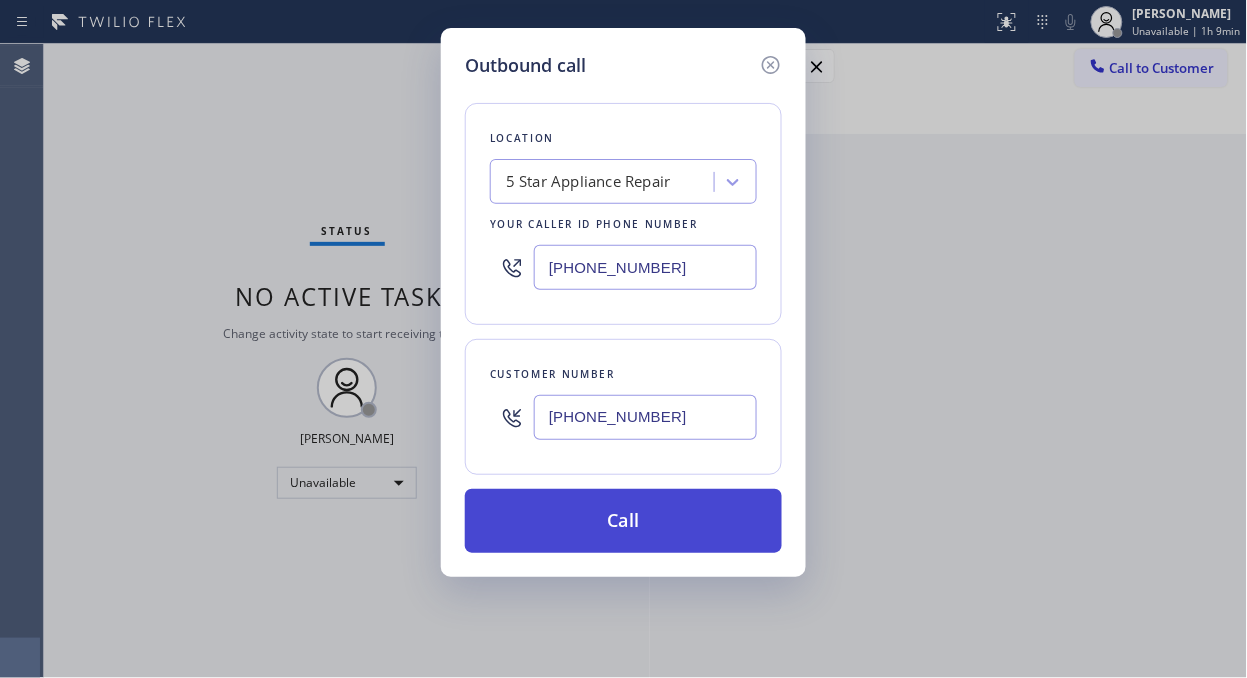 type on "[PHONE_NUMBER]" 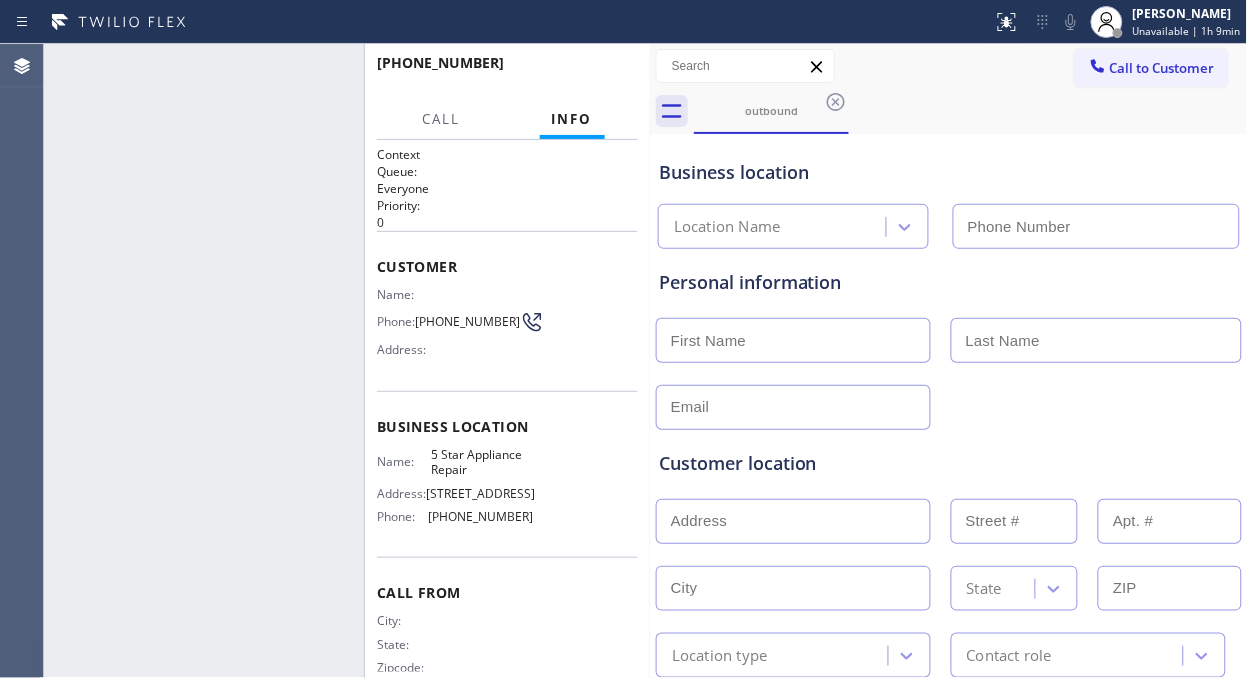 type on "[PHONE_NUMBER]" 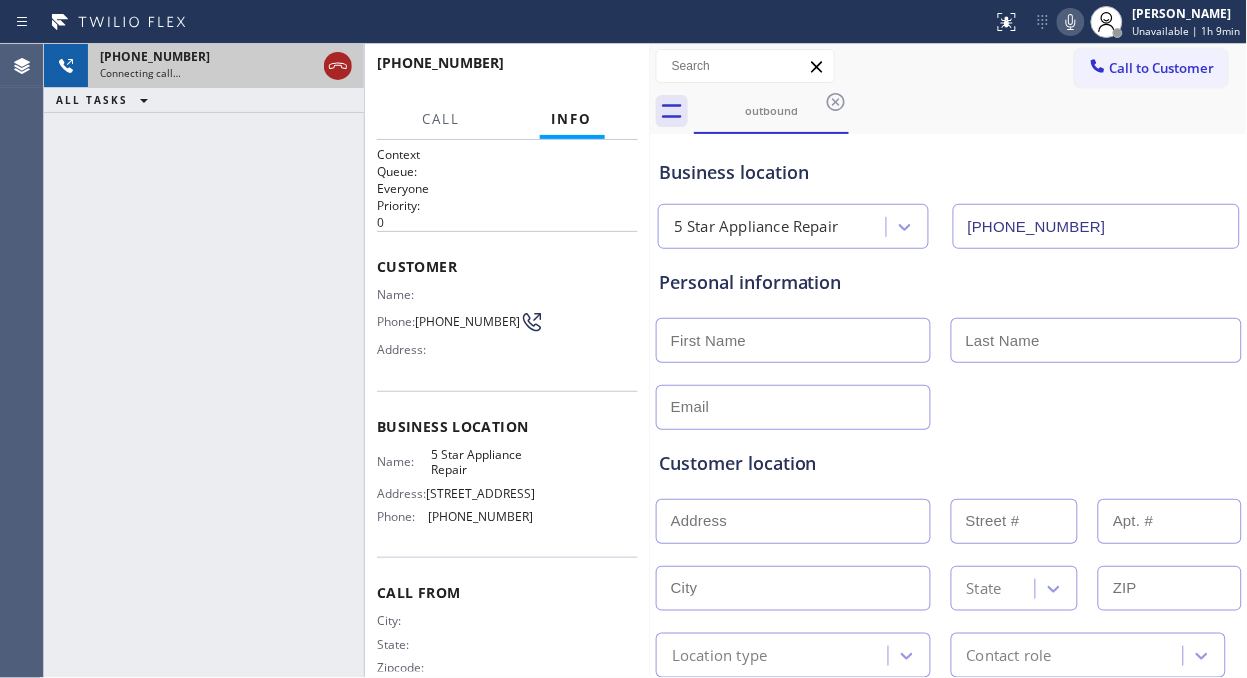 click 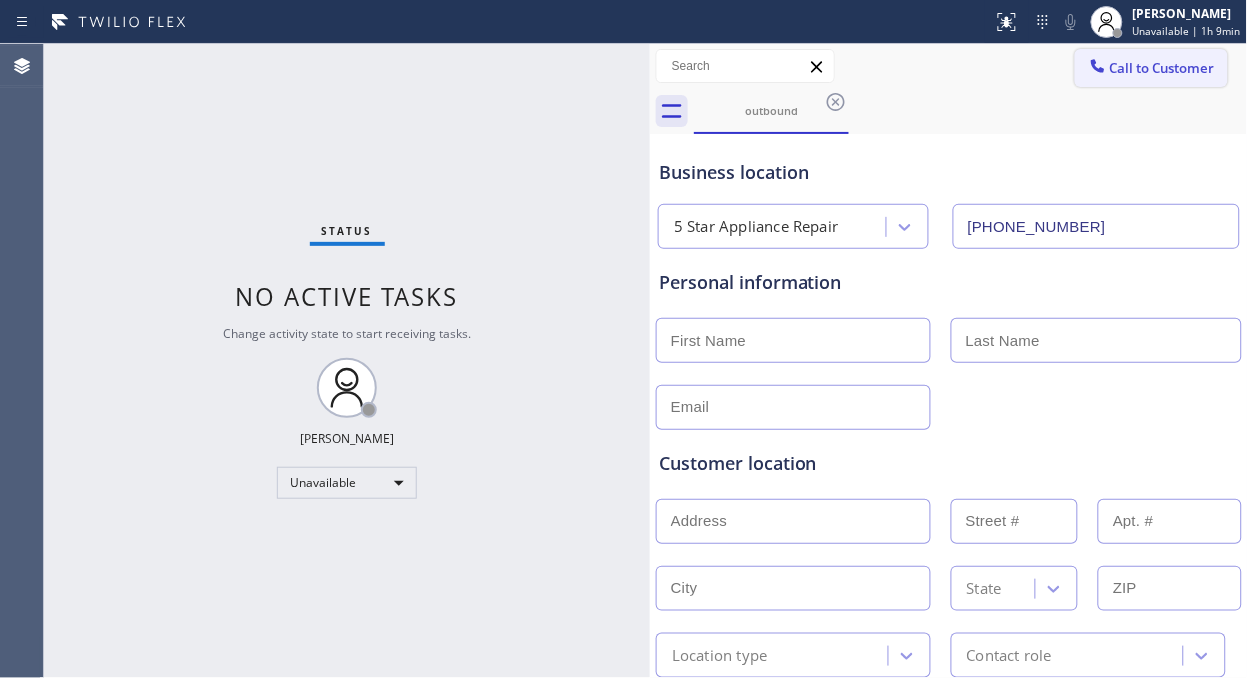 click 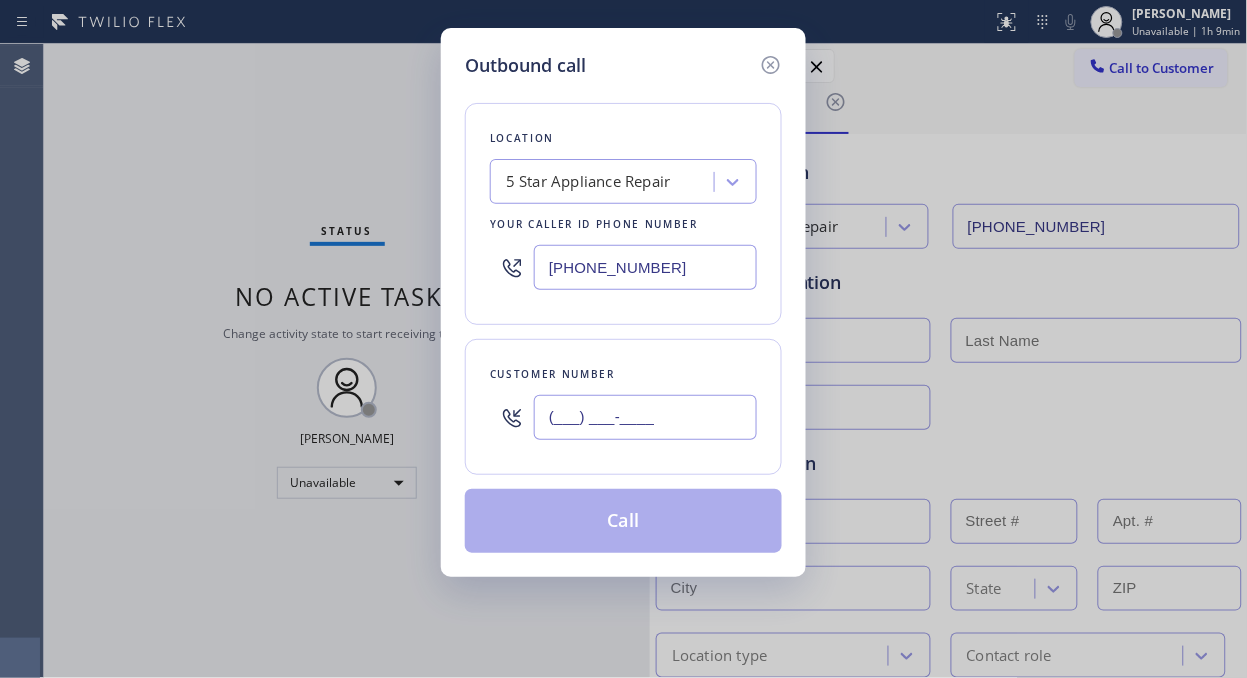 click on "(___) ___-____" at bounding box center (645, 417) 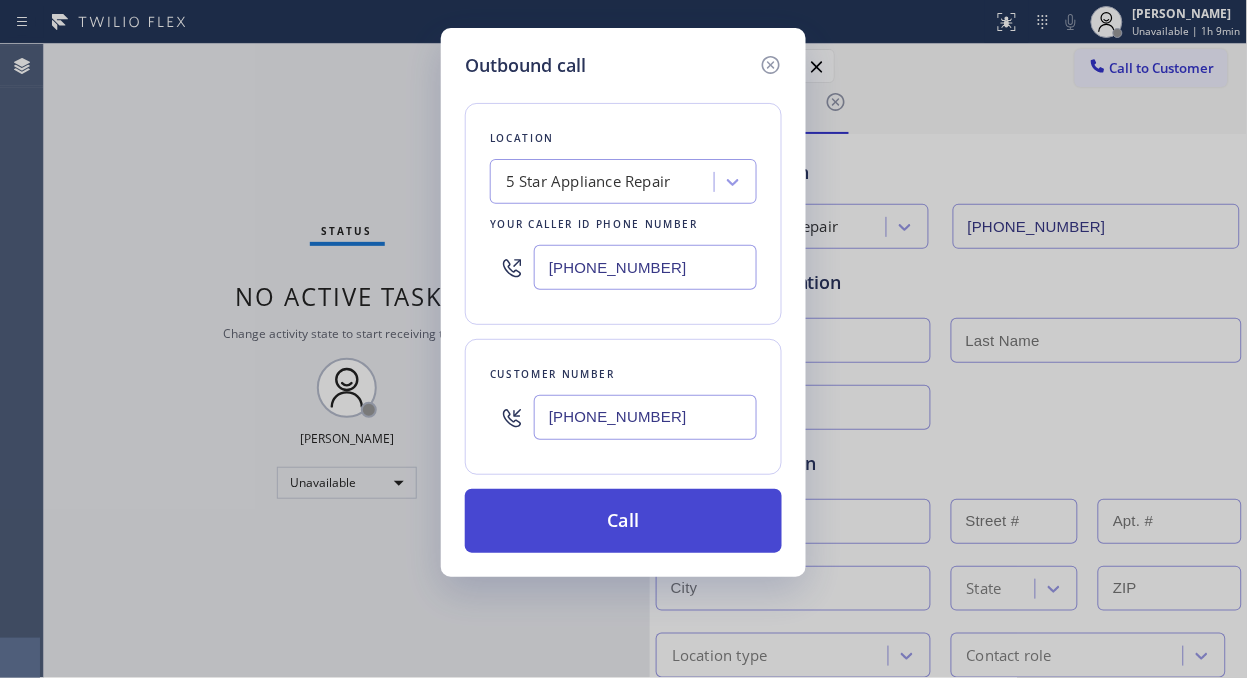 type on "[PHONE_NUMBER]" 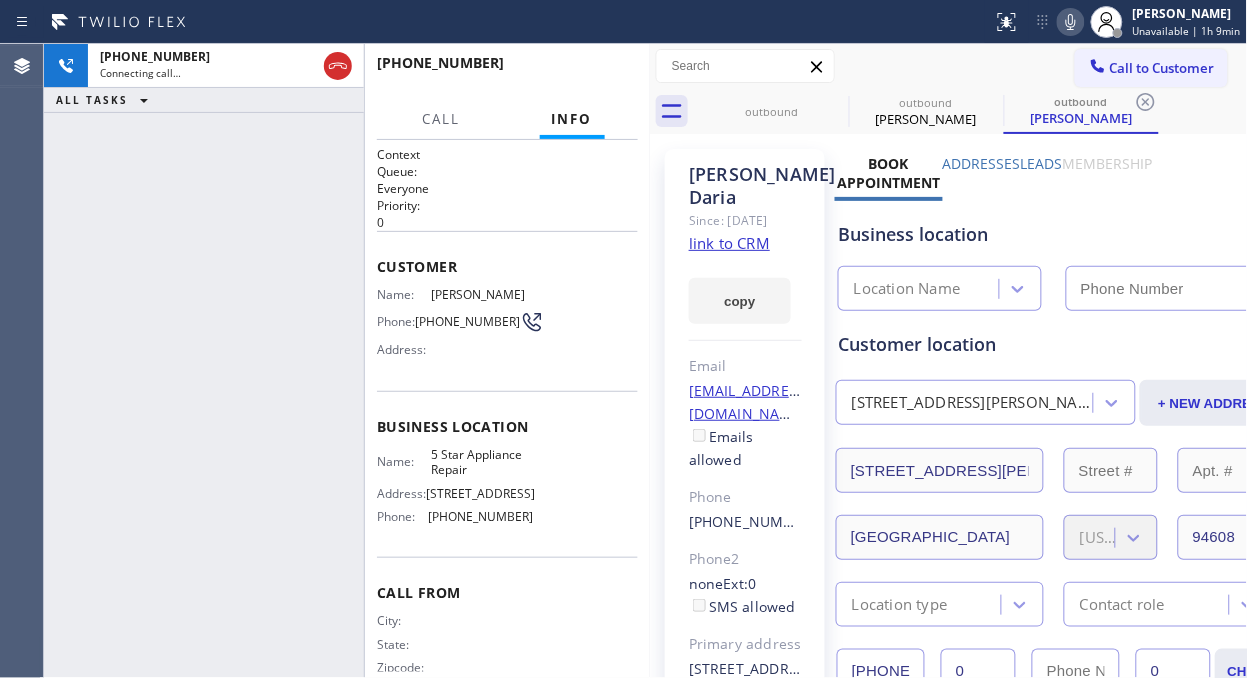 type on "[PHONE_NUMBER]" 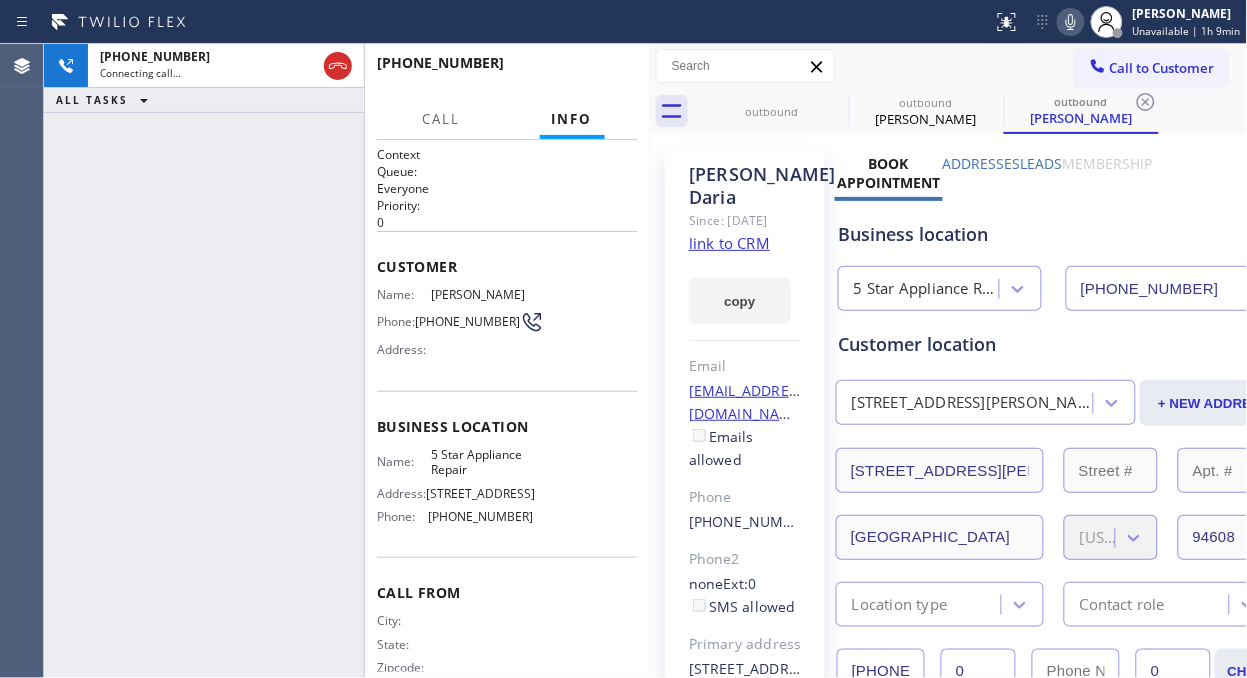 click 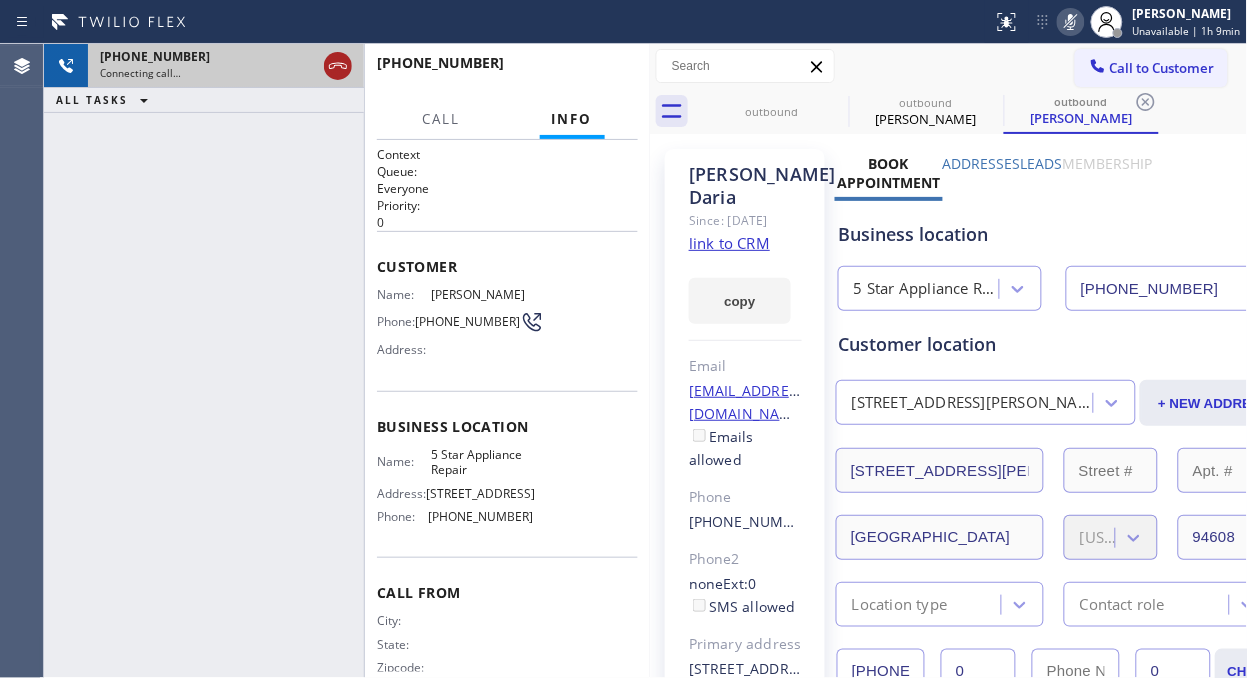 click 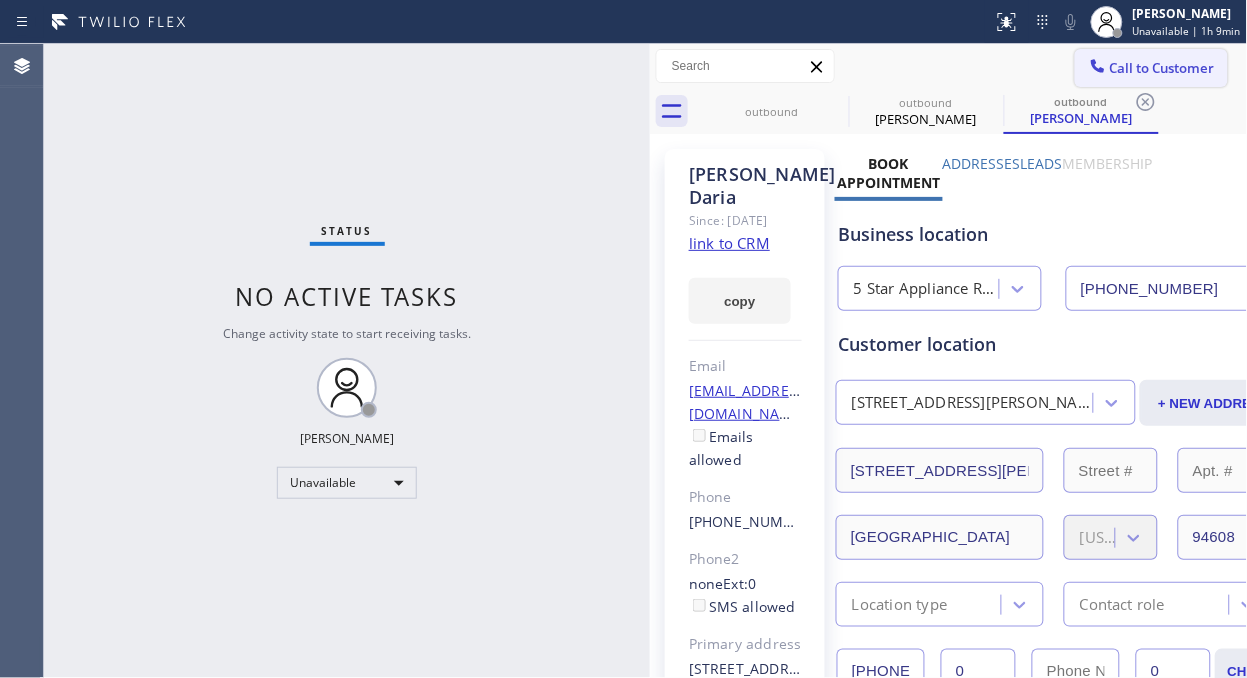 click on "Call to Customer" at bounding box center (1162, 68) 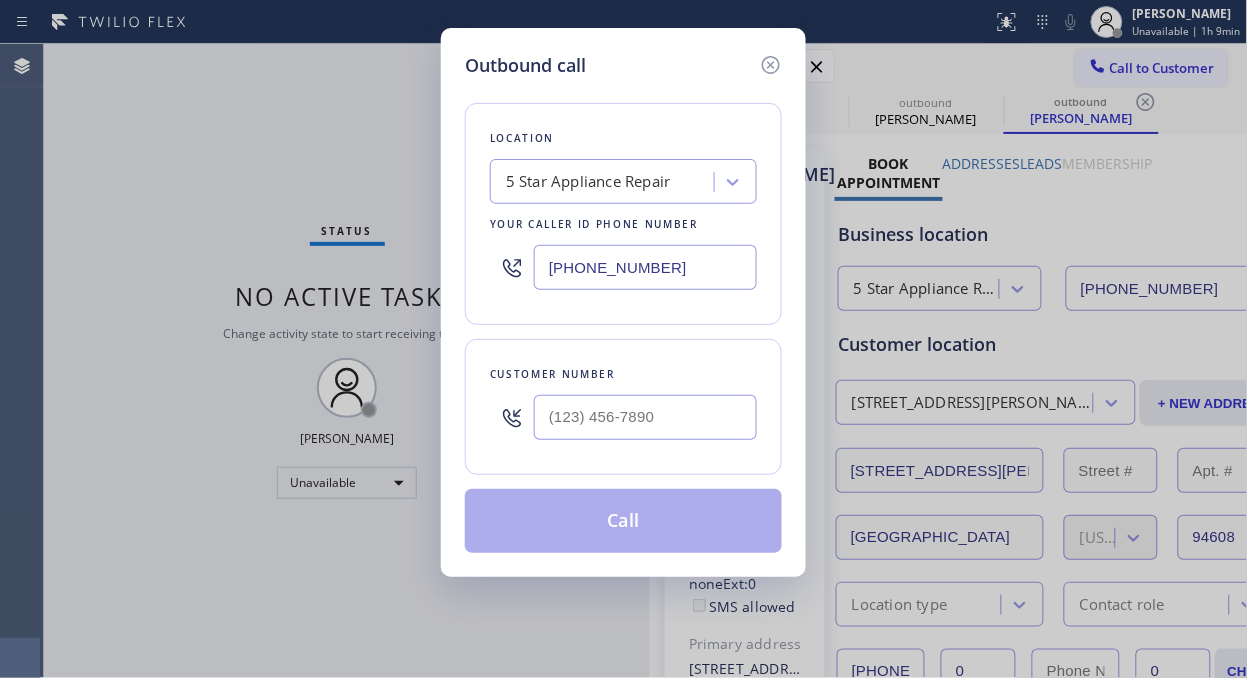 type 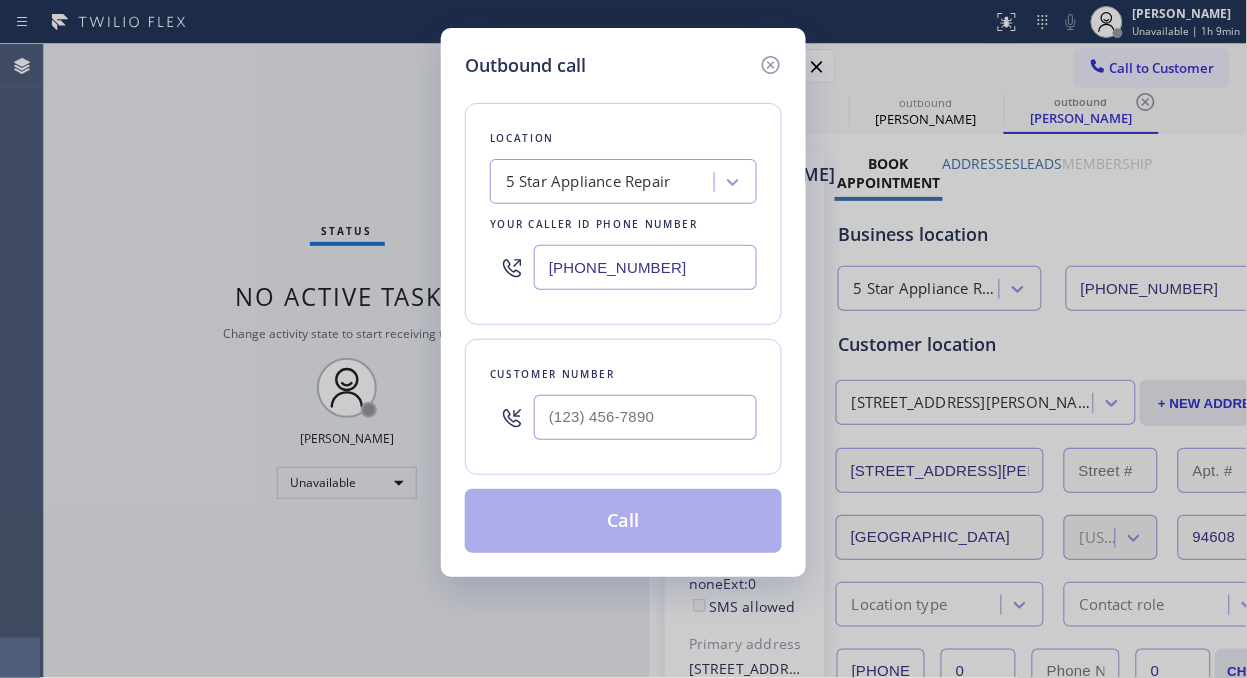 click at bounding box center [645, 417] 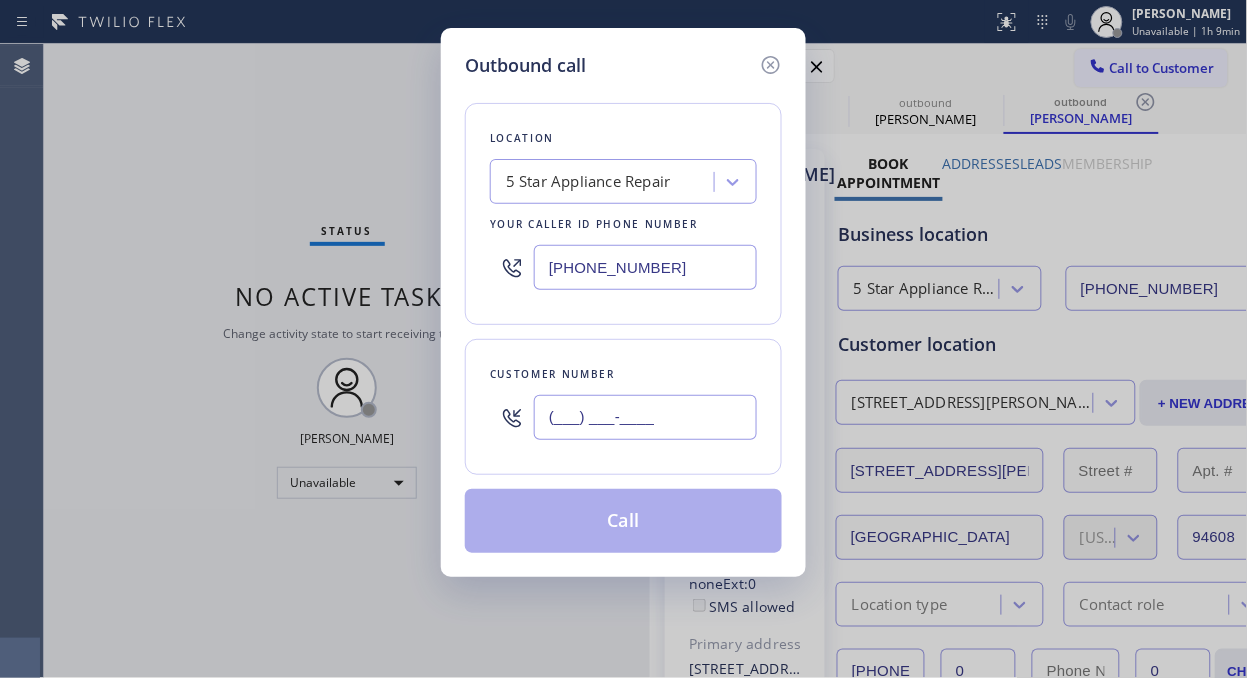 paste on "949) 281-9823" 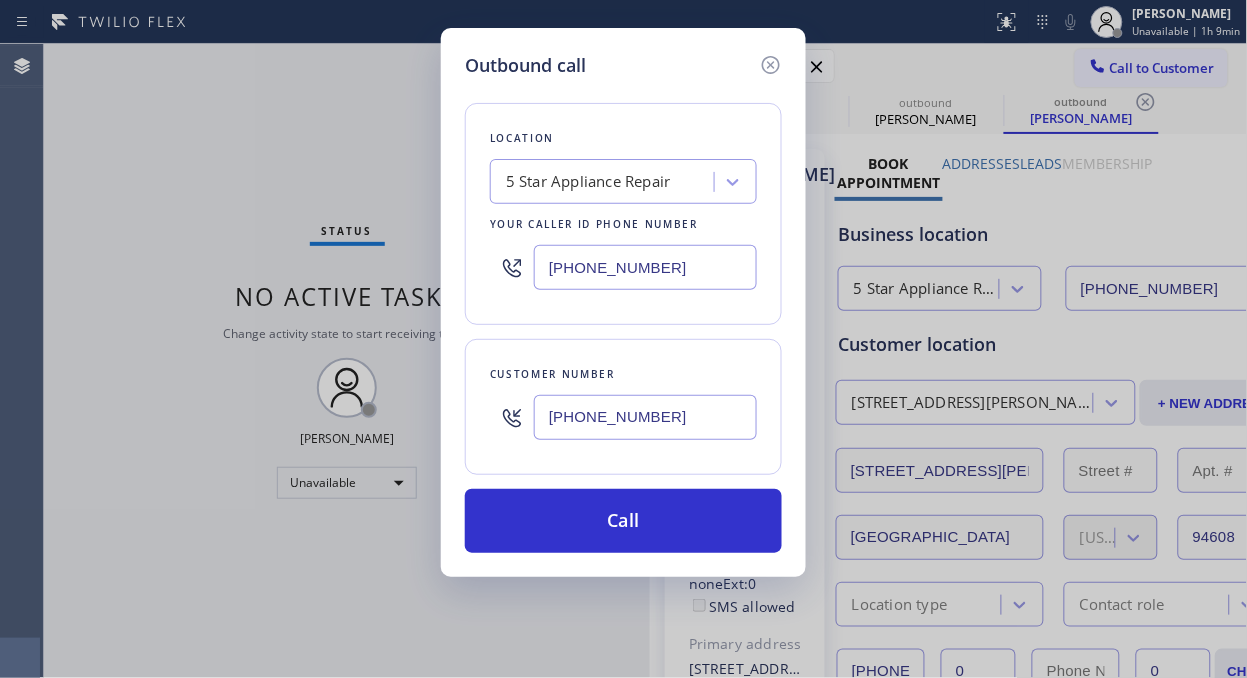 type on "[PHONE_NUMBER]" 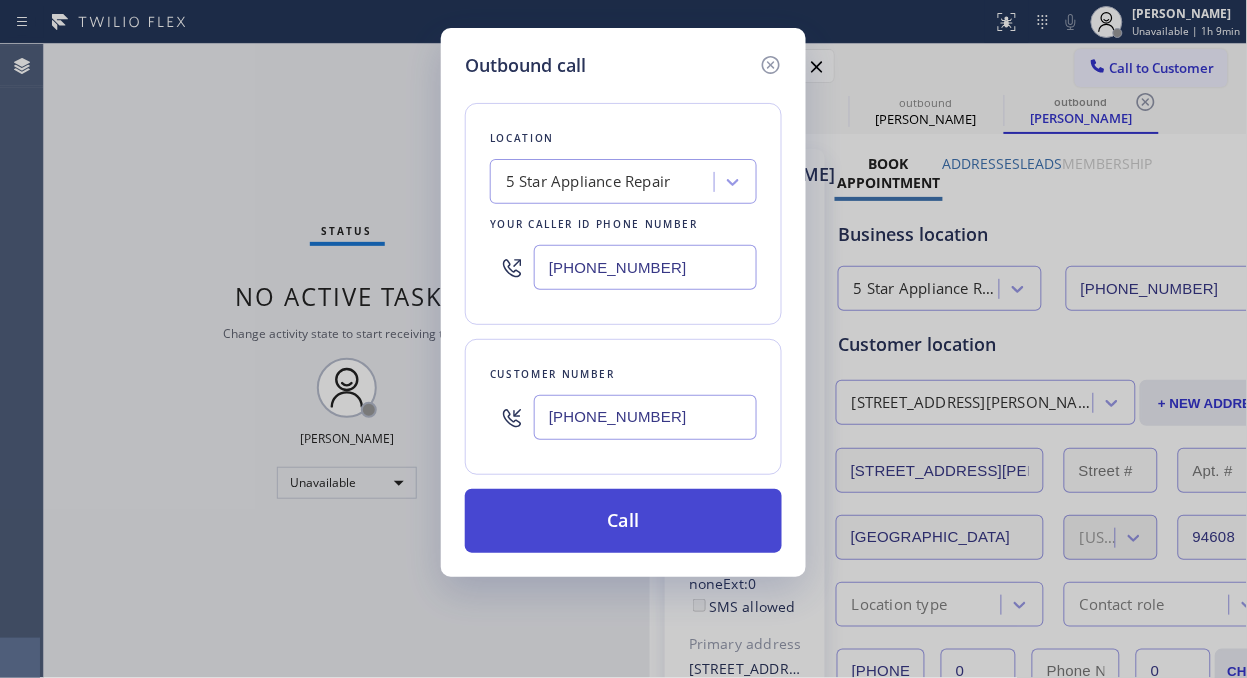 click on "Call" at bounding box center (623, 521) 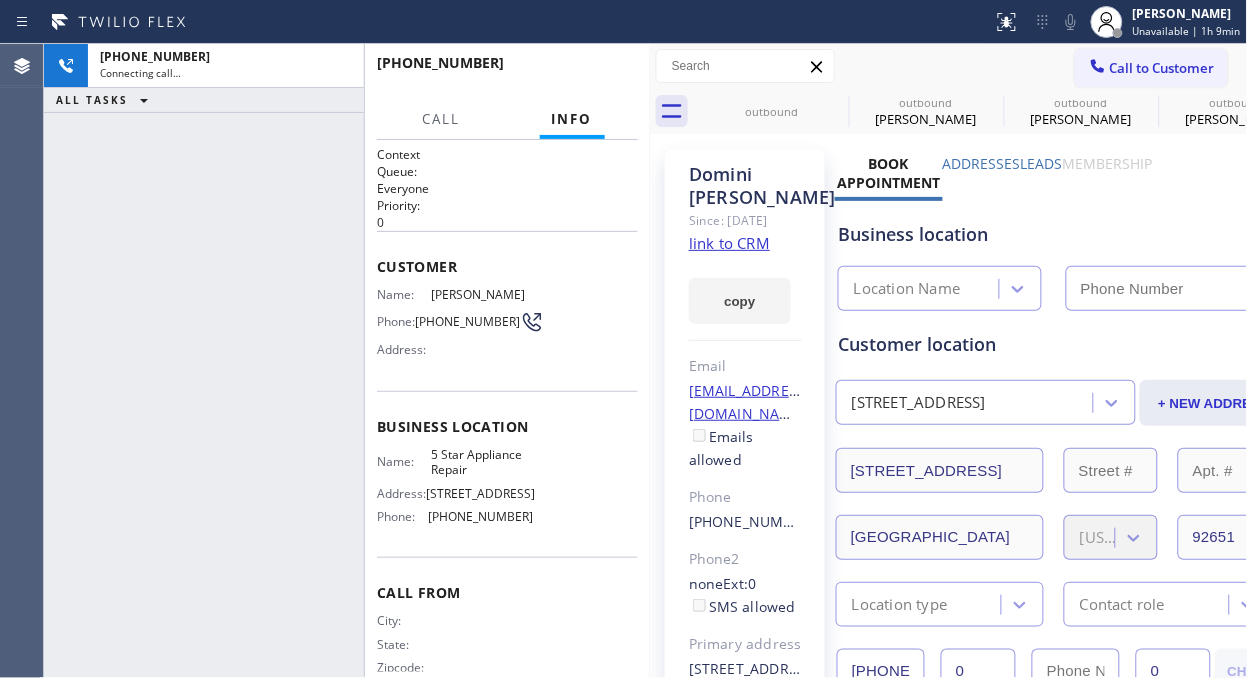 click 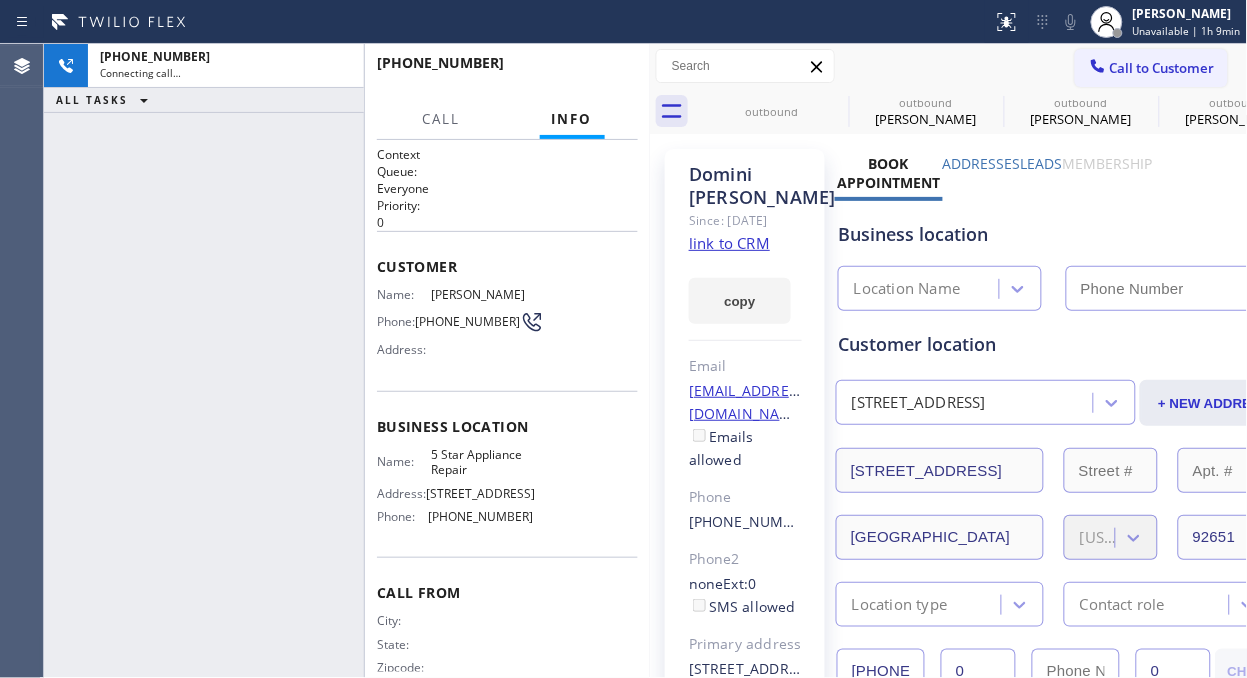 click 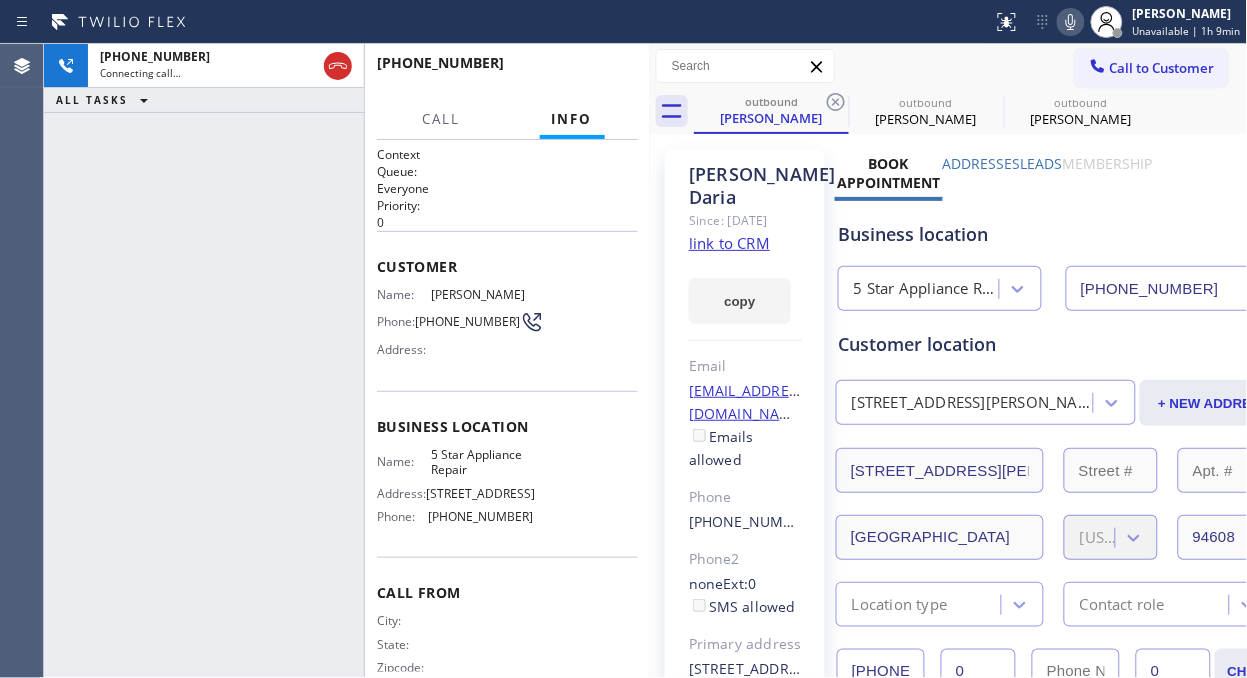 type on "[PHONE_NUMBER]" 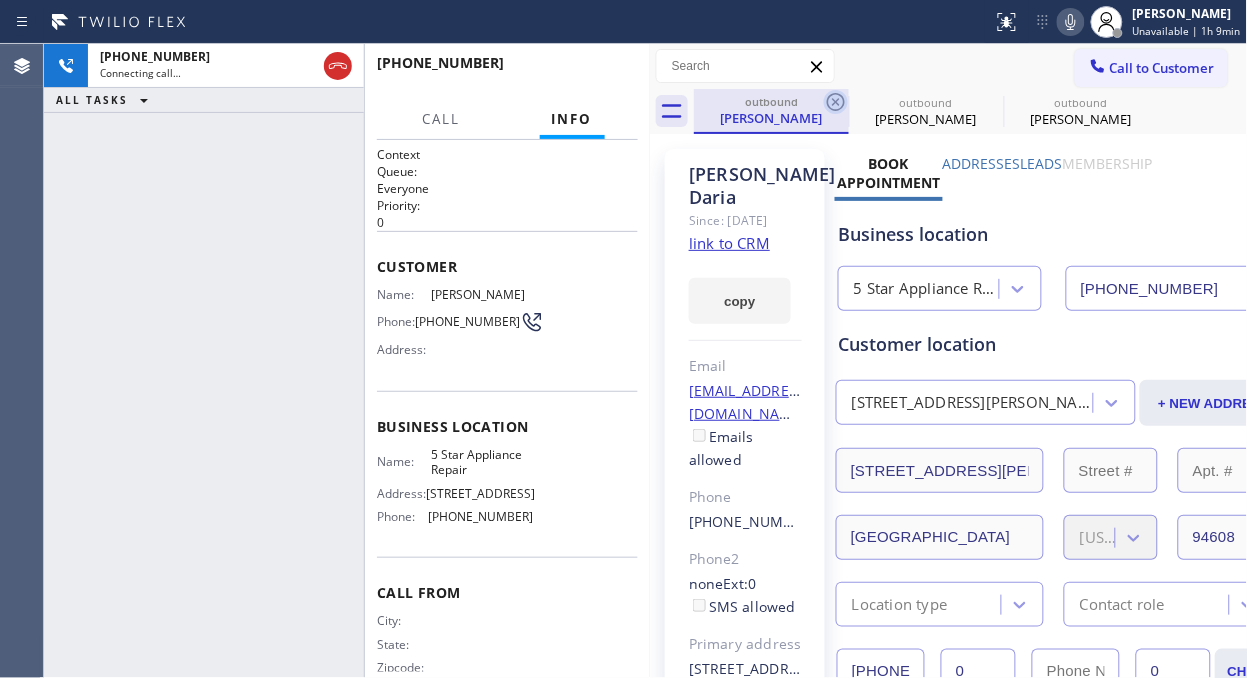 click 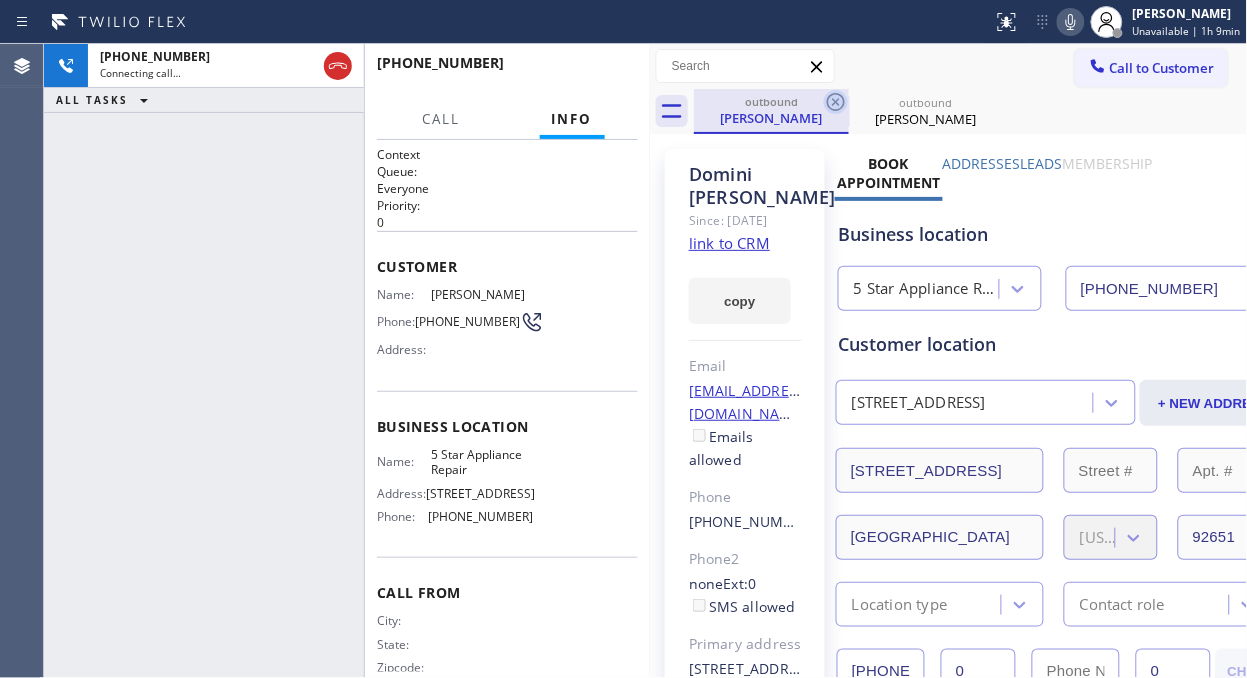 click 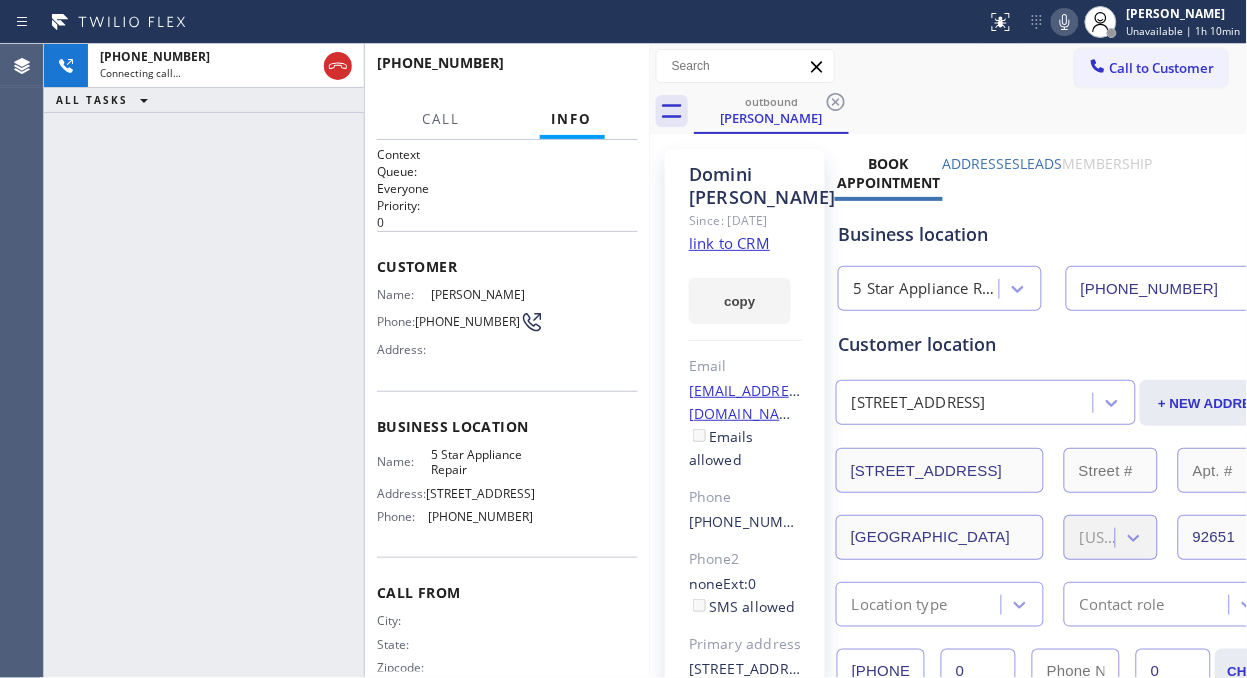 click 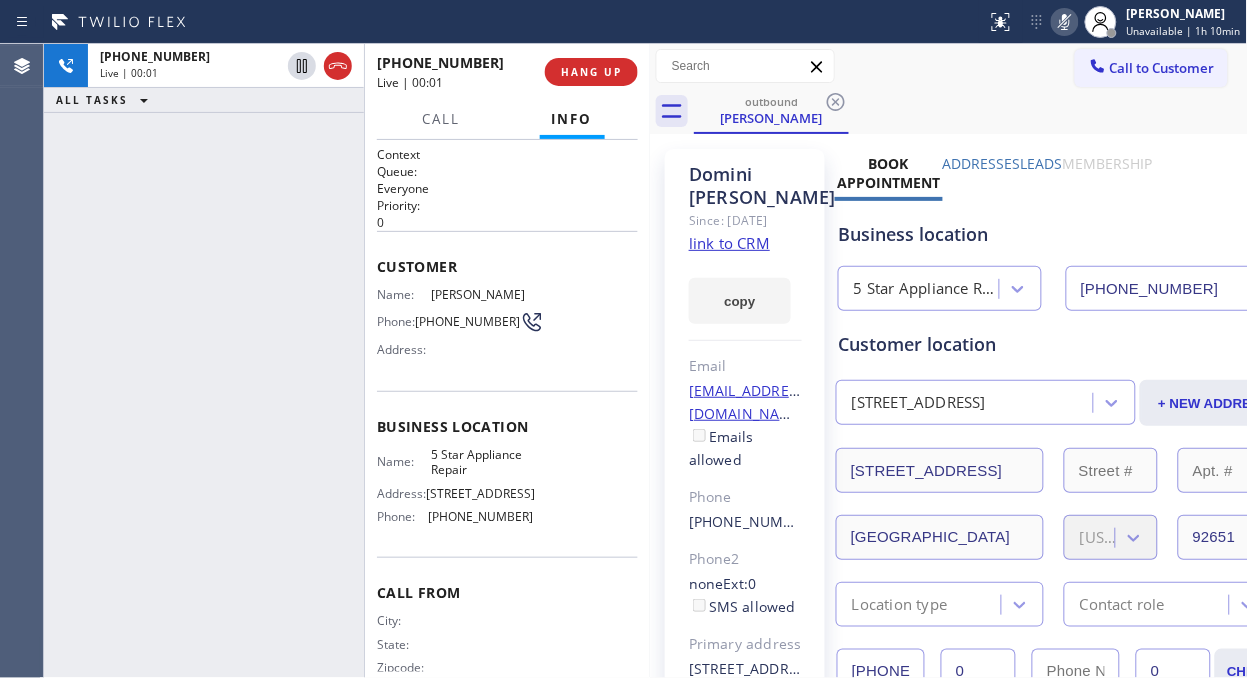 click 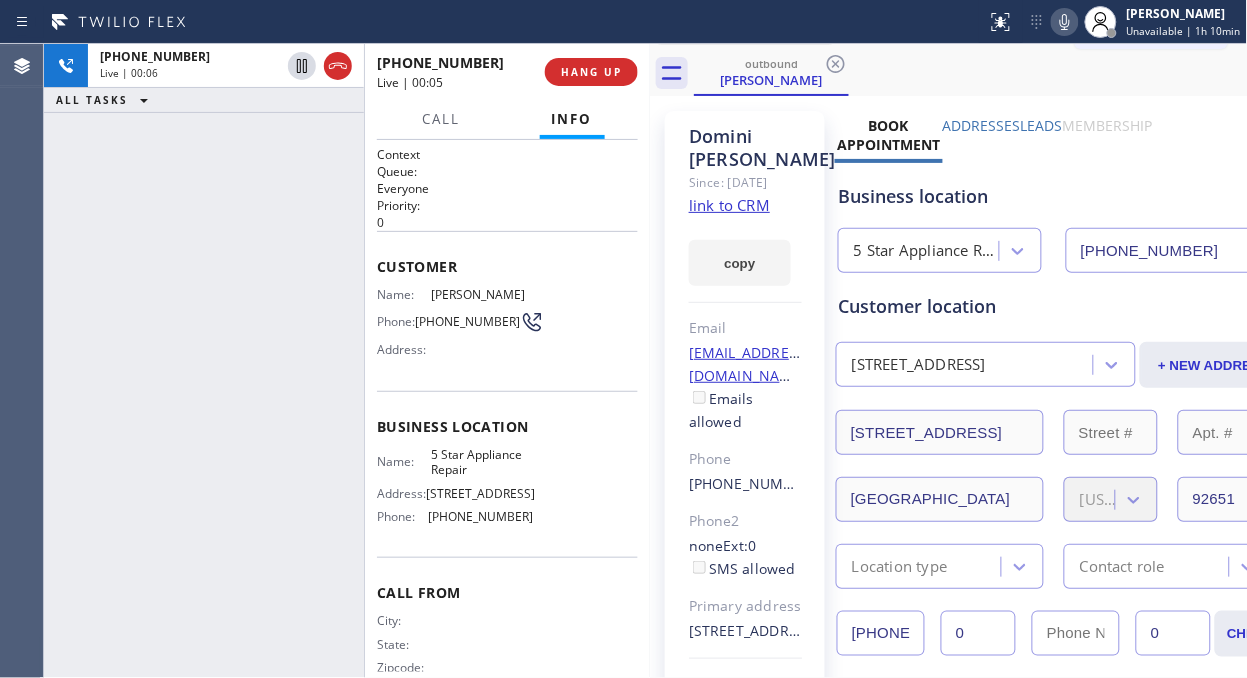 scroll, scrollTop: 0, scrollLeft: 0, axis: both 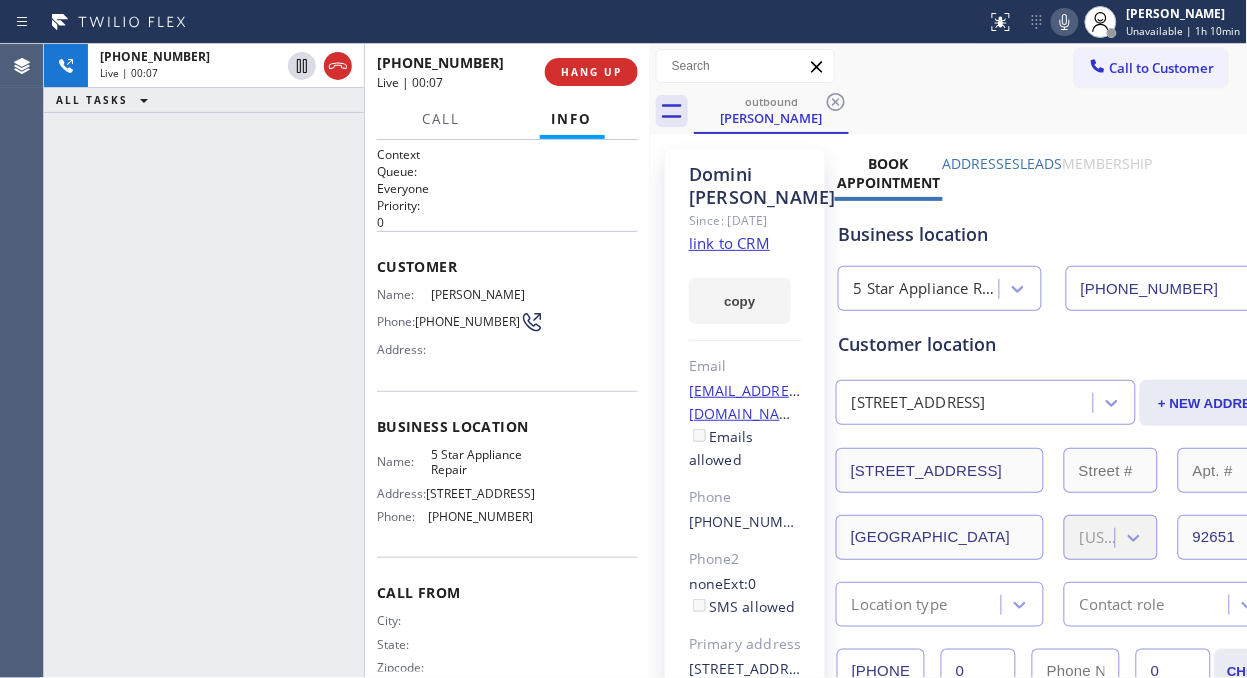 click on "link to CRM" 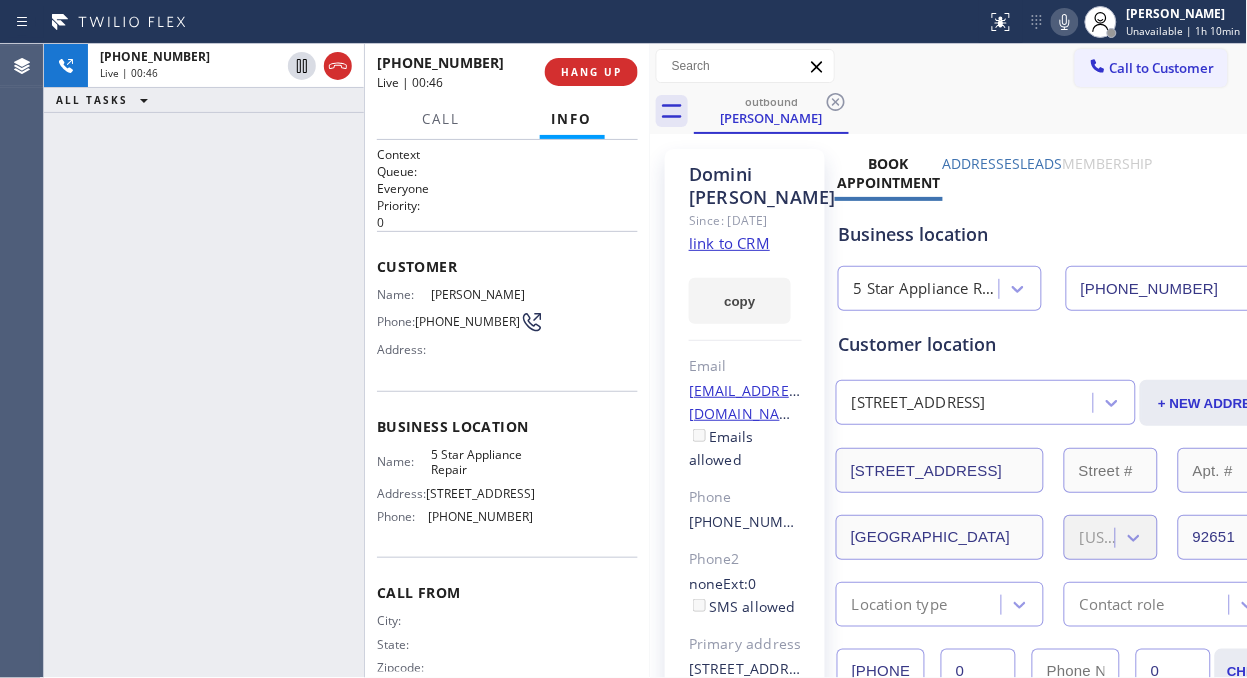 click on "Leads" at bounding box center (1042, 163) 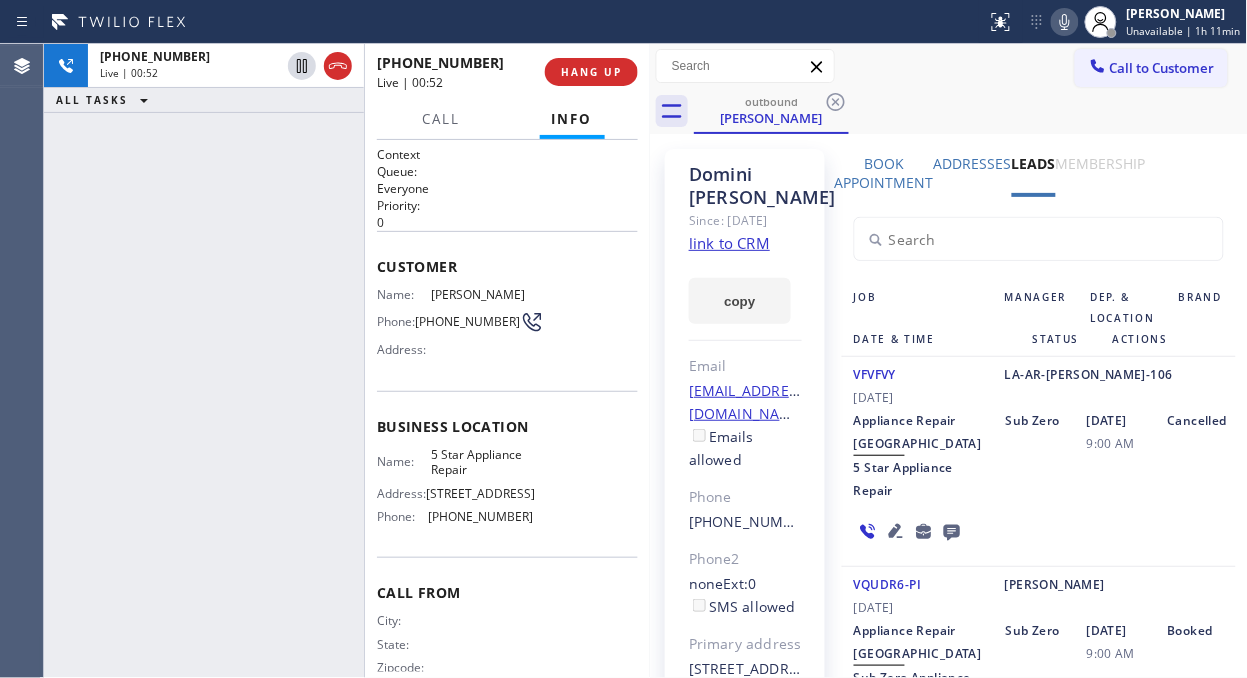click 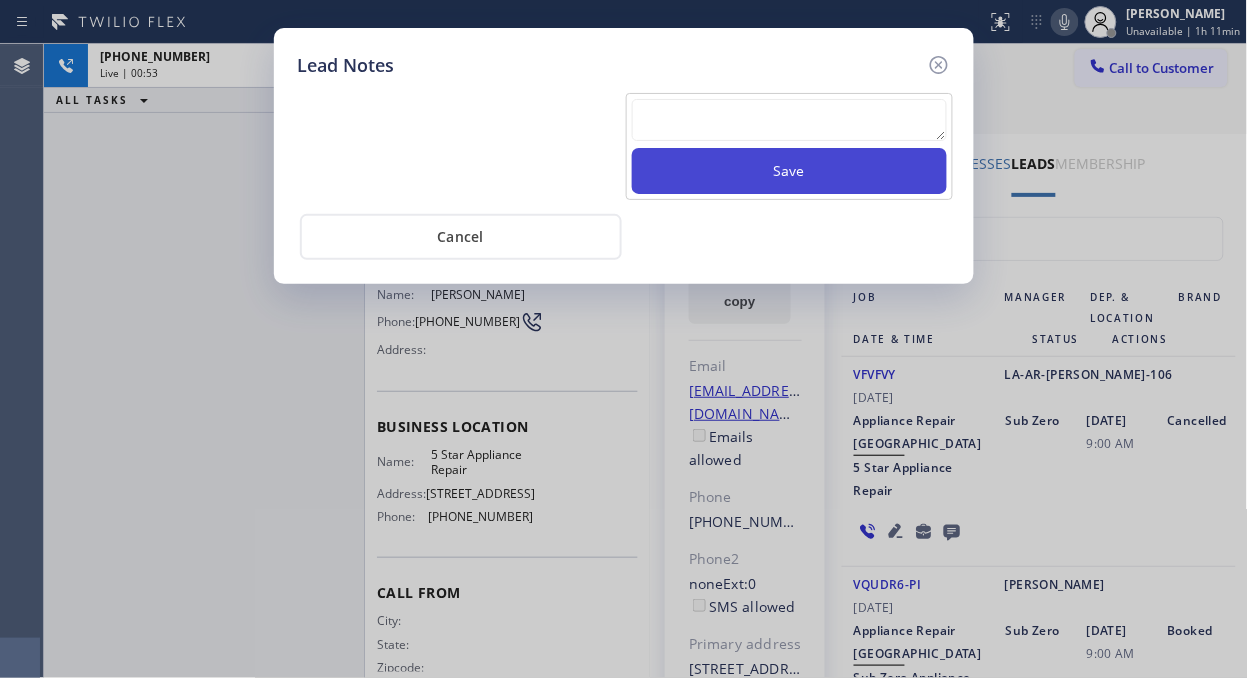 drag, startPoint x: 770, startPoint y: 110, endPoint x: 636, endPoint y: 147, distance: 139.01439 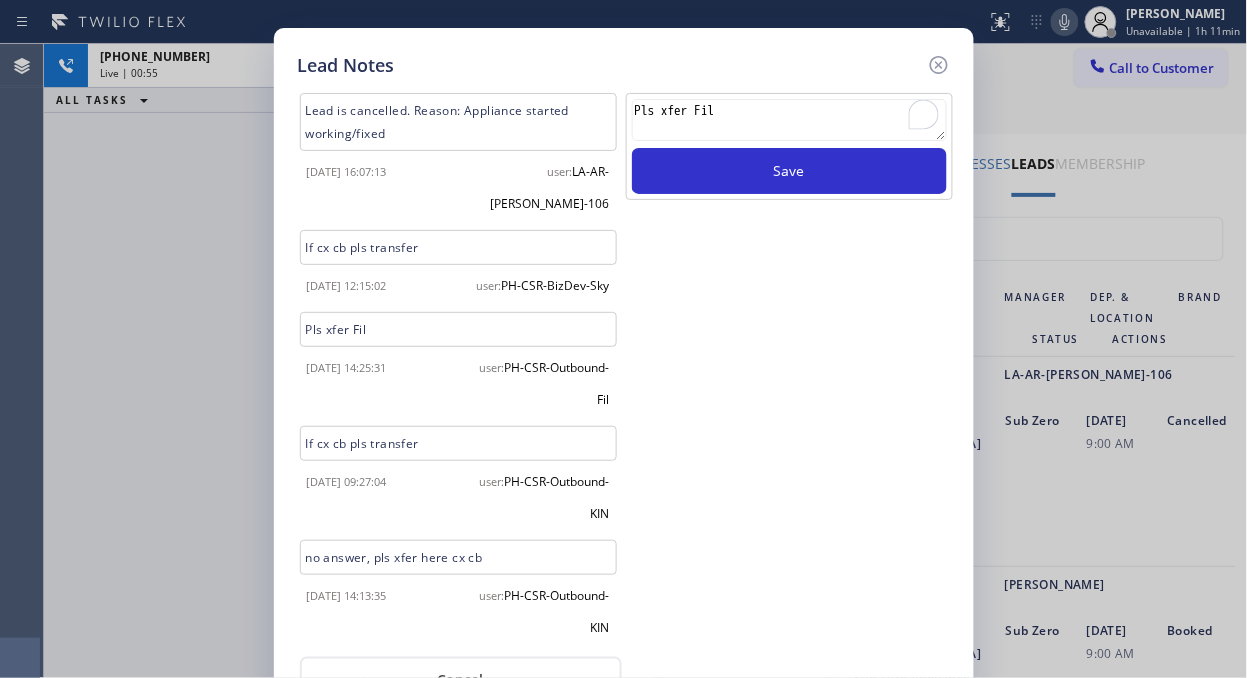 scroll, scrollTop: 3, scrollLeft: 0, axis: vertical 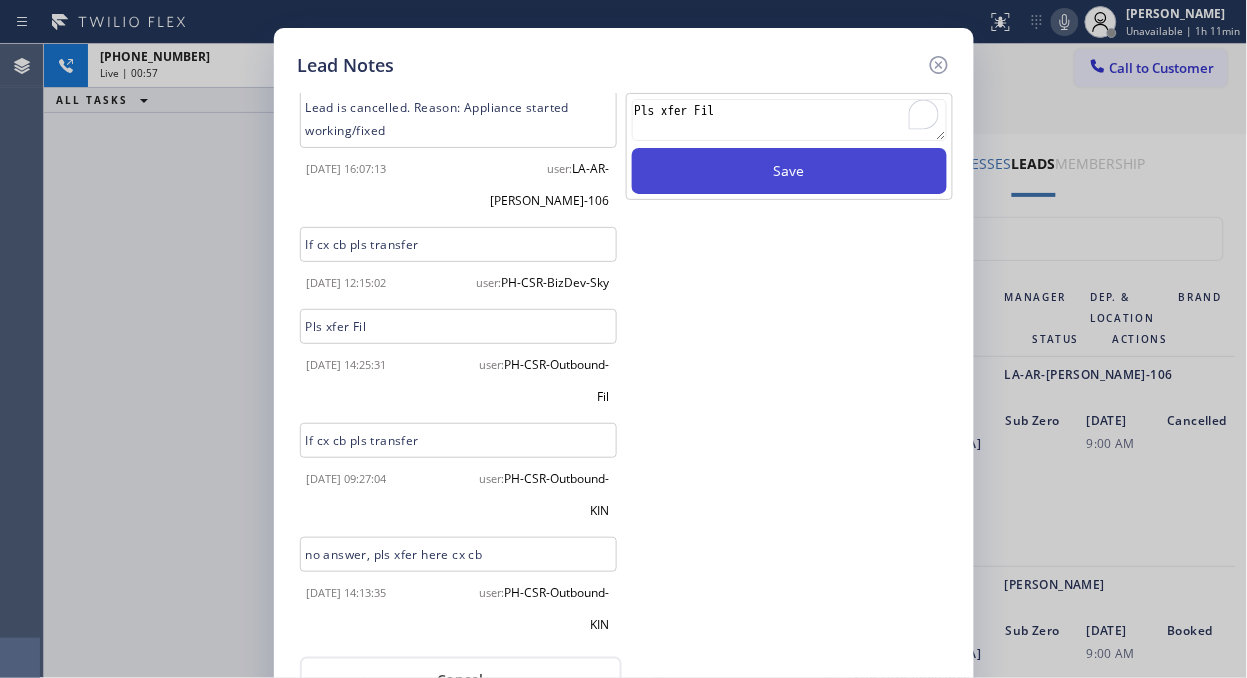 type on "Pls xfer Fil" 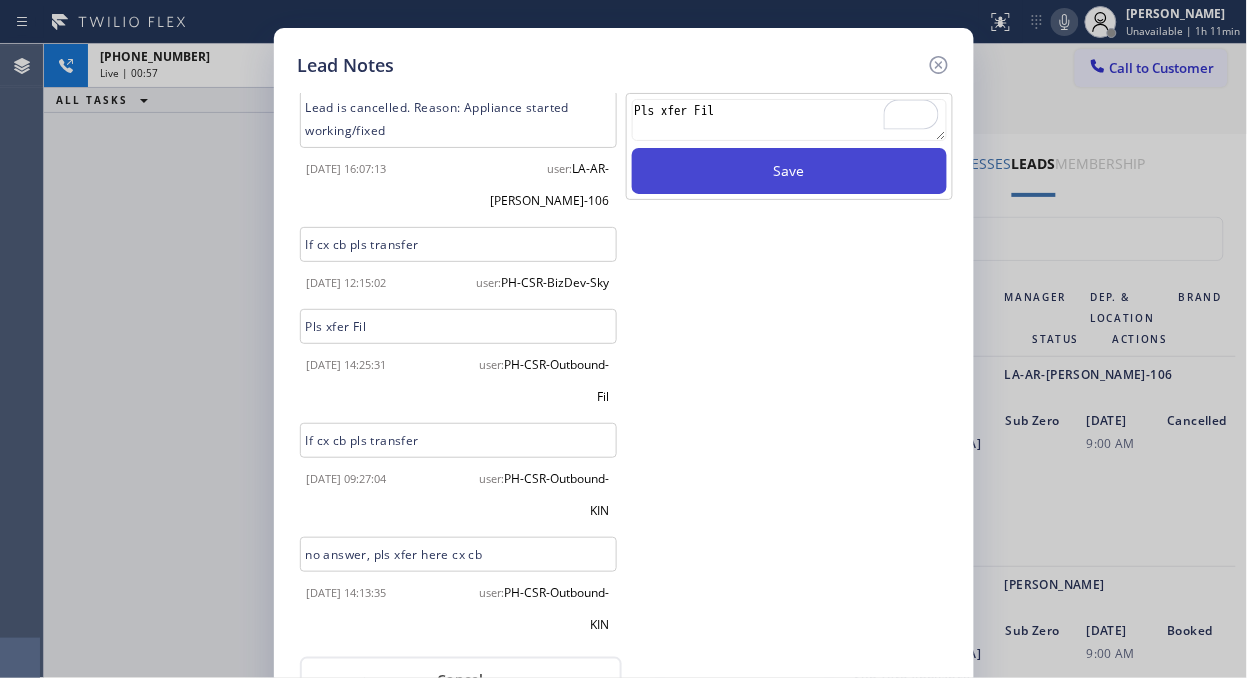 click on "Save" at bounding box center (789, 171) 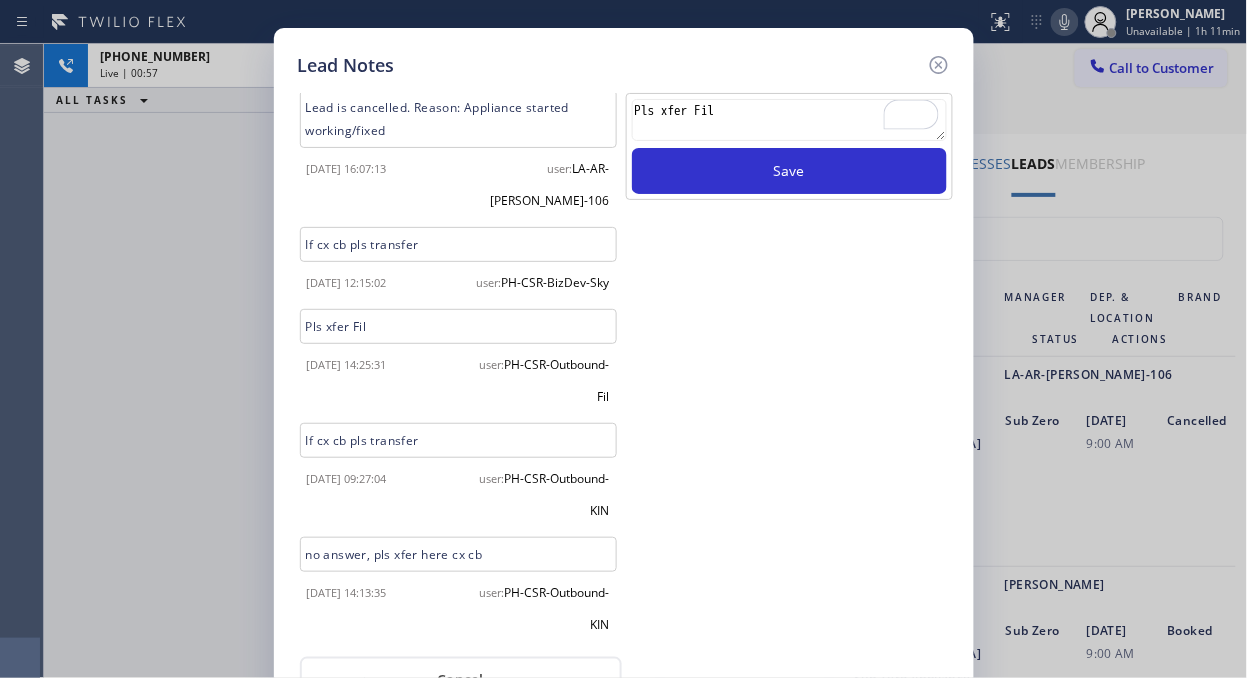 type 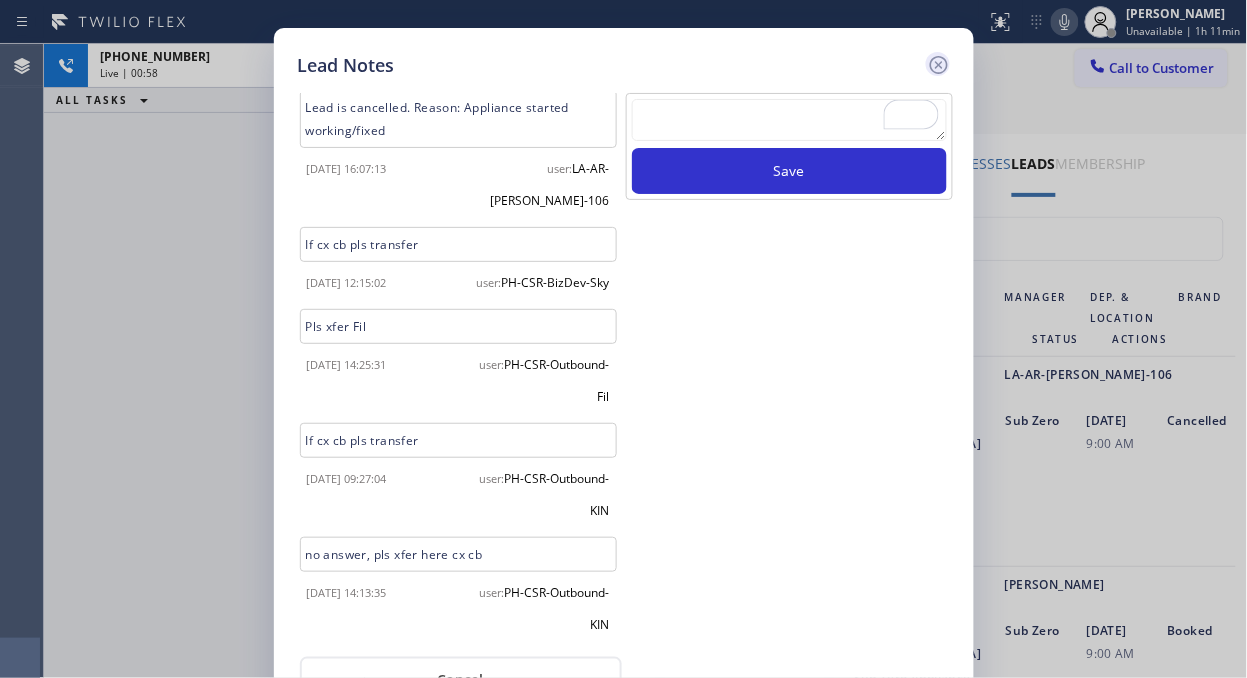 click 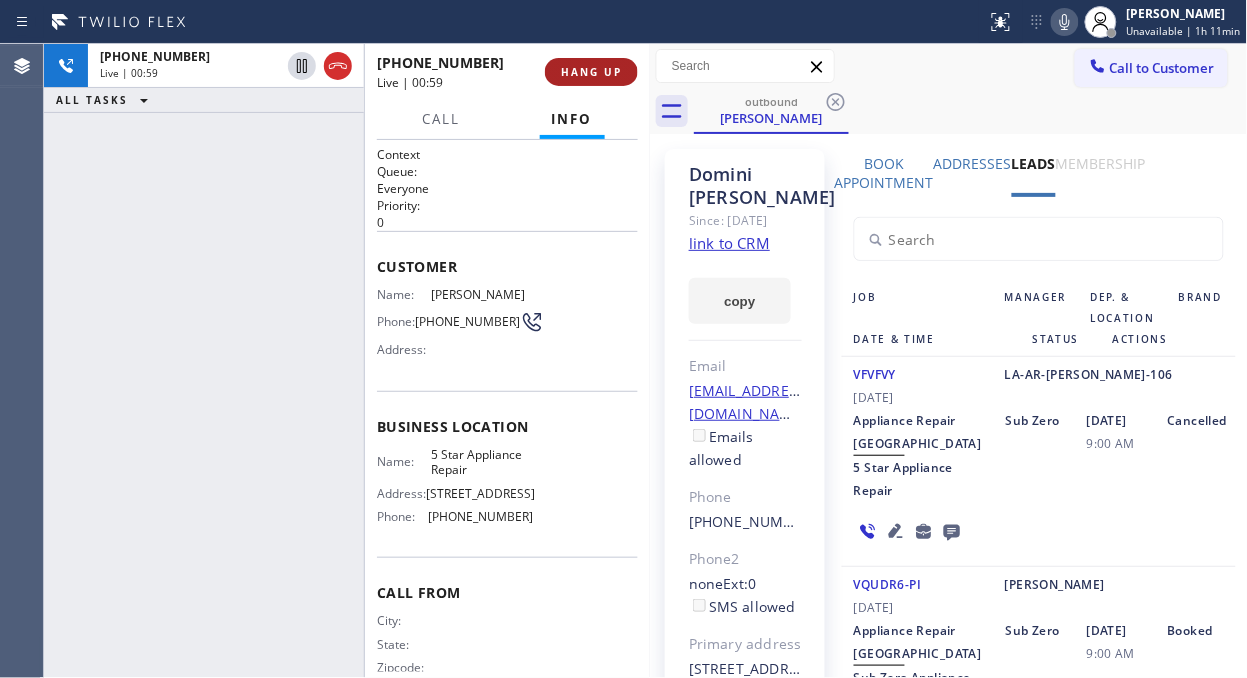 click on "HANG UP" at bounding box center (591, 72) 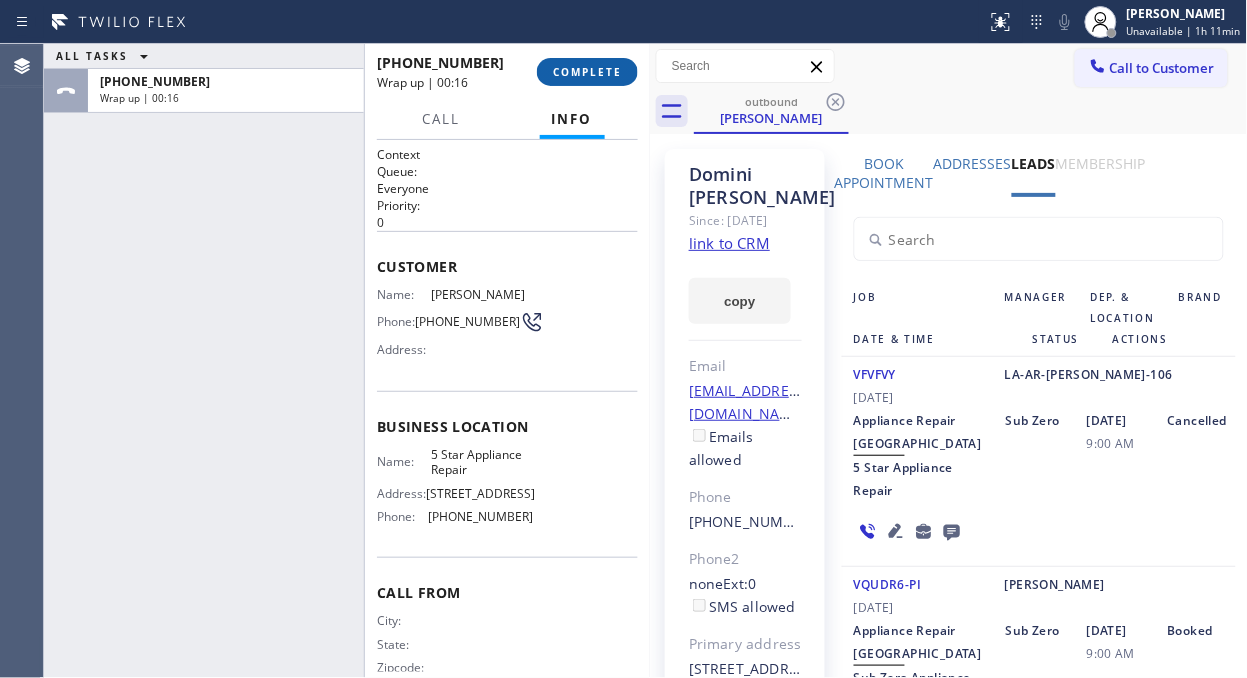 click on "COMPLETE" at bounding box center (587, 72) 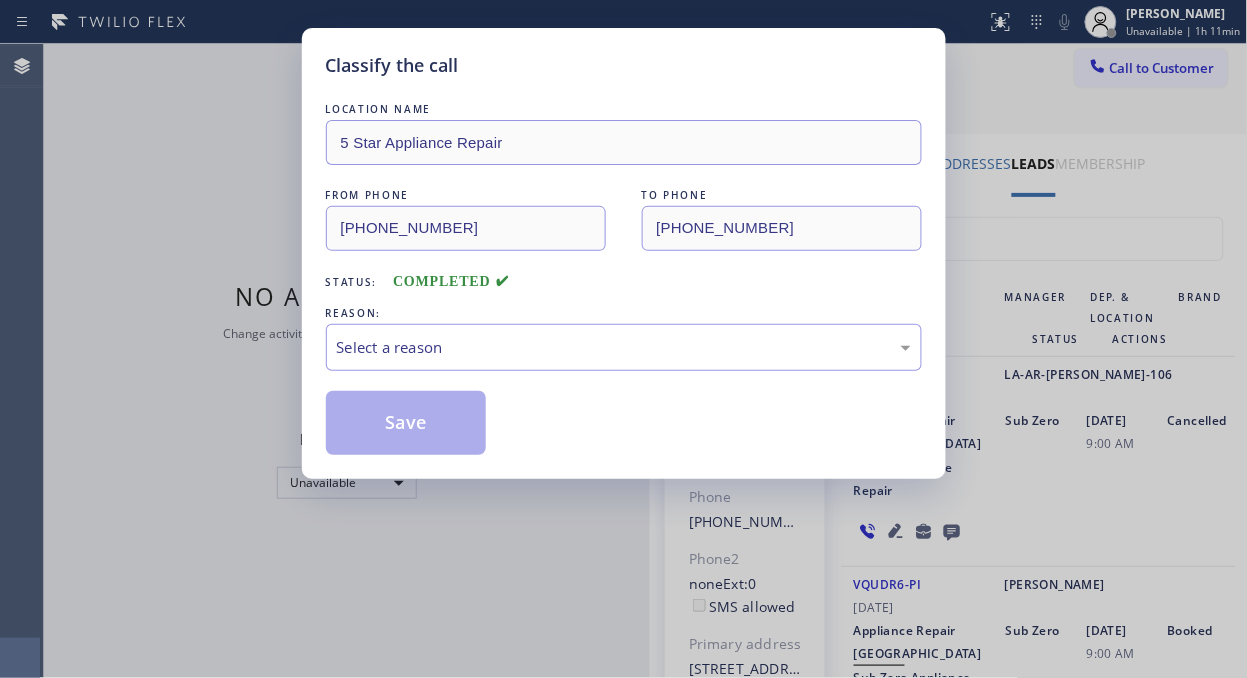 click on "Select a reason" at bounding box center [624, 347] 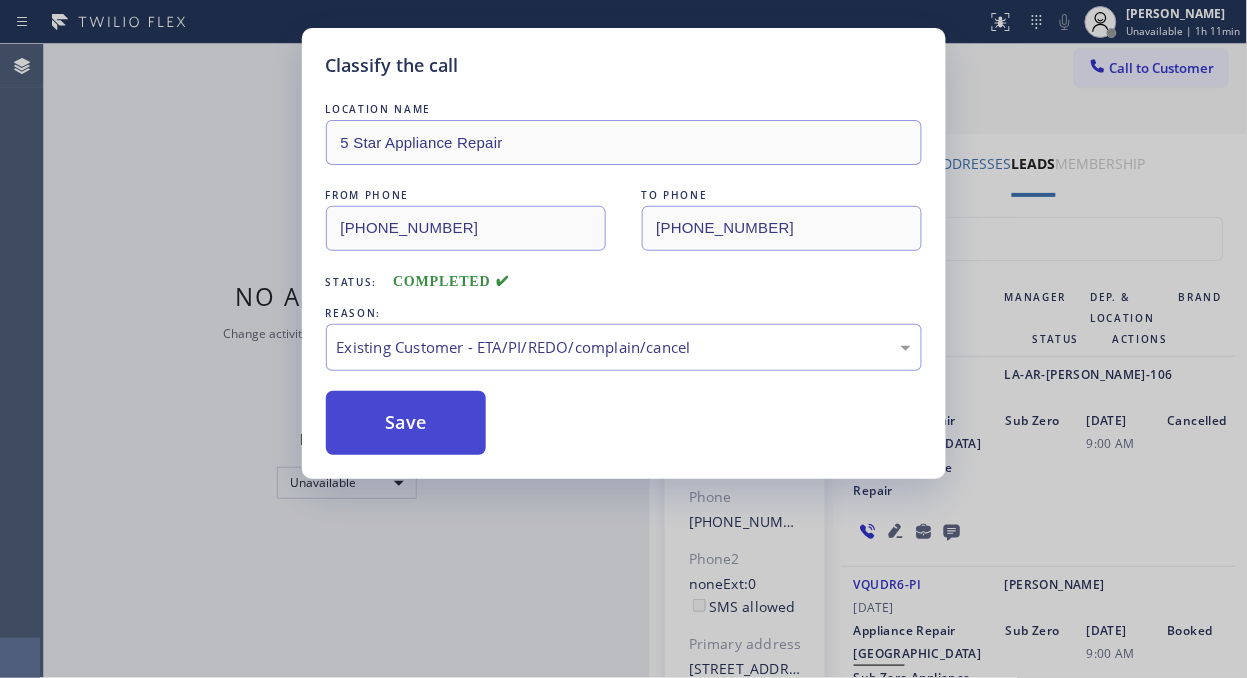 click on "Save" at bounding box center (406, 423) 